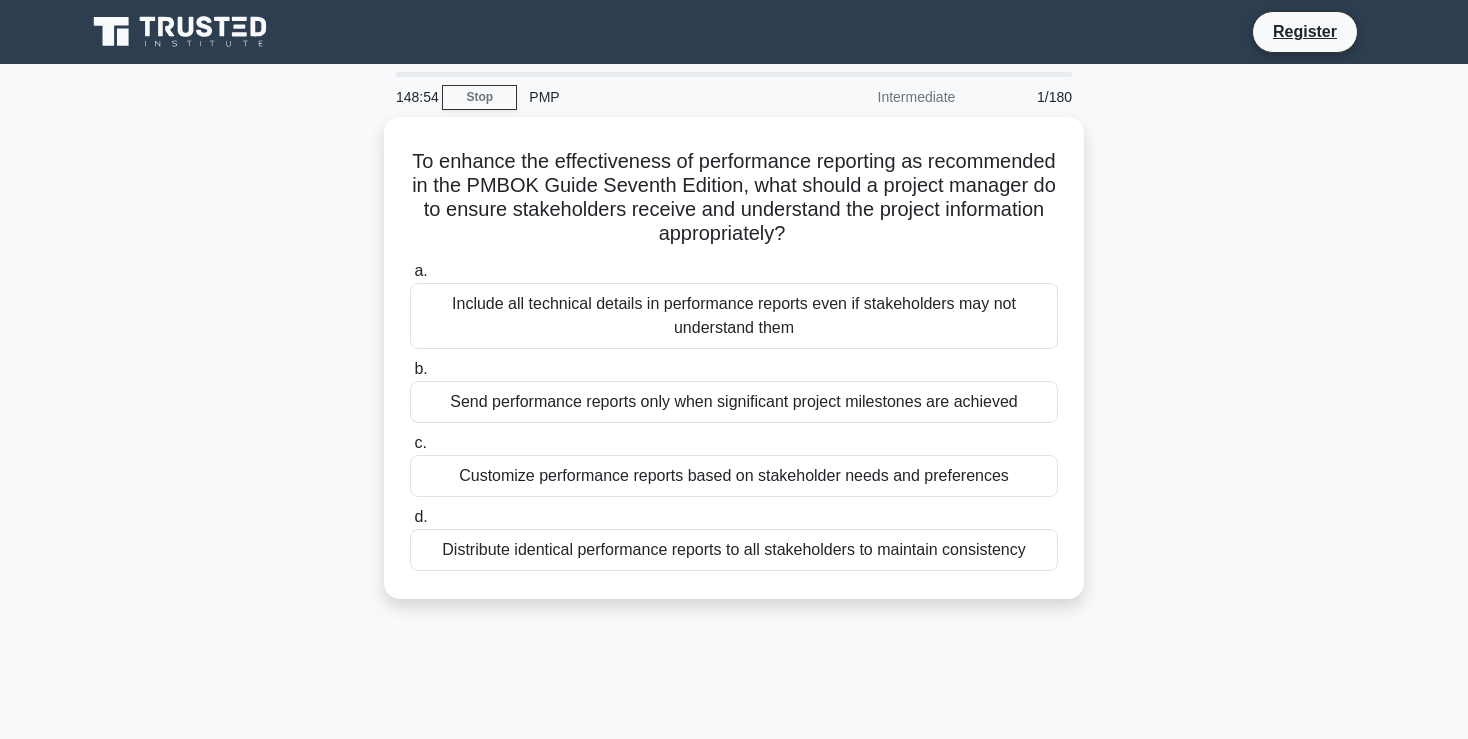 scroll, scrollTop: 0, scrollLeft: 0, axis: both 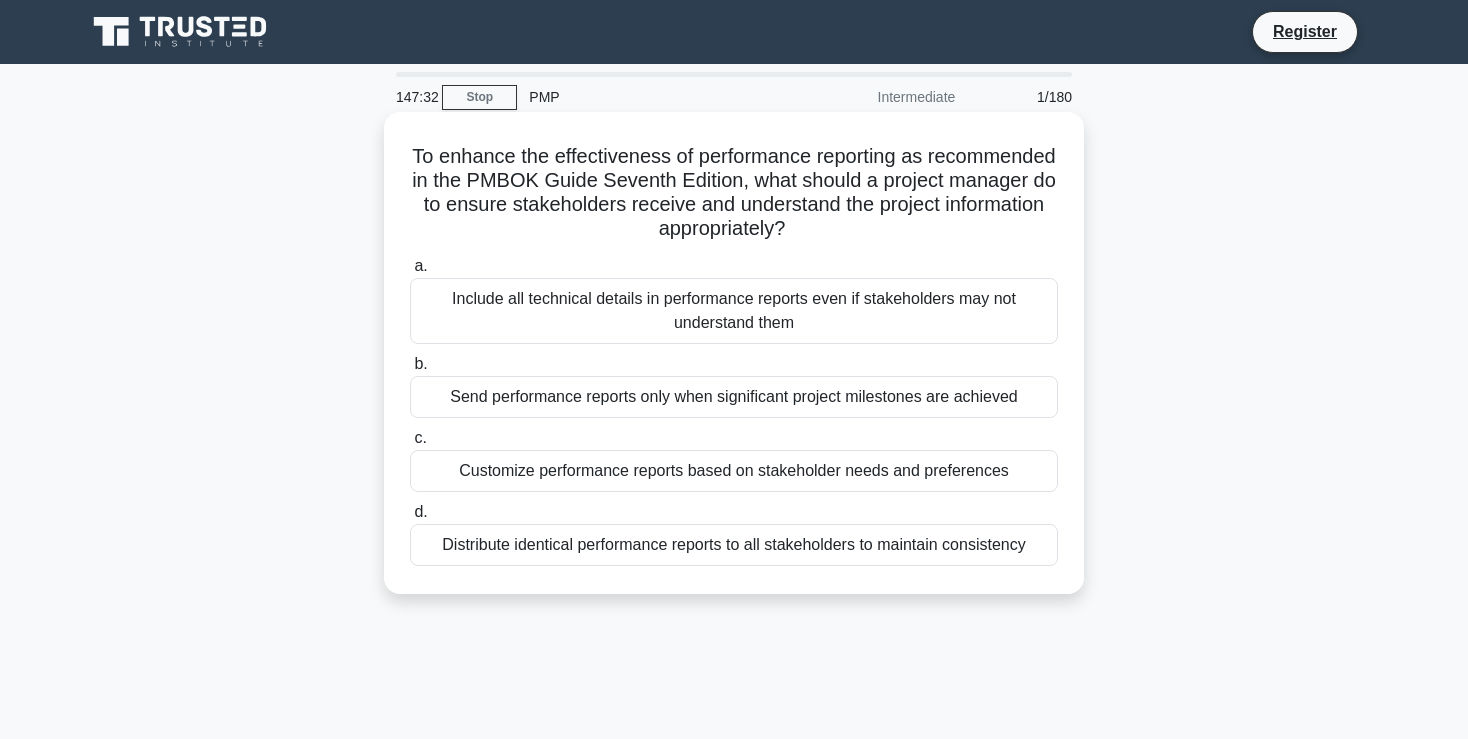 click on "Distribute identical performance reports to all stakeholders to maintain consistency" at bounding box center (734, 545) 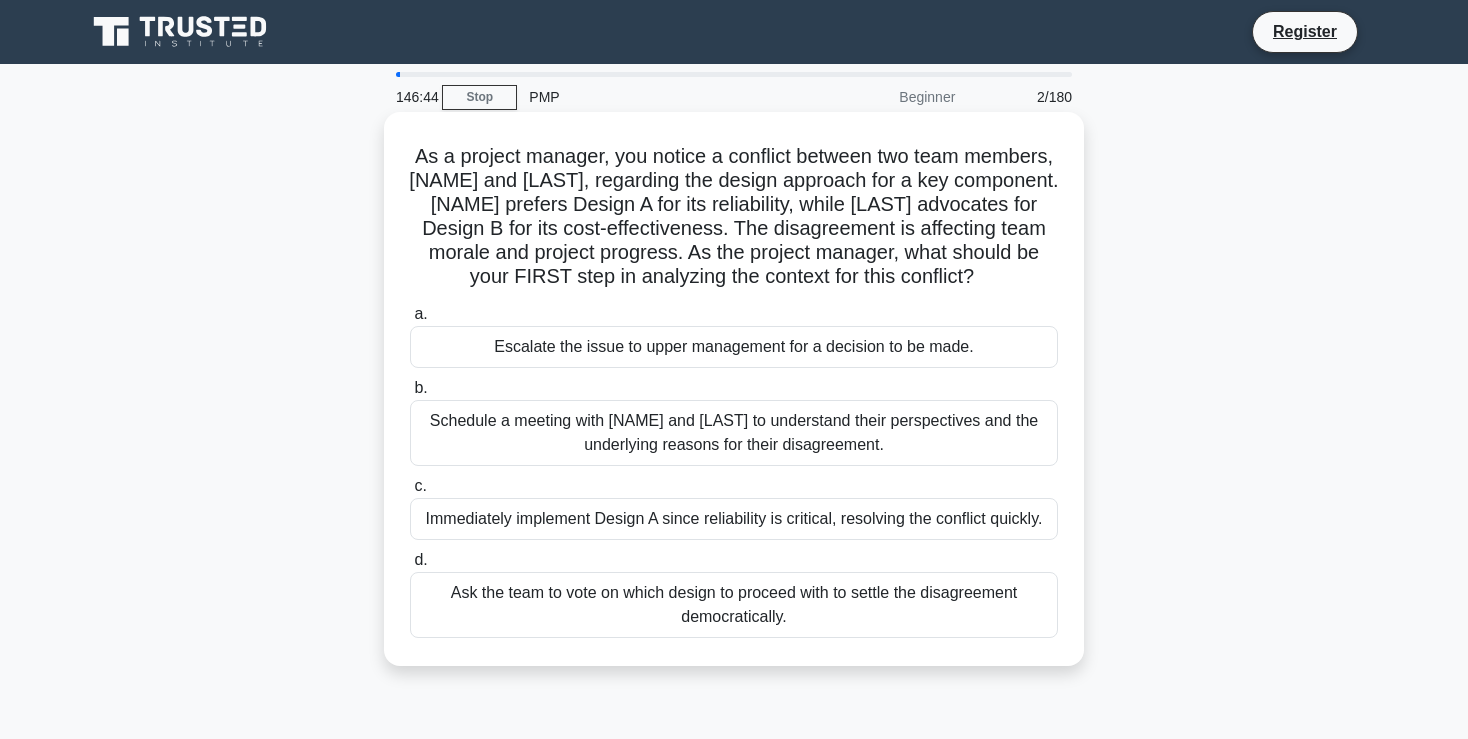 click on "Schedule a meeting with Sarah and John to understand their perspectives and the underlying reasons for their disagreement." at bounding box center [734, 433] 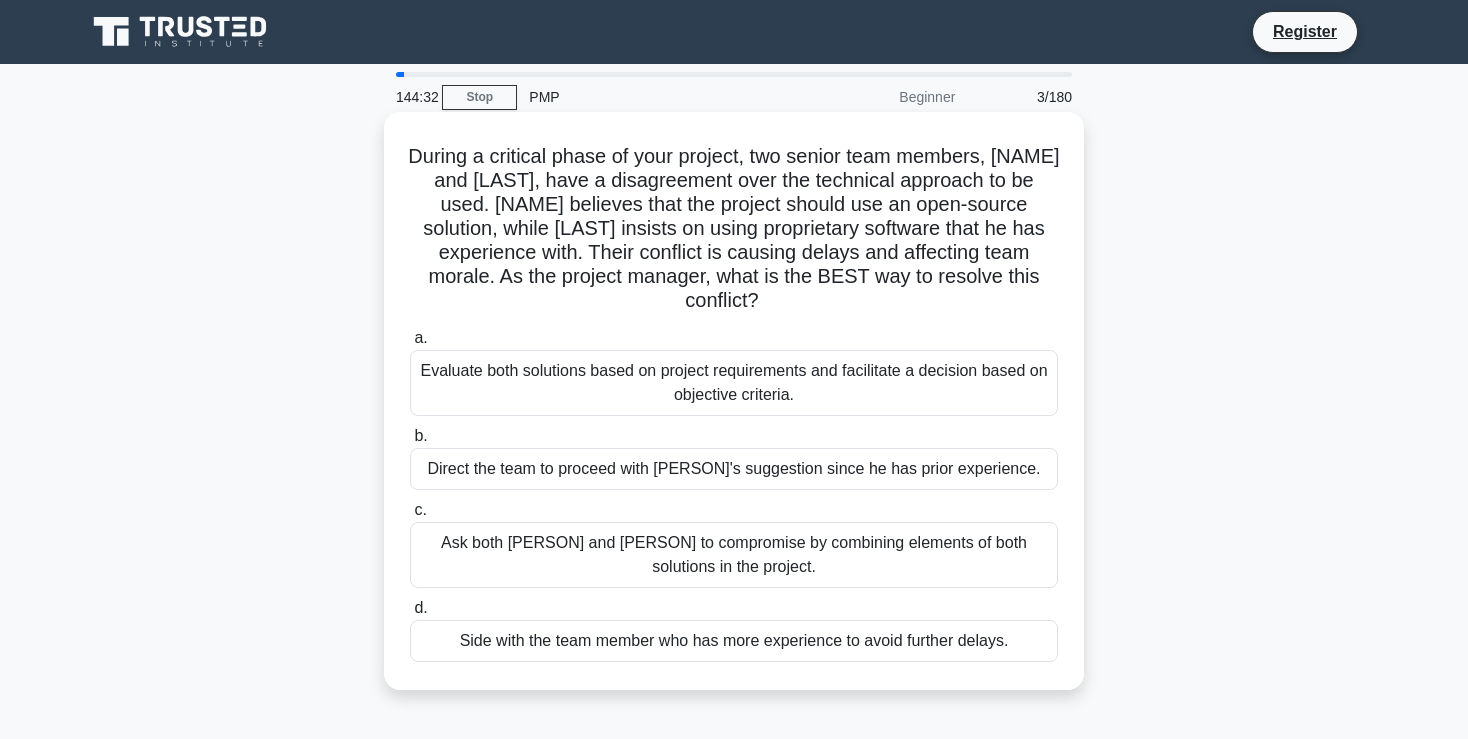 click on "Evaluate both solutions based on project requirements and facilitate a decision based on objective criteria." at bounding box center [734, 383] 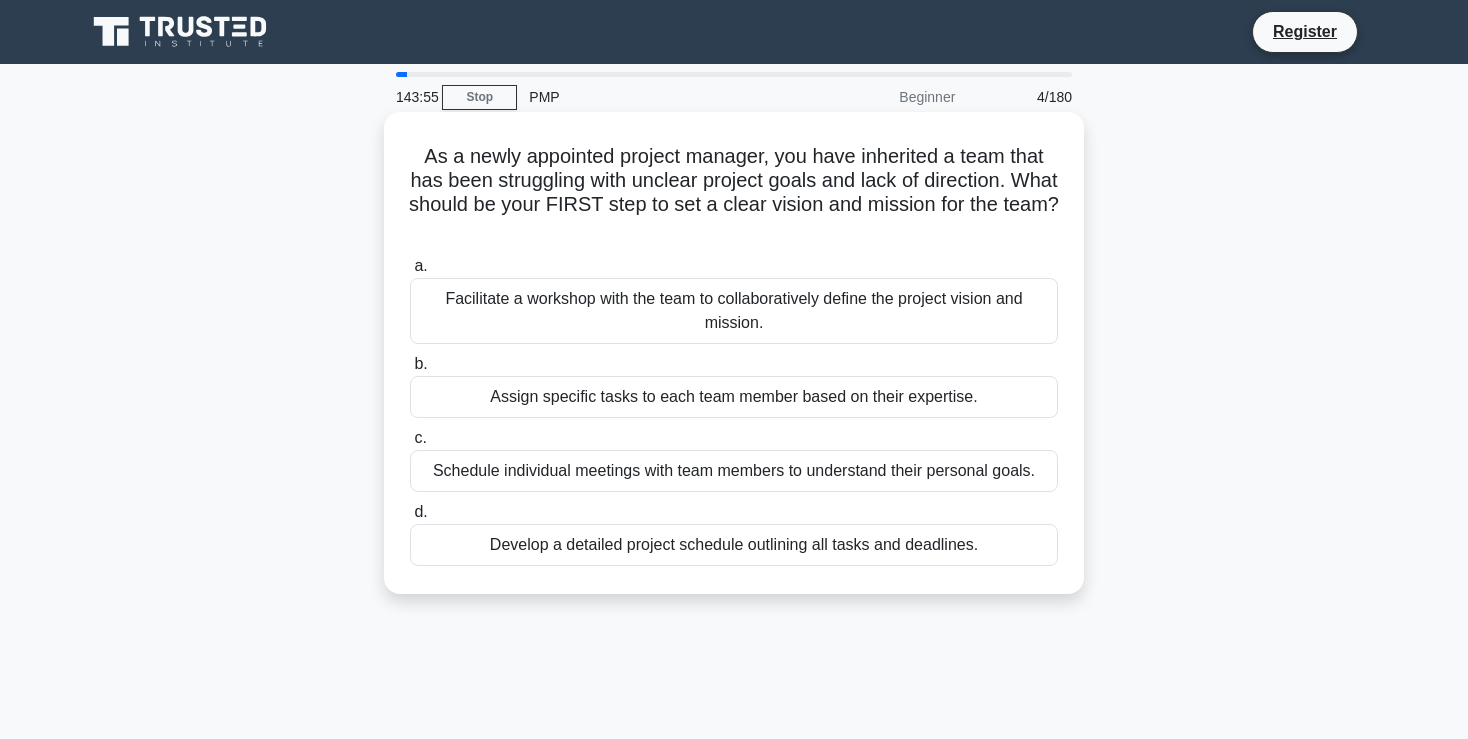 click on "Facilitate a workshop with the team to collaboratively define the project vision and mission." at bounding box center (734, 311) 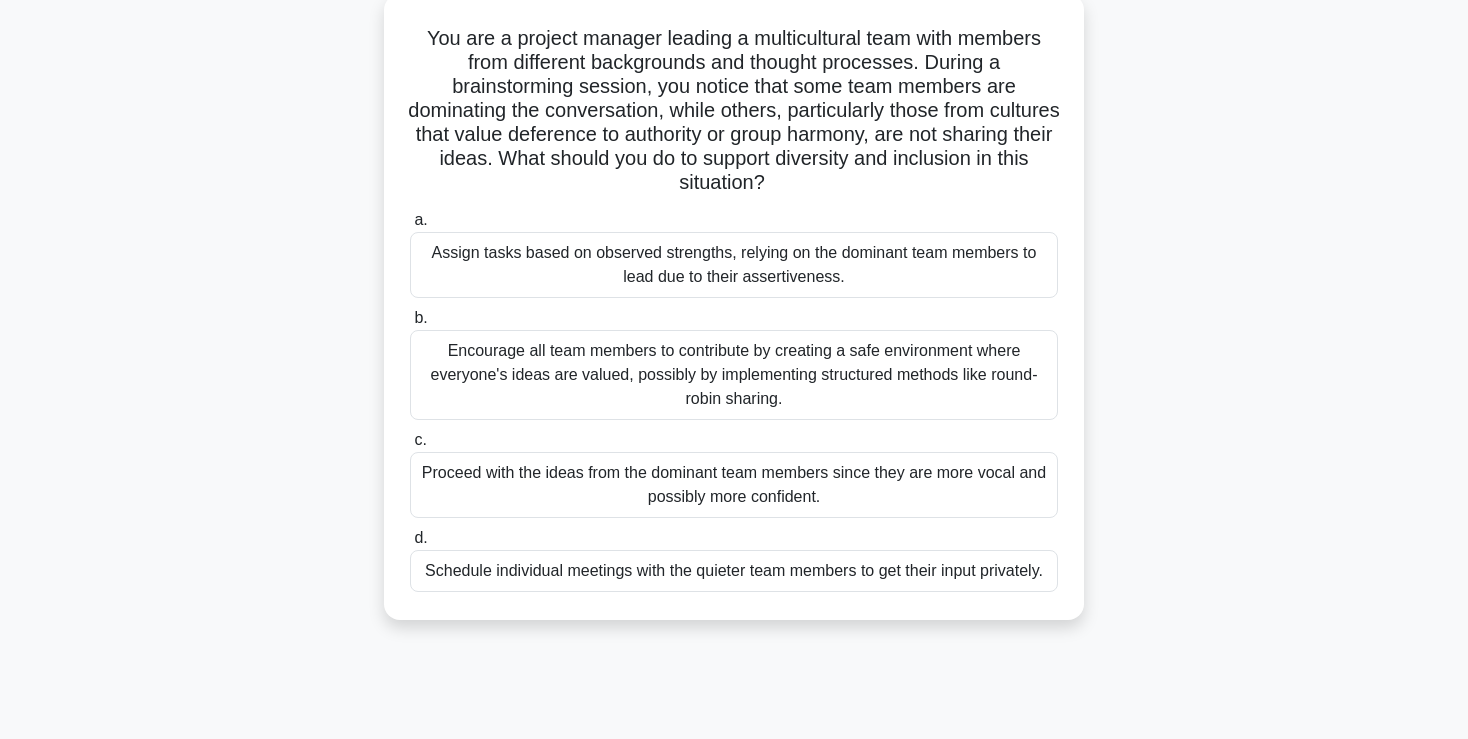 scroll, scrollTop: 132, scrollLeft: 0, axis: vertical 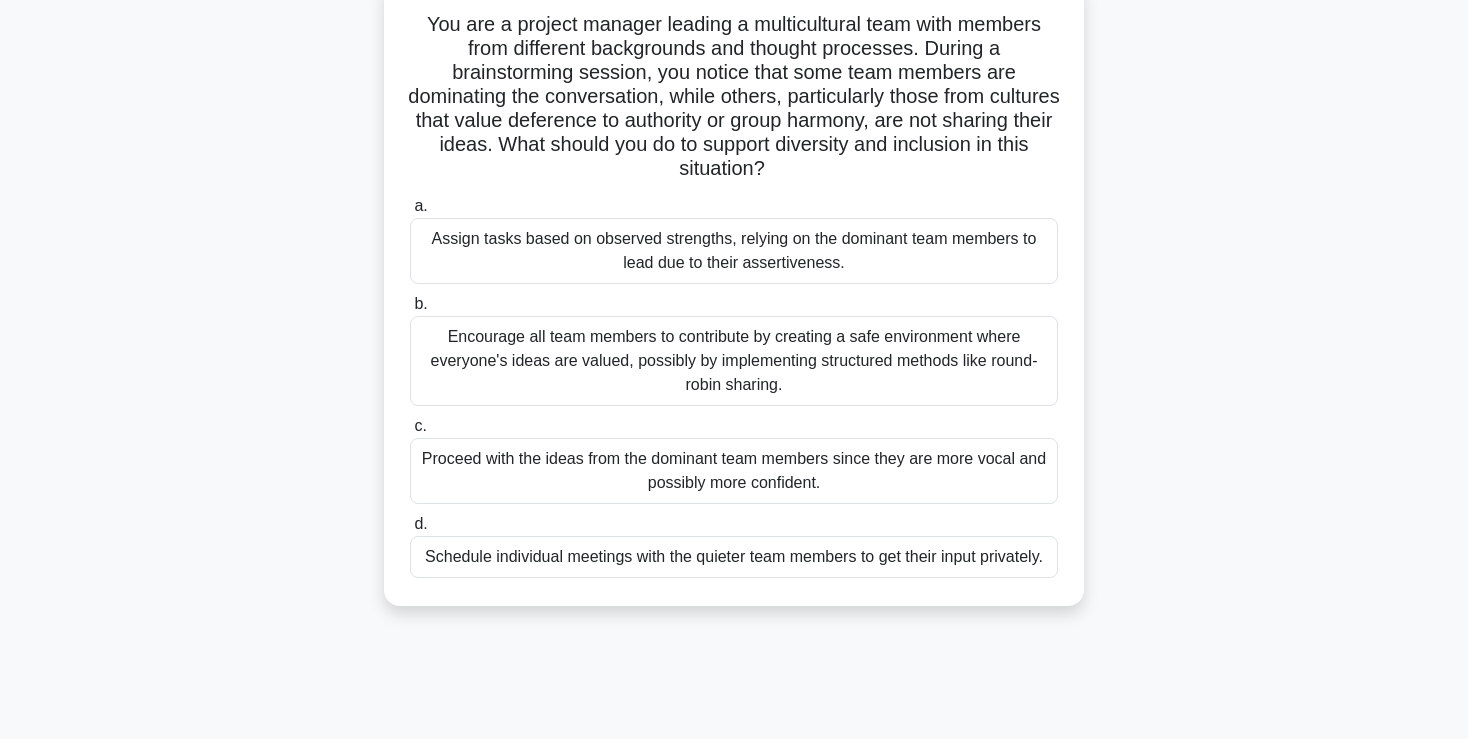 click on "Encourage all team members to contribute by creating a safe environment where everyone's ideas are valued, possibly by implementing structured methods like round-robin sharing." at bounding box center [734, 361] 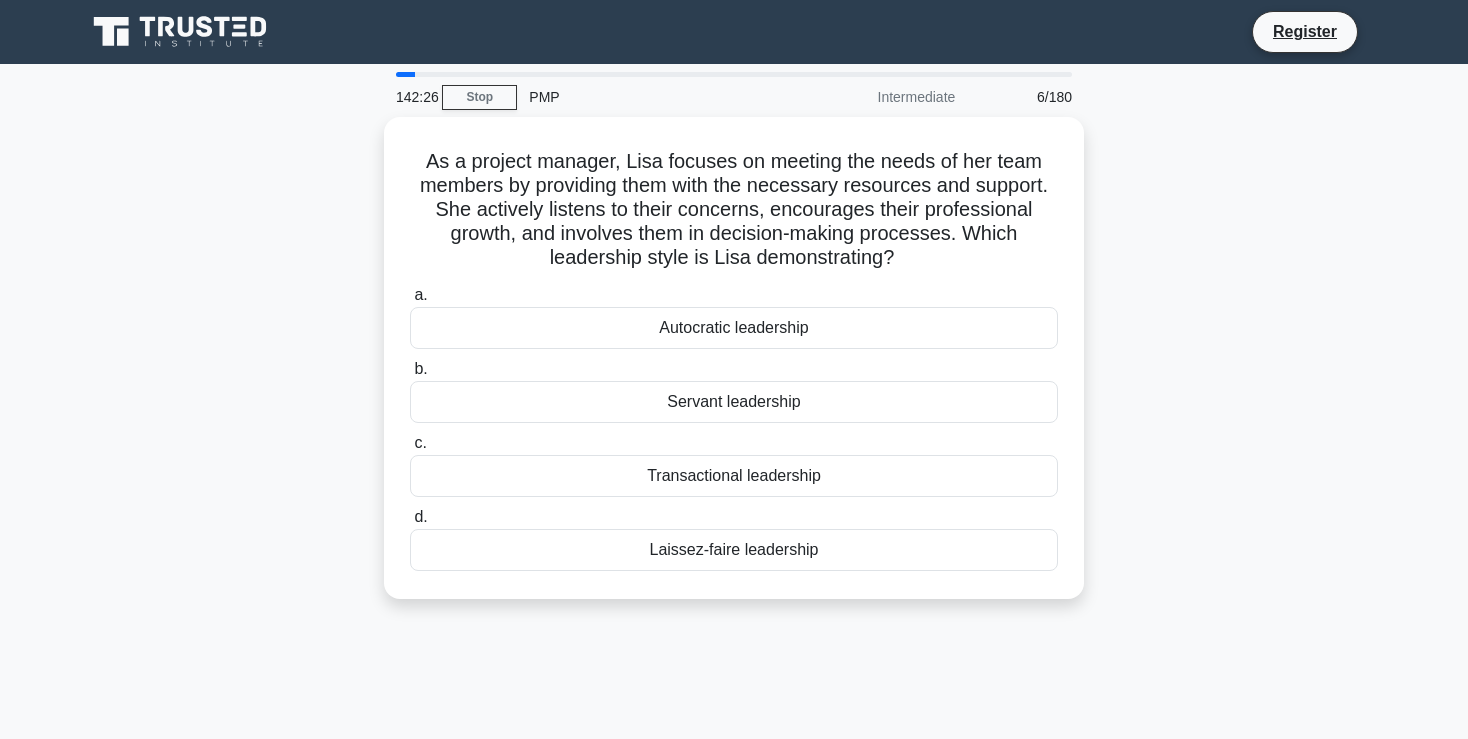 scroll, scrollTop: 0, scrollLeft: 0, axis: both 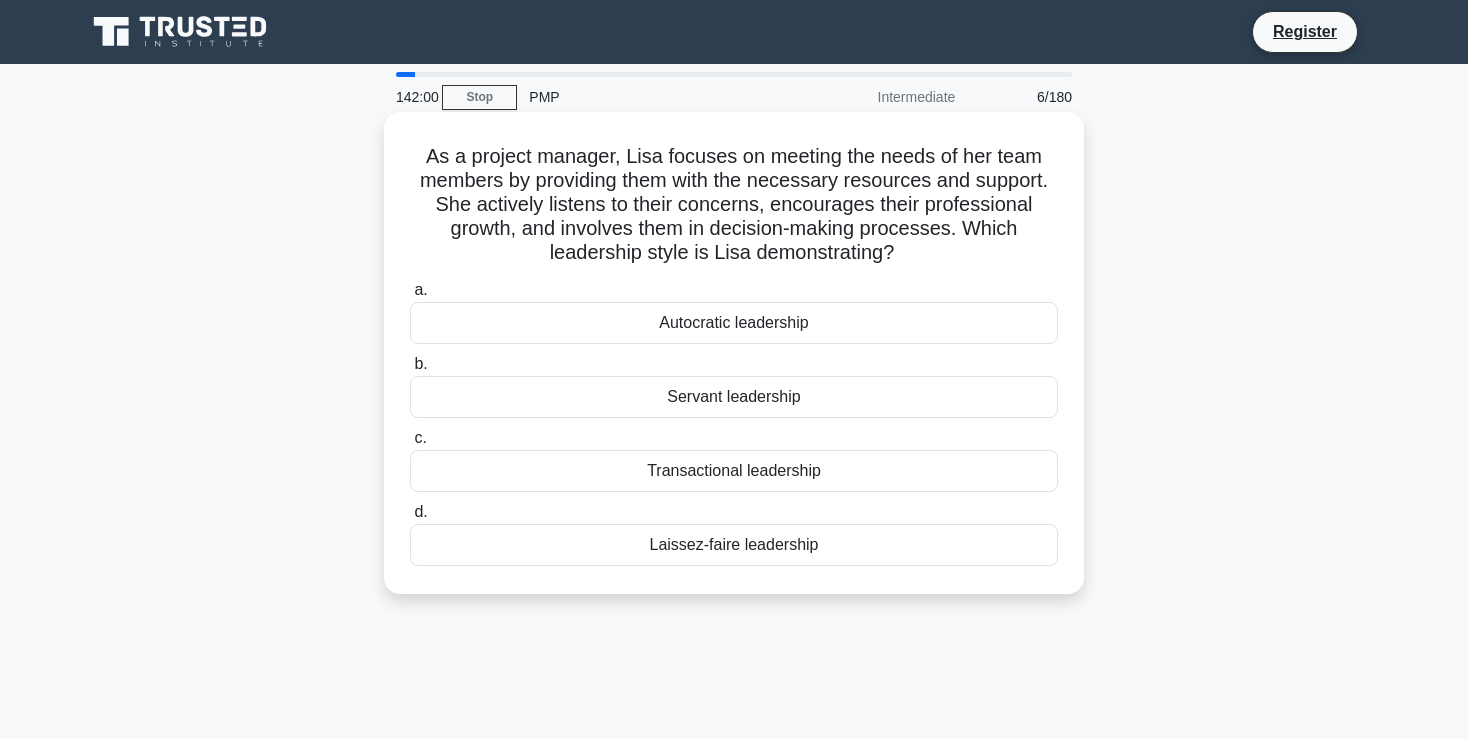 click on "Servant leadership" at bounding box center (734, 397) 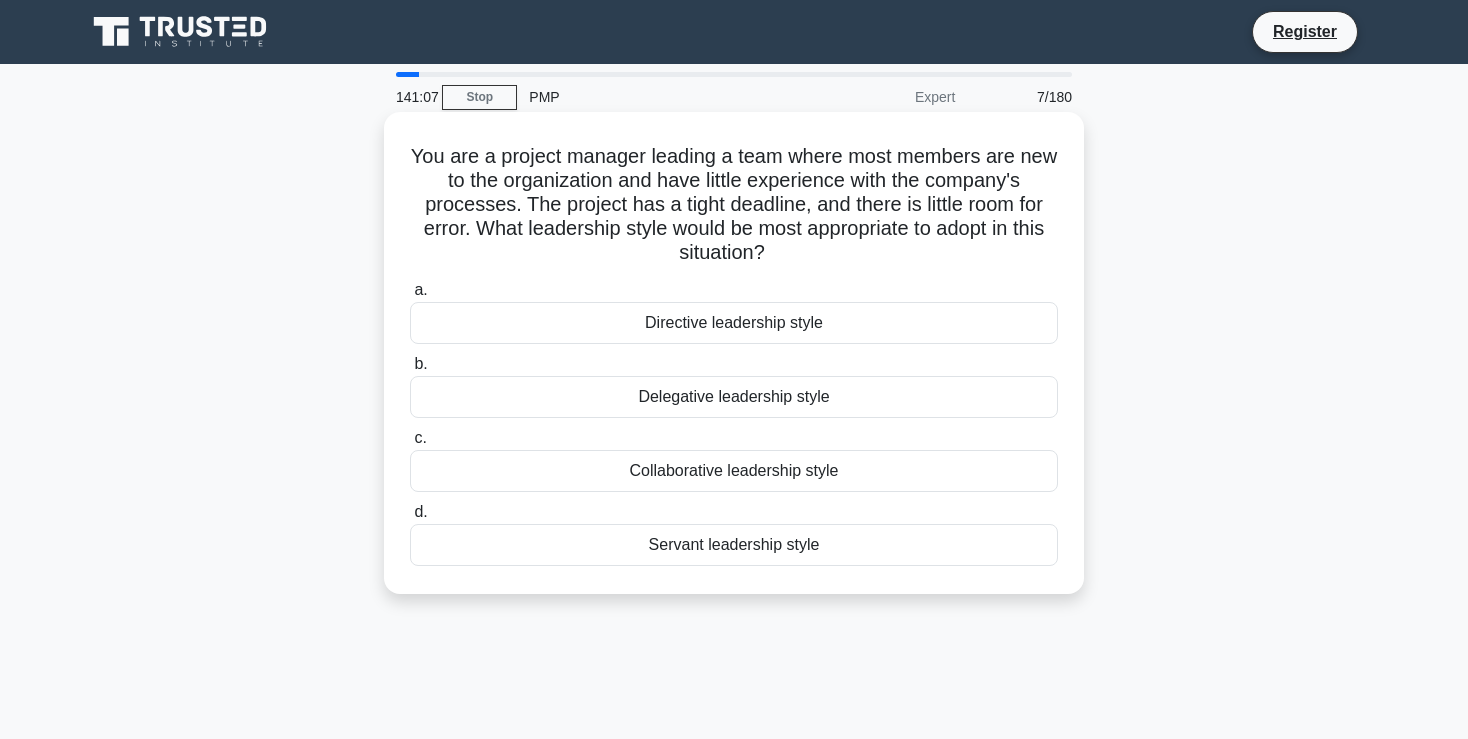 click on "Directive leadership style" at bounding box center (734, 323) 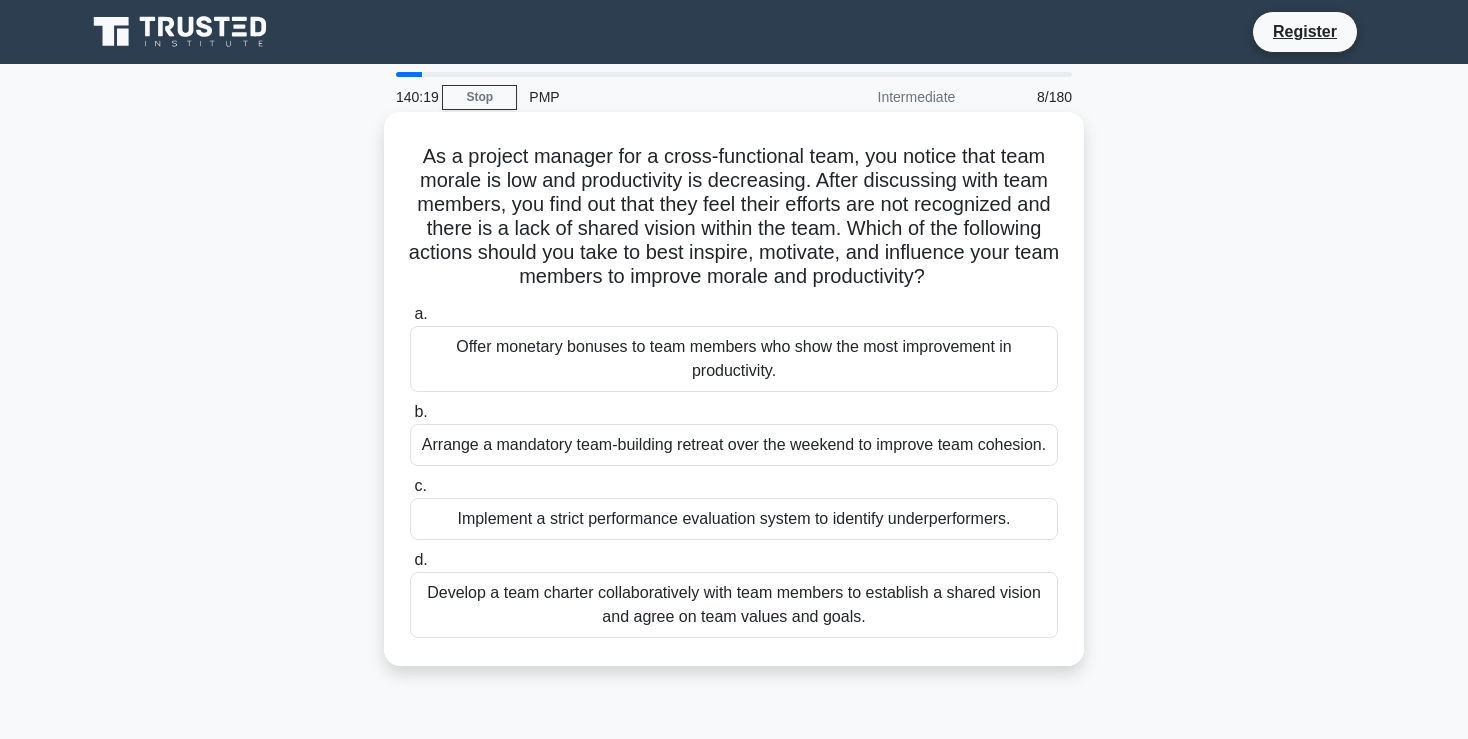 click on "Develop a team charter collaboratively with team members to establish a shared vision and agree on team values and goals." at bounding box center (734, 605) 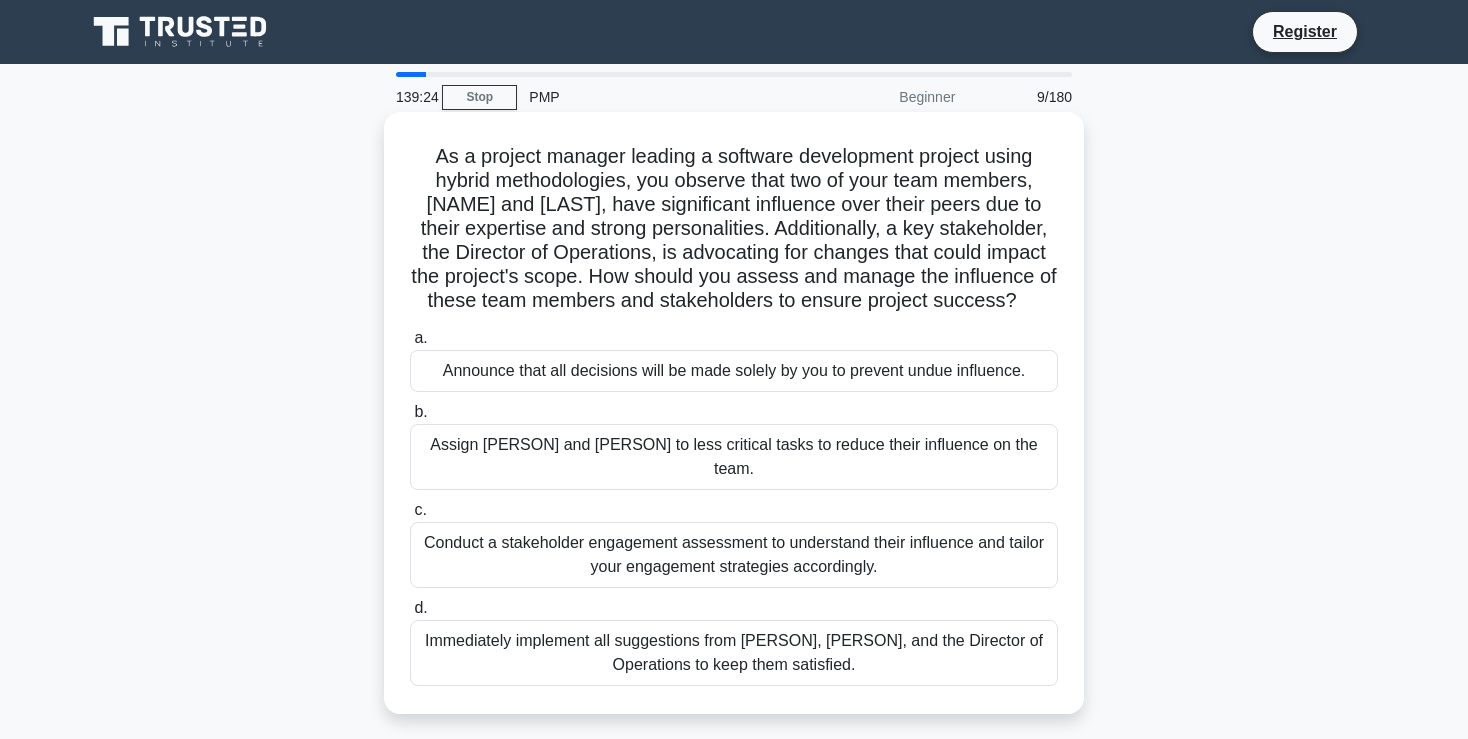click on "Conduct a stakeholder engagement assessment to understand their influence and tailor your engagement strategies accordingly." at bounding box center [734, 555] 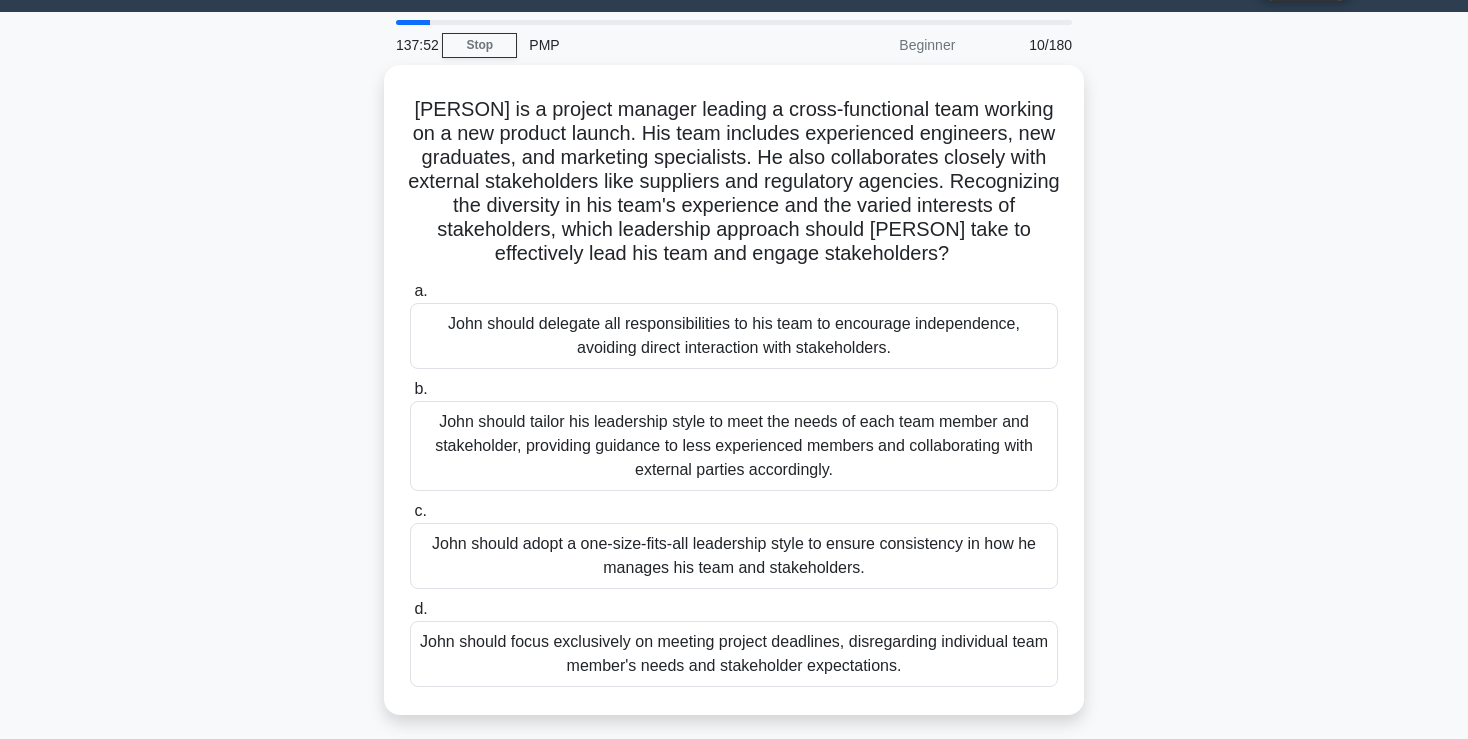 scroll, scrollTop: 105, scrollLeft: 0, axis: vertical 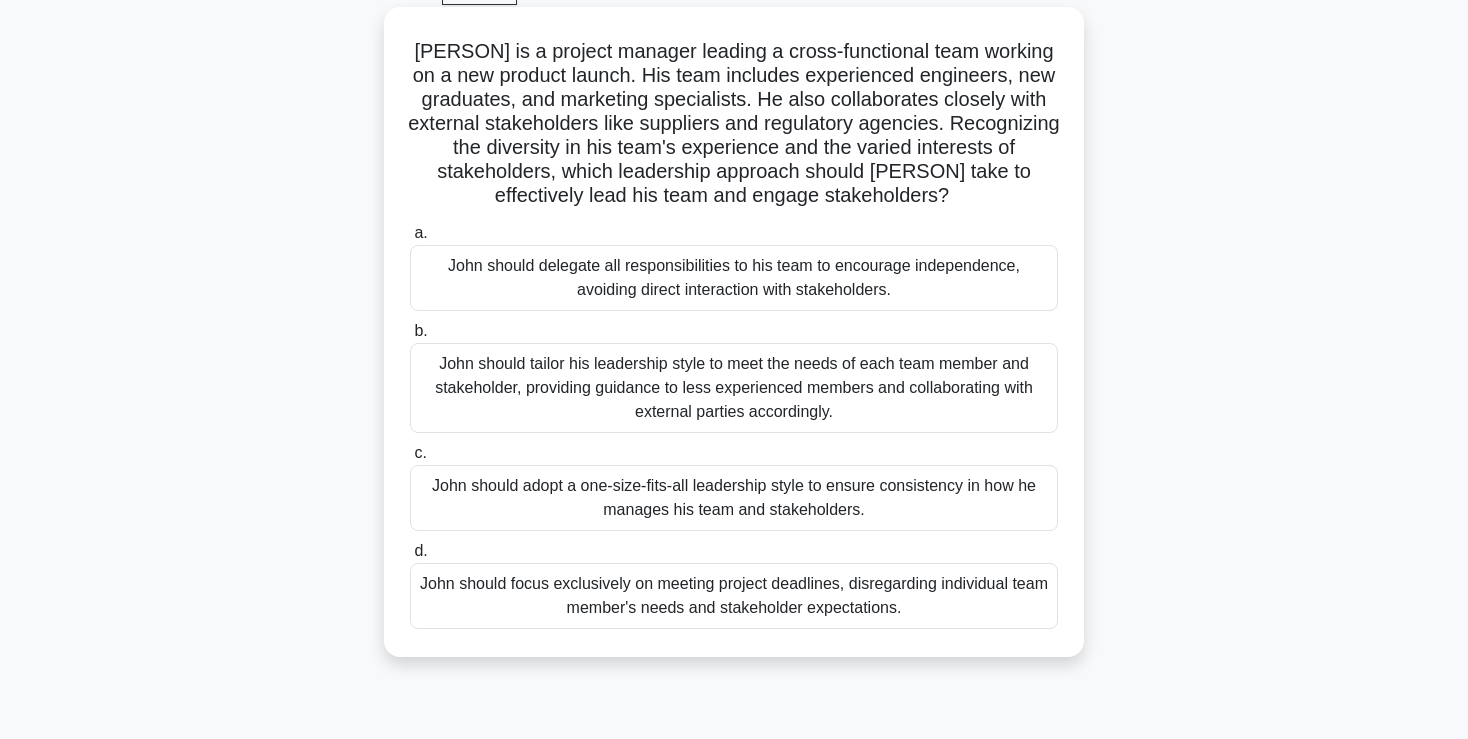 click on "John should tailor his leadership style to meet the needs of each team member and stakeholder, providing guidance to less experienced members and collaborating with external parties accordingly." at bounding box center (734, 388) 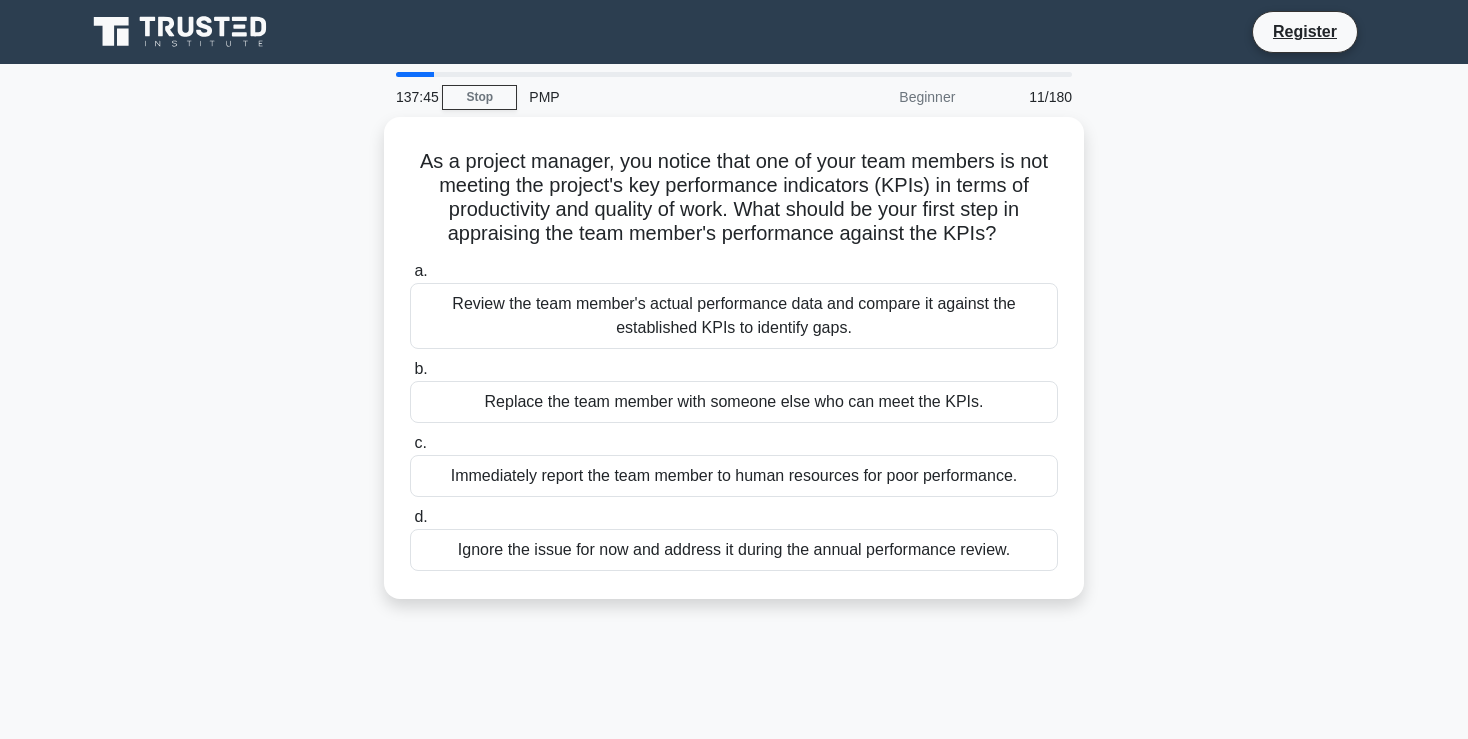 scroll, scrollTop: 0, scrollLeft: 0, axis: both 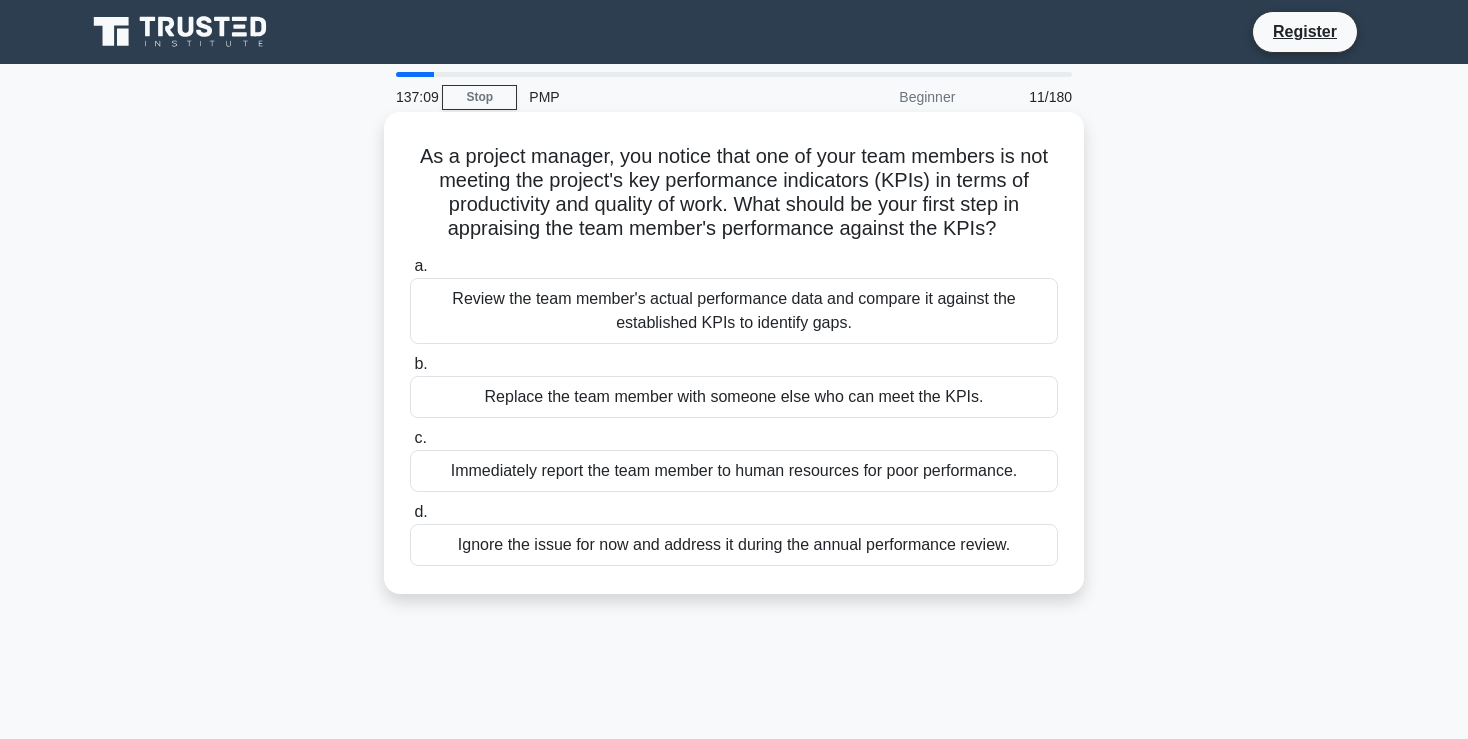 click on "Review the team member's actual performance data and compare it against the established KPIs to identify gaps." at bounding box center (734, 311) 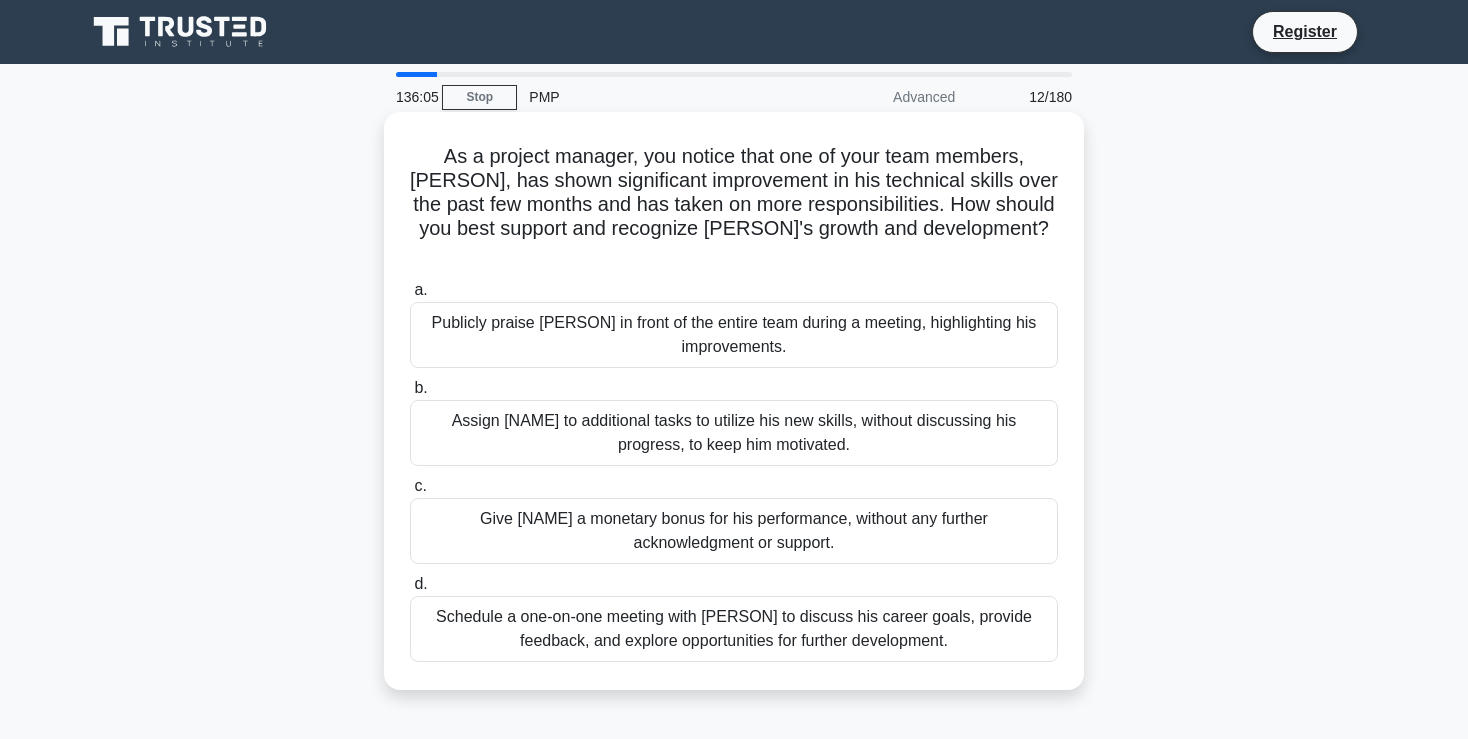 click on "Schedule a one-on-one meeting with Alex to discuss his career goals, provide feedback, and explore opportunities for further development." at bounding box center [734, 629] 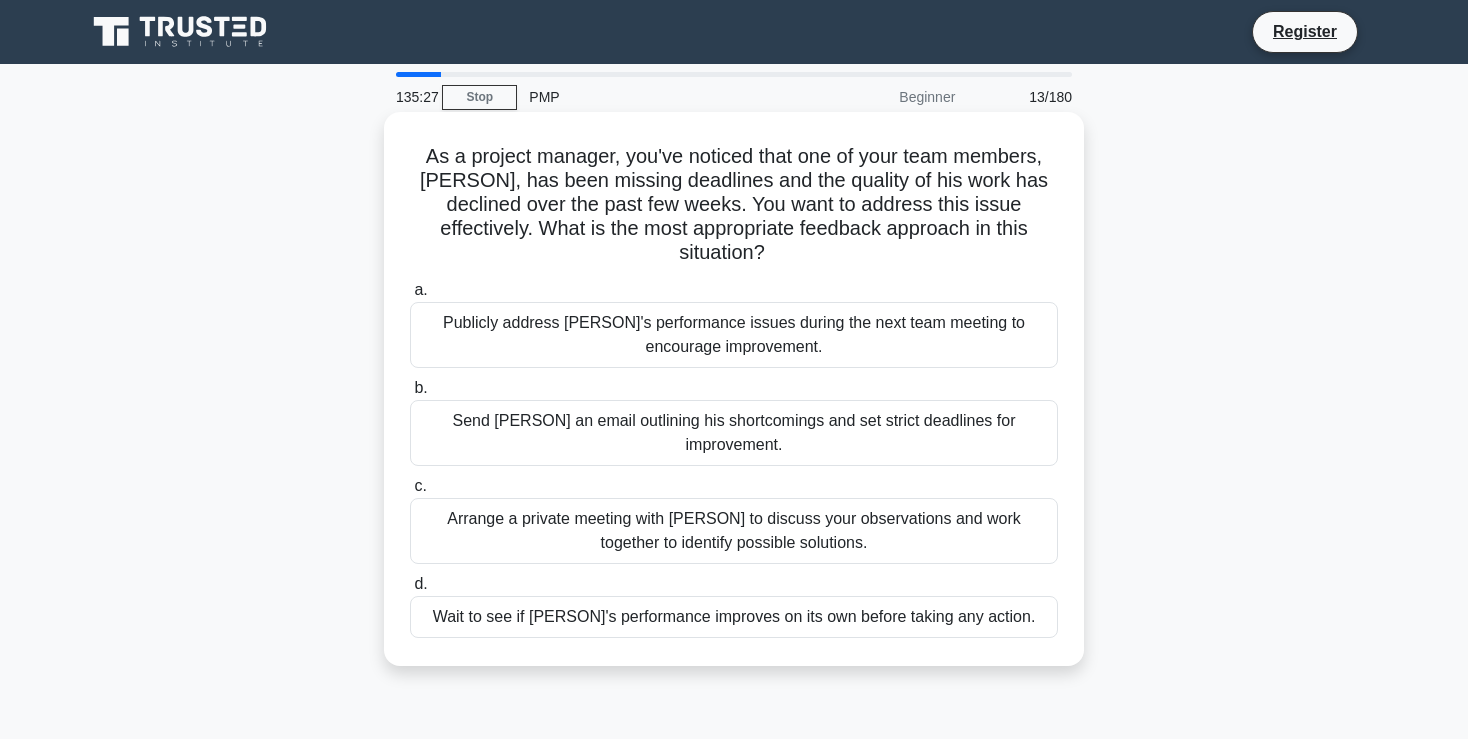 click on "Arrange a private meeting with Alex to discuss your observations and work together to identify possible solutions." at bounding box center [734, 531] 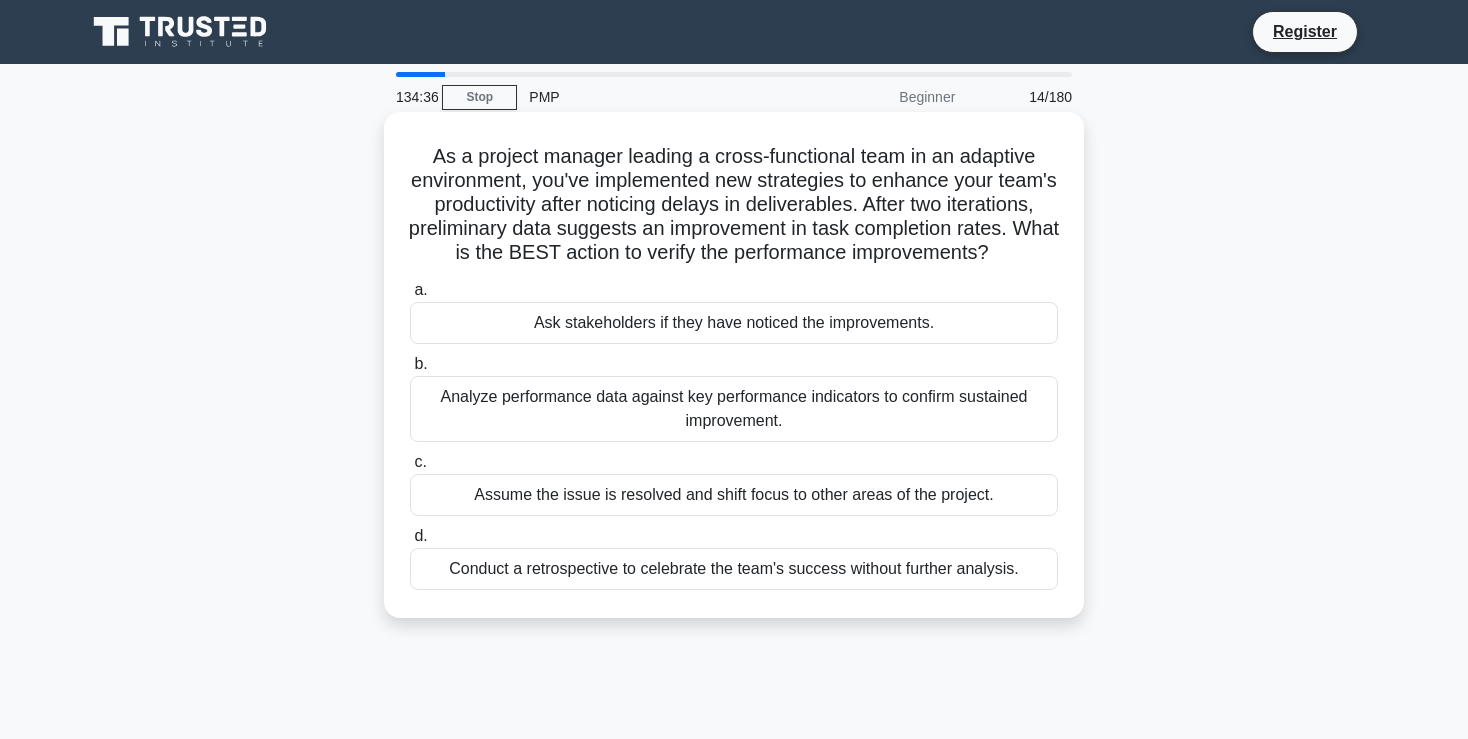 click on "Analyze performance data against key performance indicators to confirm sustained improvement." at bounding box center [734, 409] 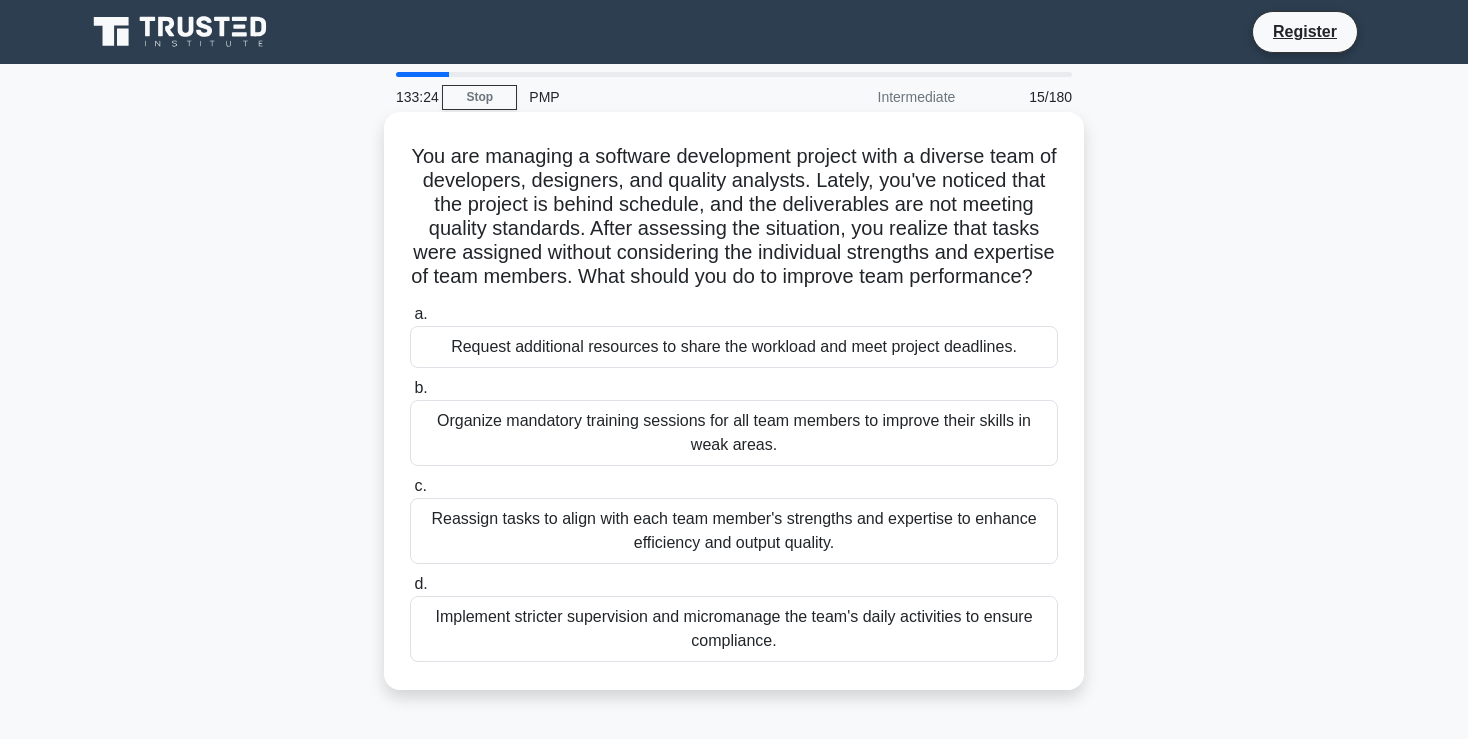 click on "Reassign tasks to align with each team member's strengths and expertise to enhance efficiency and output quality." at bounding box center [734, 531] 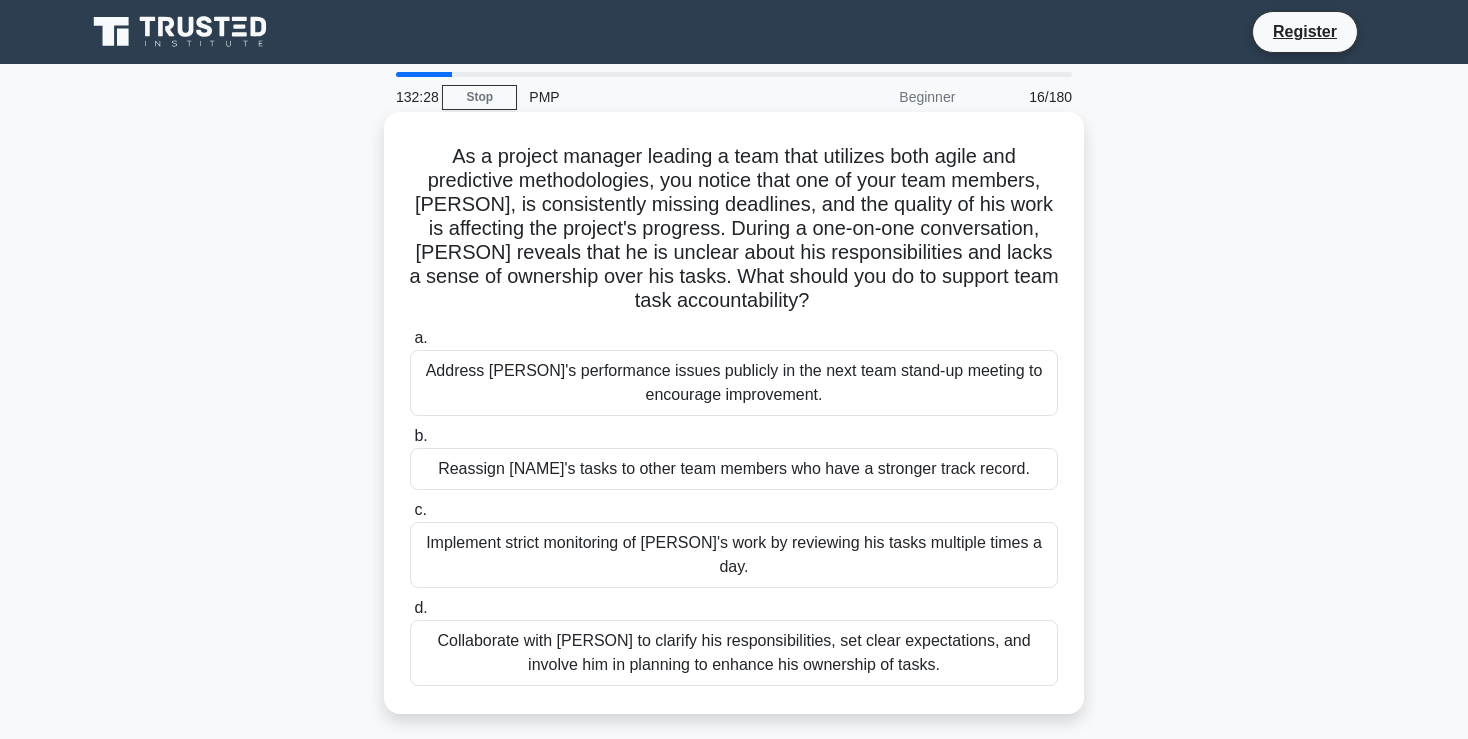 click on "Collaborate with Alex to clarify his responsibilities, set clear expectations, and involve him in planning to enhance his ownership of tasks." at bounding box center (734, 653) 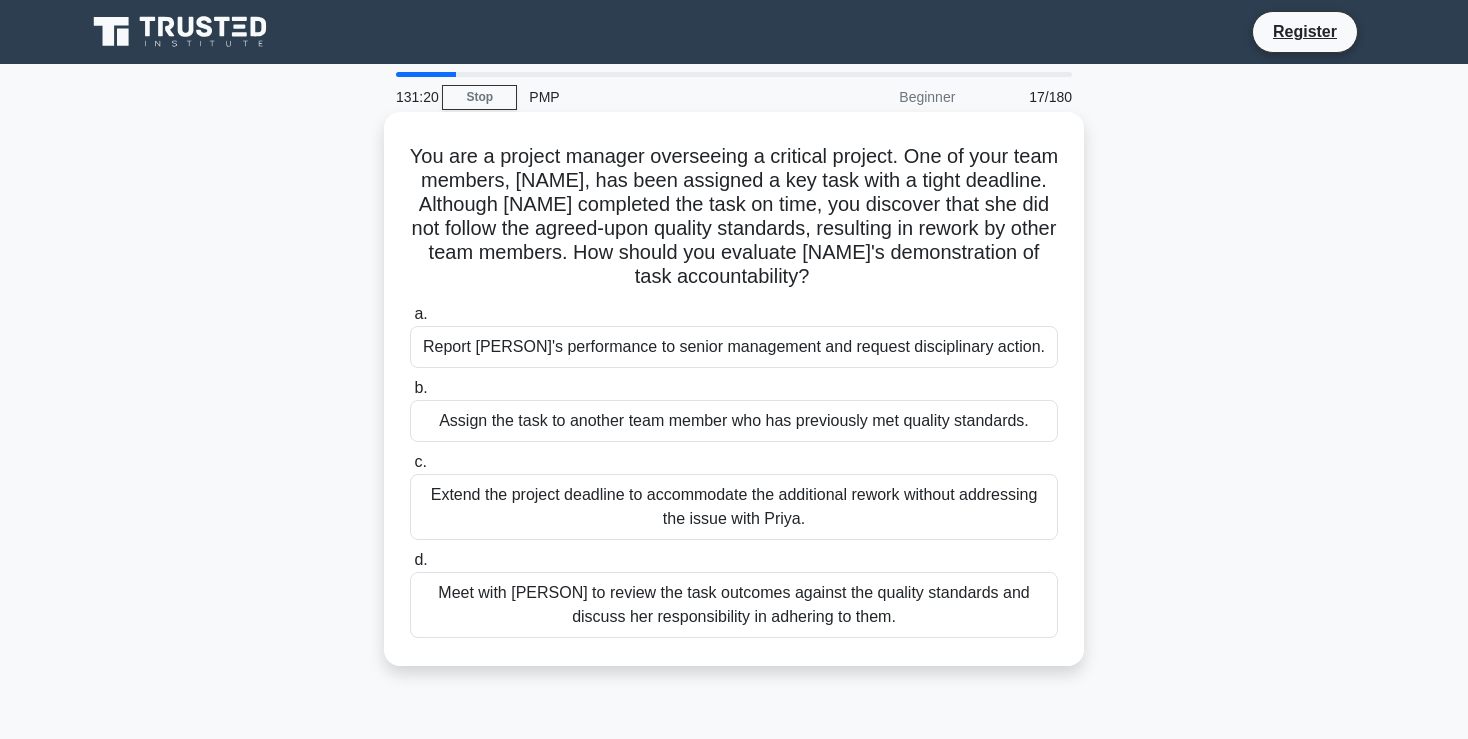 click on "Meet with Priya to review the task outcomes against the quality standards and discuss her responsibility in adhering to them." at bounding box center [734, 605] 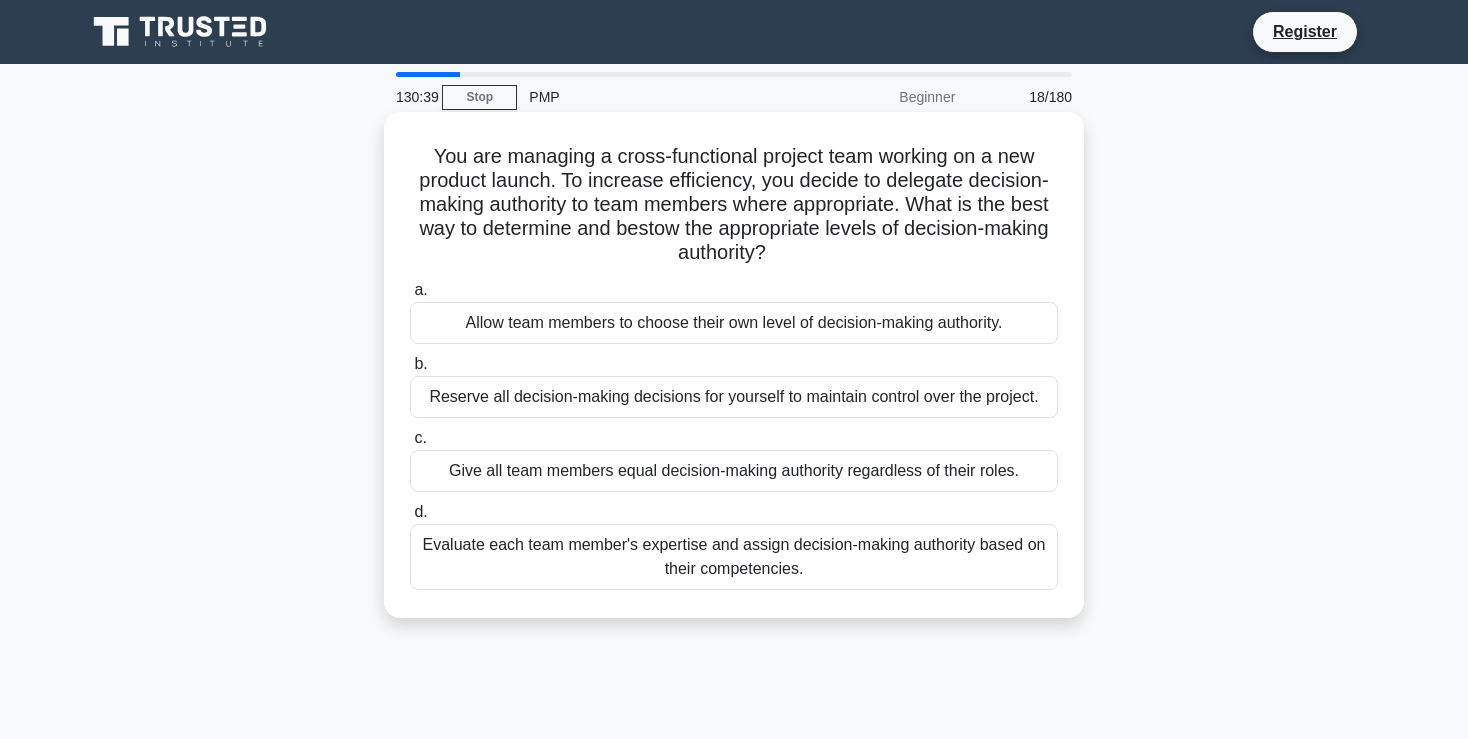 click on "Evaluate each team member's expertise and assign decision-making authority based on their competencies." at bounding box center [734, 557] 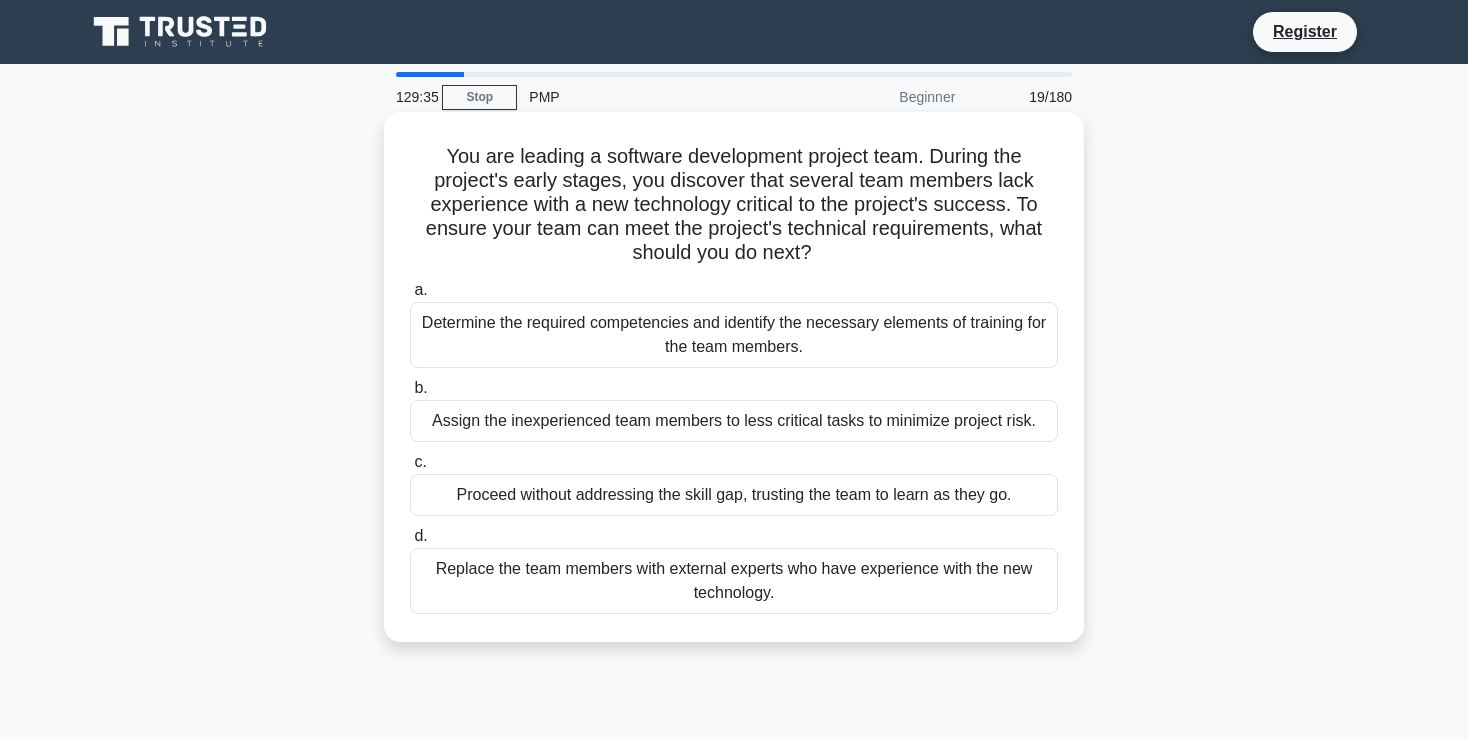 click on "Determine the required competencies and identify the necessary elements of training for the team members." at bounding box center (734, 335) 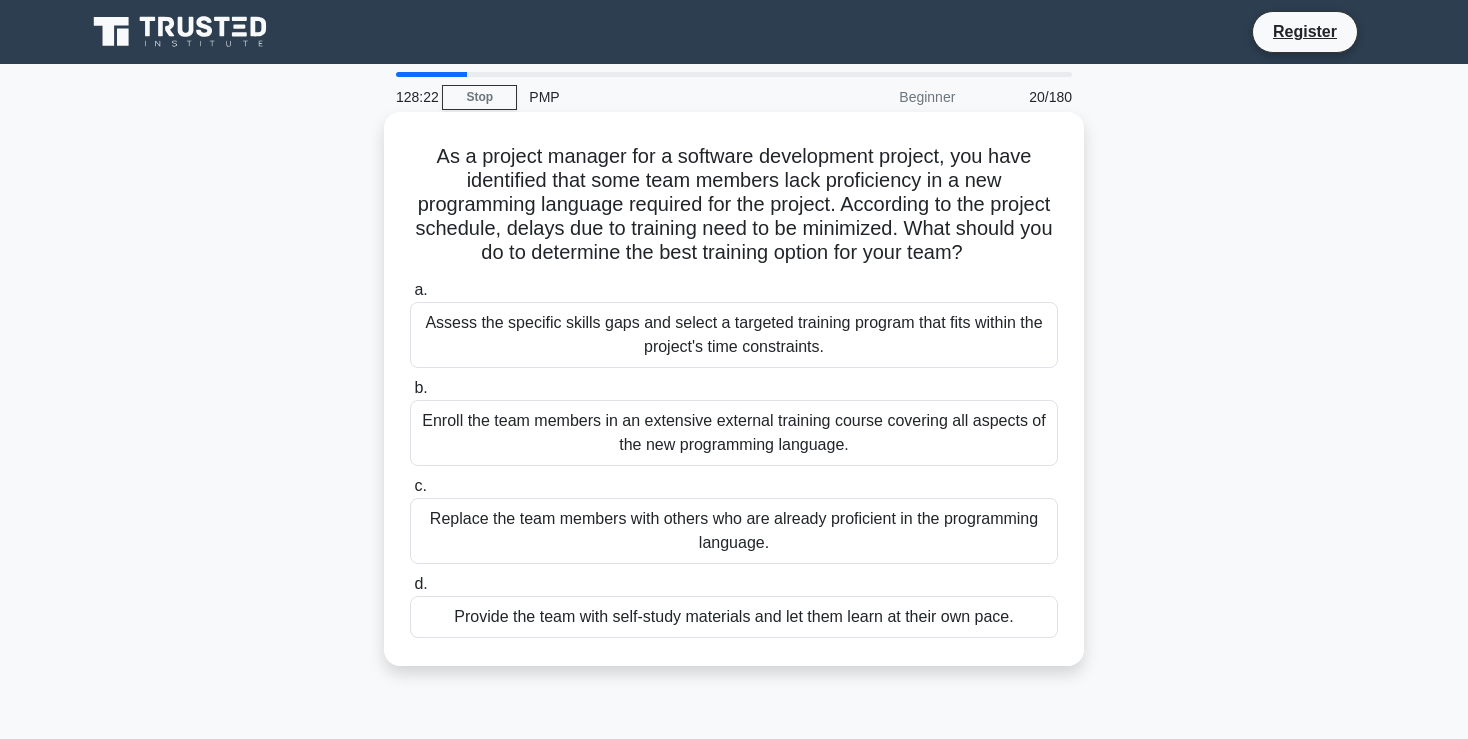 click on "Assess the specific skills gaps and select a targeted training program that fits within the project's time constraints." at bounding box center [734, 335] 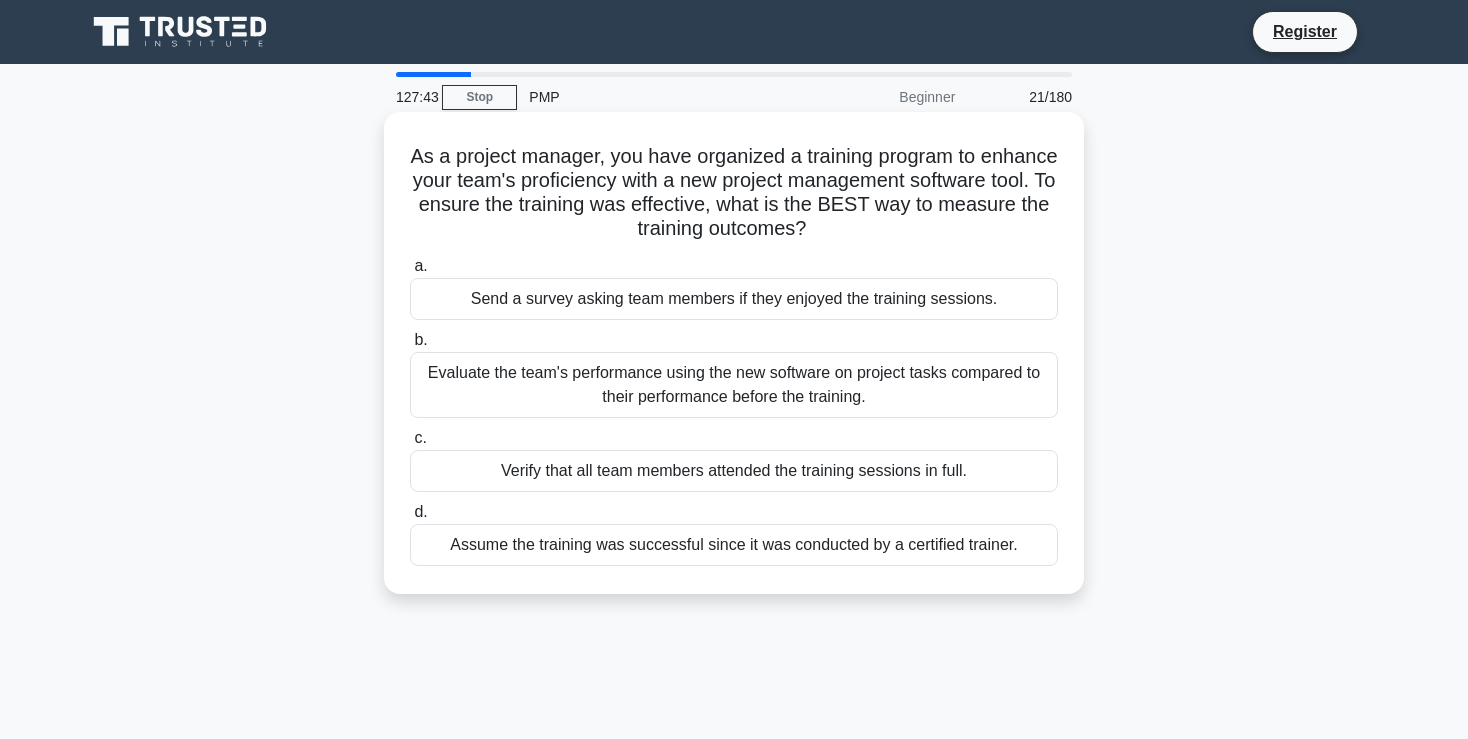 click on "Evaluate the team's performance using the new software on project tasks compared to their performance before the training." at bounding box center [734, 385] 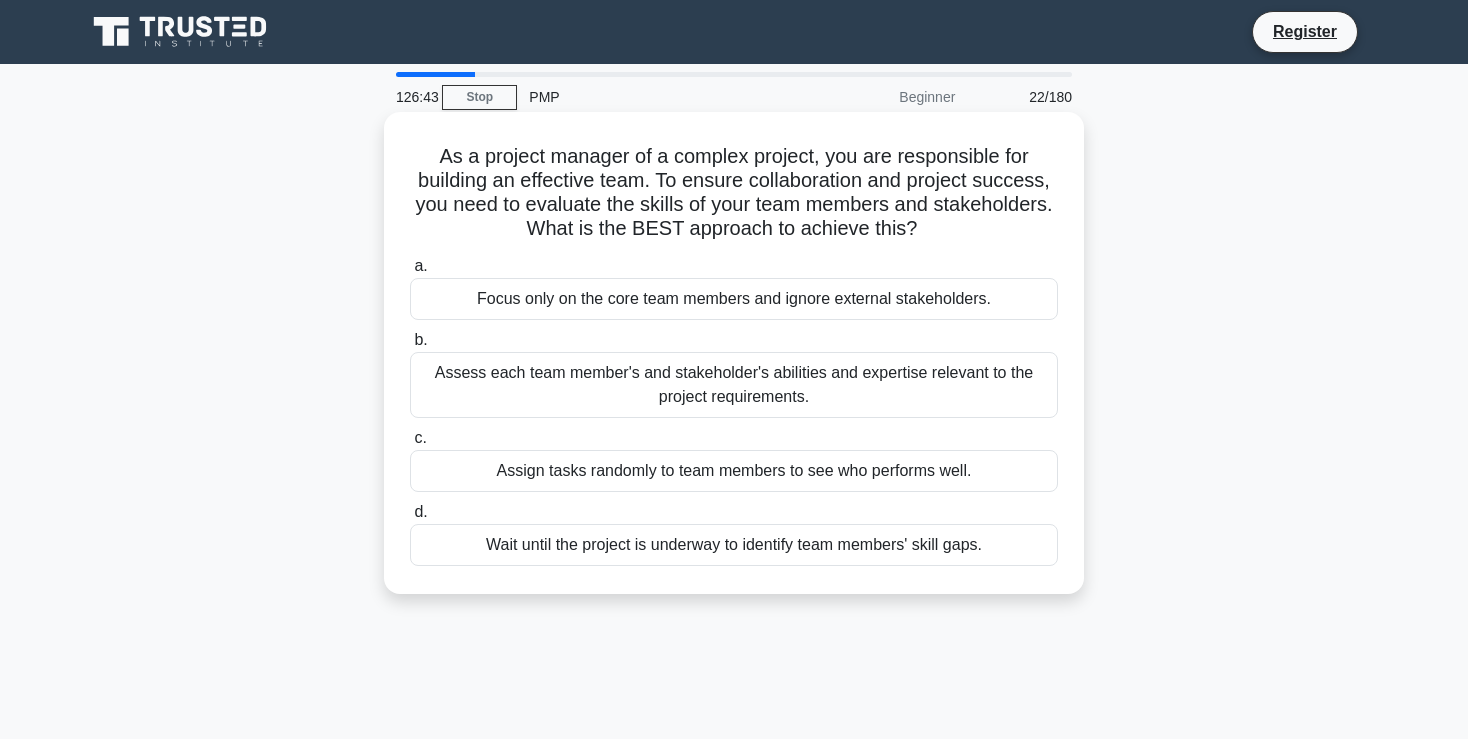 click on "Assess each team member's and stakeholder's abilities and expertise relevant to the project requirements." at bounding box center (734, 385) 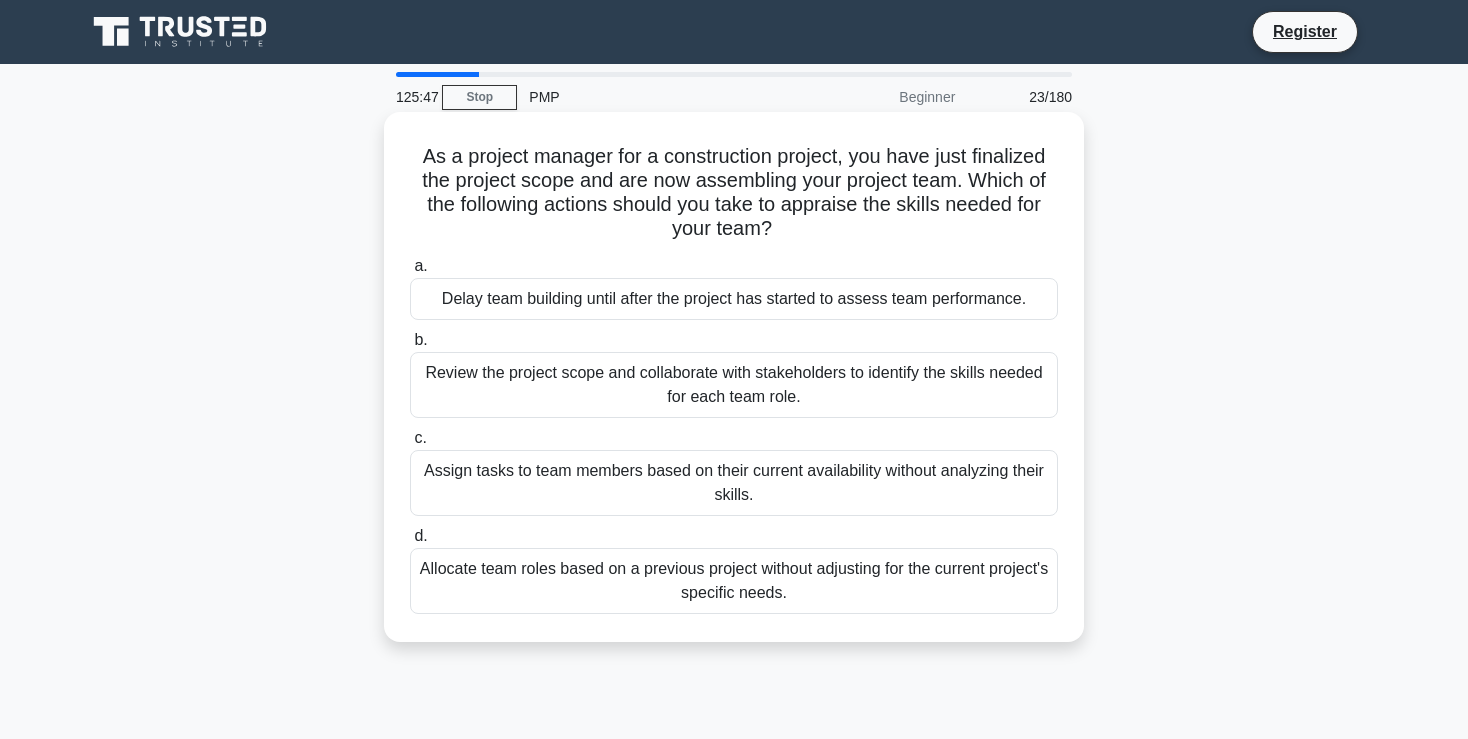 click on "Review the project scope and collaborate with stakeholders to identify the skills needed for each team role." at bounding box center [734, 385] 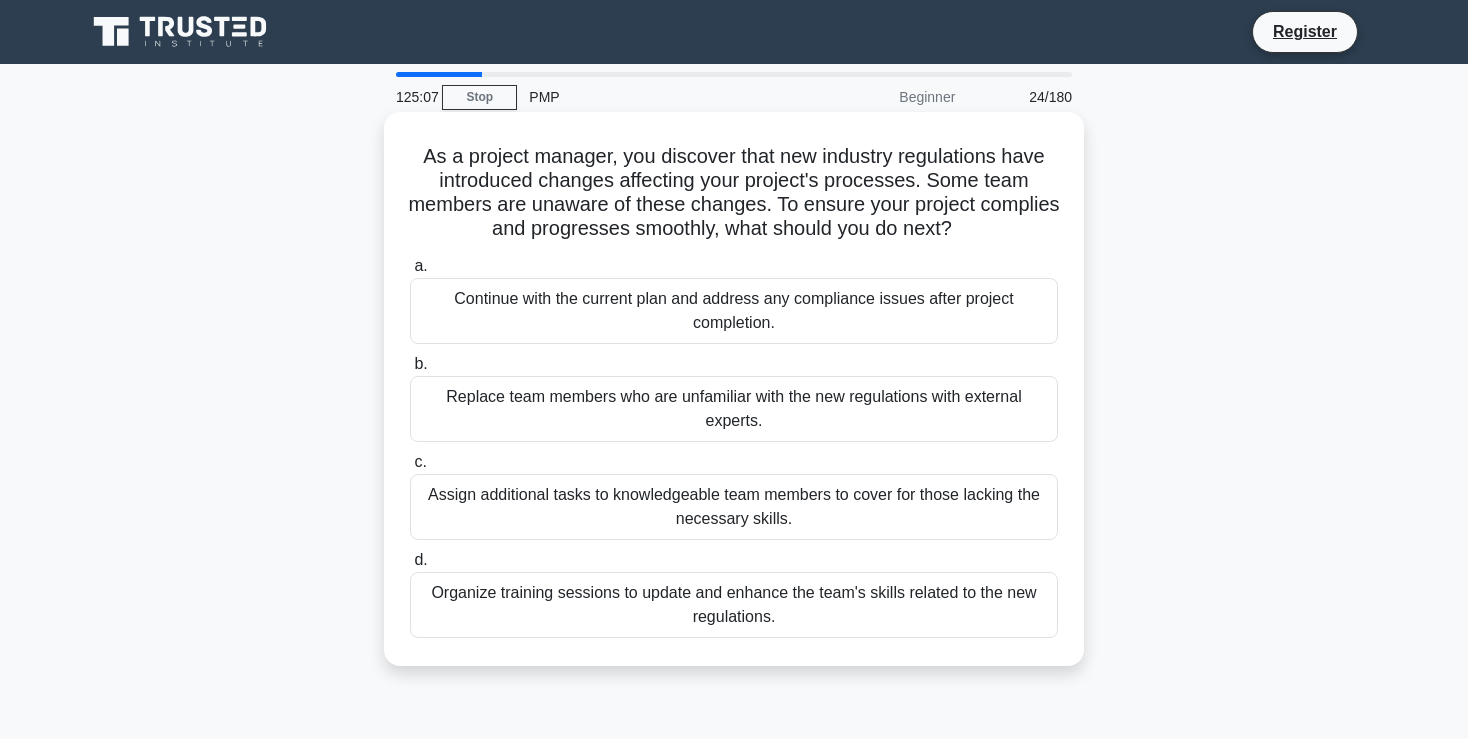 click on "Organize training sessions to update and enhance the team's skills related to the new regulations." at bounding box center (734, 605) 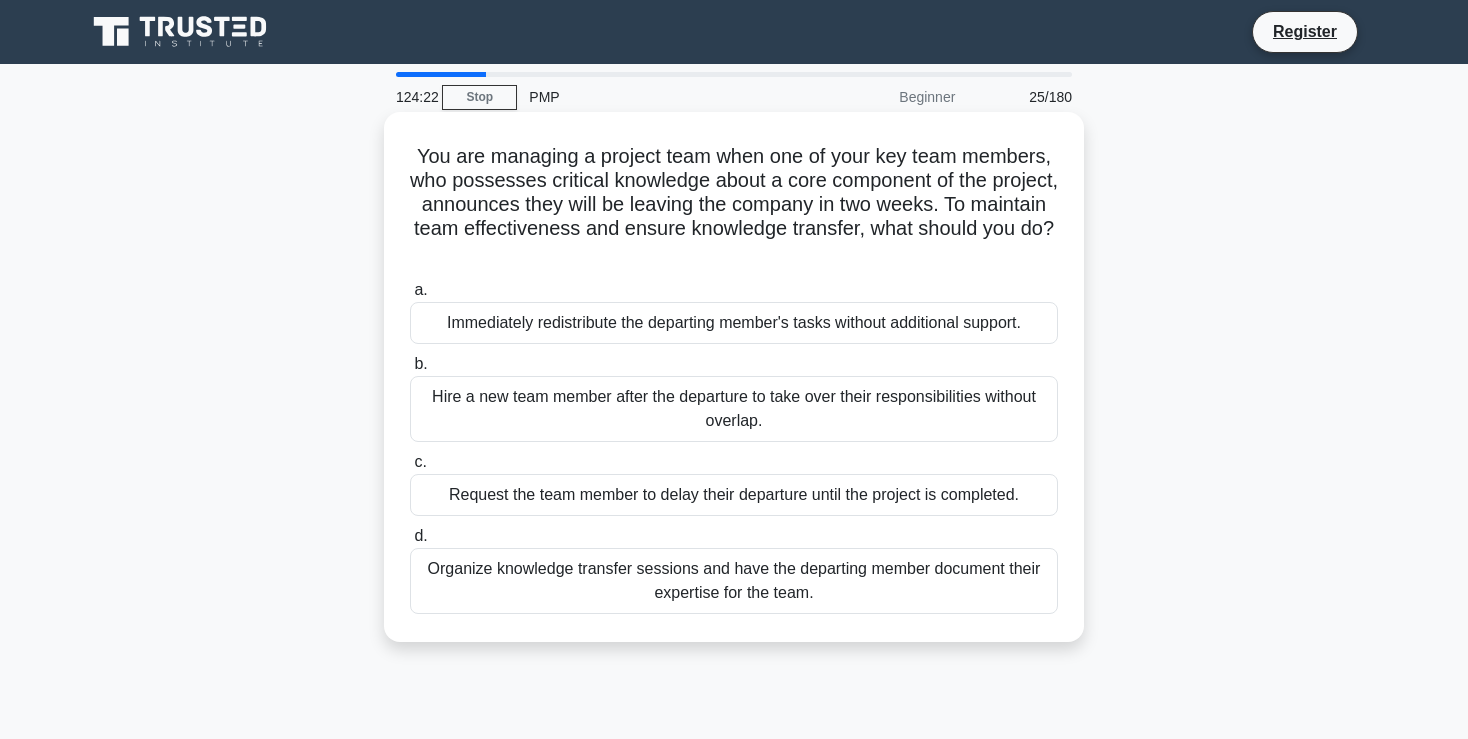 click on "Organize knowledge transfer sessions and have the departing member document their expertise for the team." at bounding box center [734, 581] 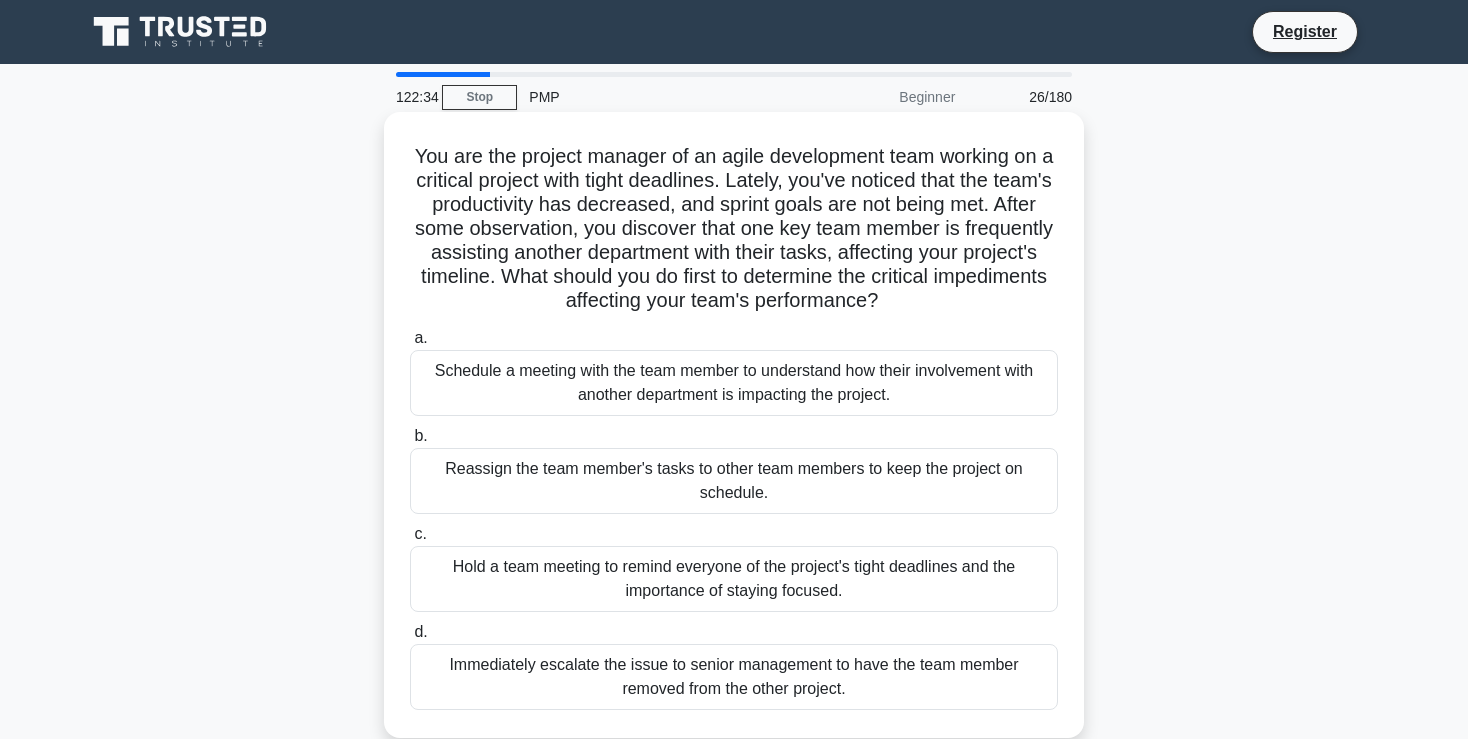 click on "Hold a team meeting to remind everyone of the project's tight deadlines and the importance of staying focused." at bounding box center (734, 579) 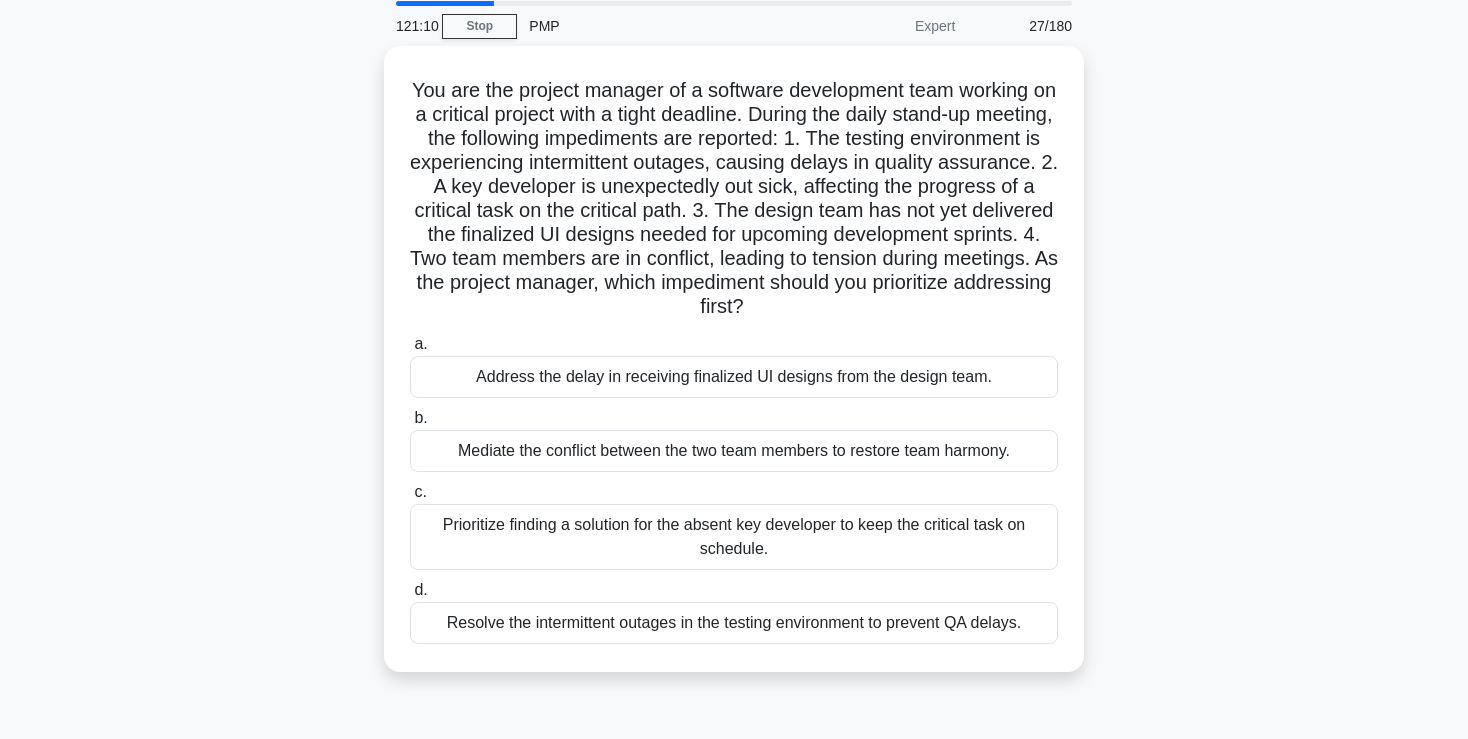 scroll, scrollTop: 108, scrollLeft: 0, axis: vertical 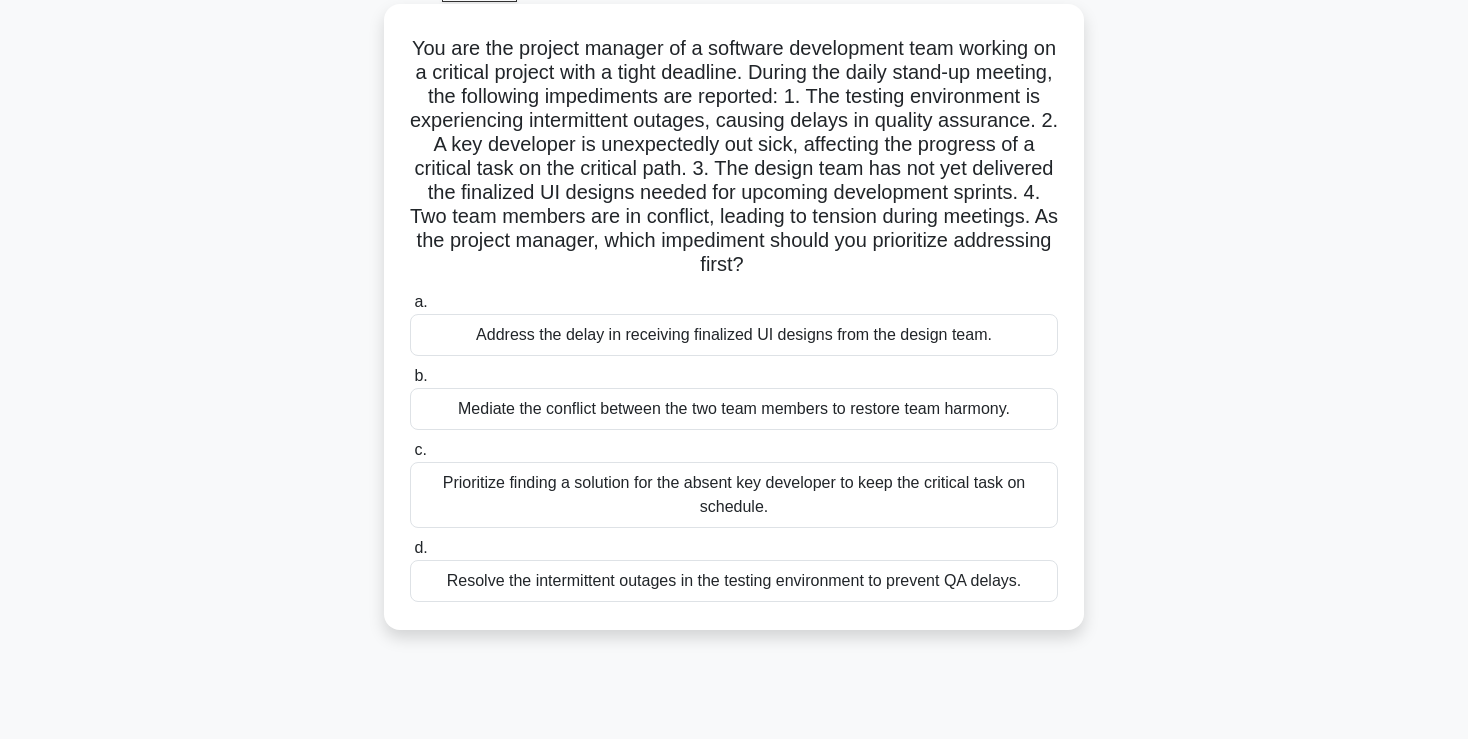 click on "Mediate the conflict between the two team members to restore team harmony." at bounding box center (734, 409) 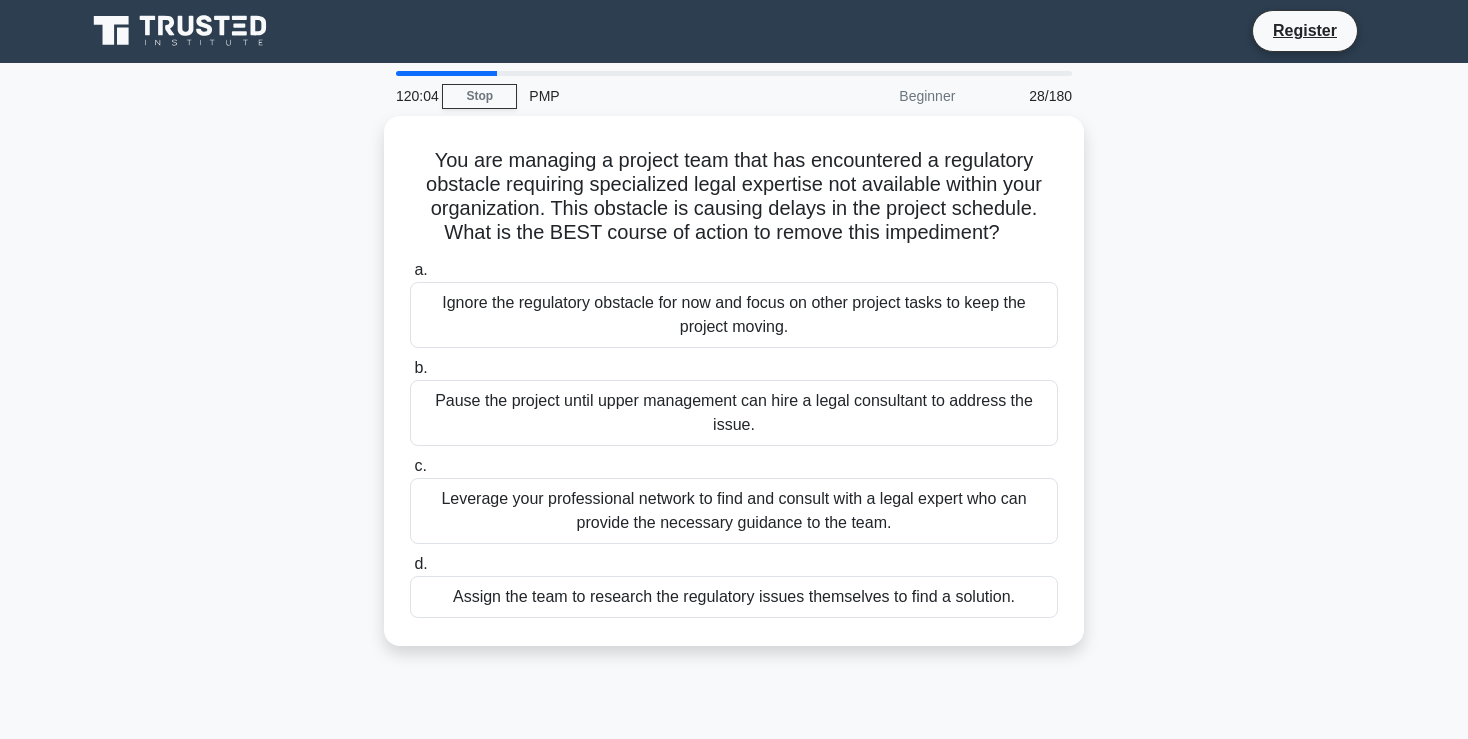 scroll, scrollTop: 0, scrollLeft: 0, axis: both 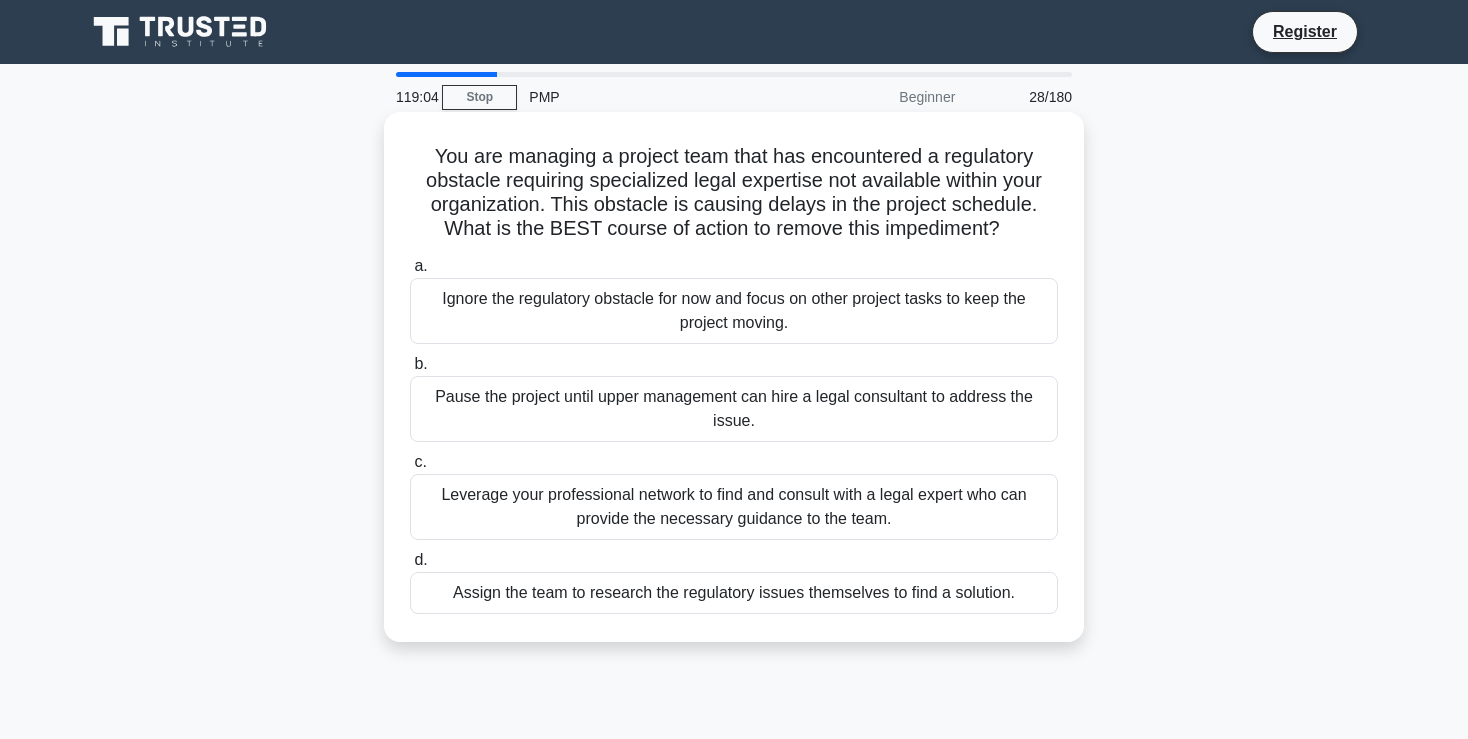 click on "Leverage your professional network to find and consult with a legal expert who can provide the necessary guidance to the team." at bounding box center (734, 507) 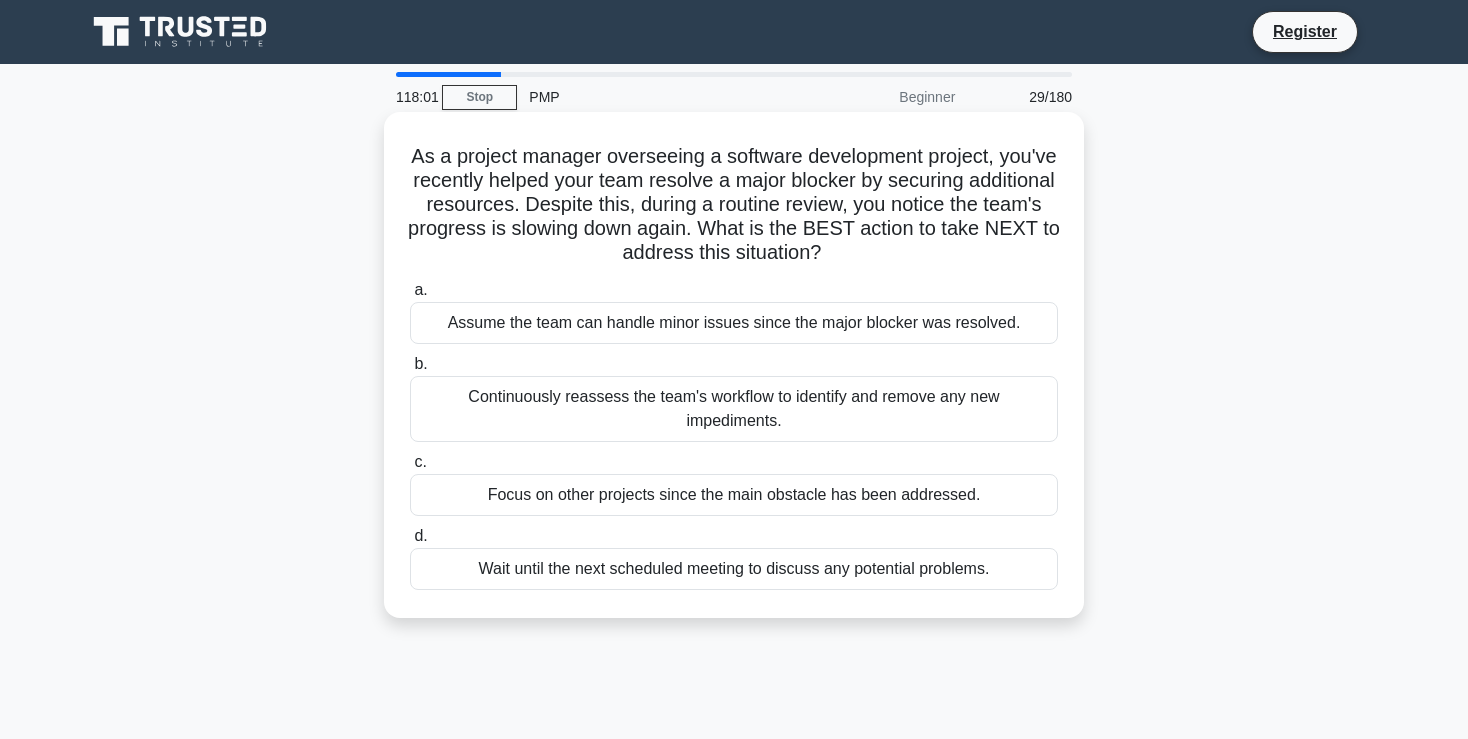 click on "Continuously reassess the team's workflow to identify and remove any new impediments." at bounding box center [734, 409] 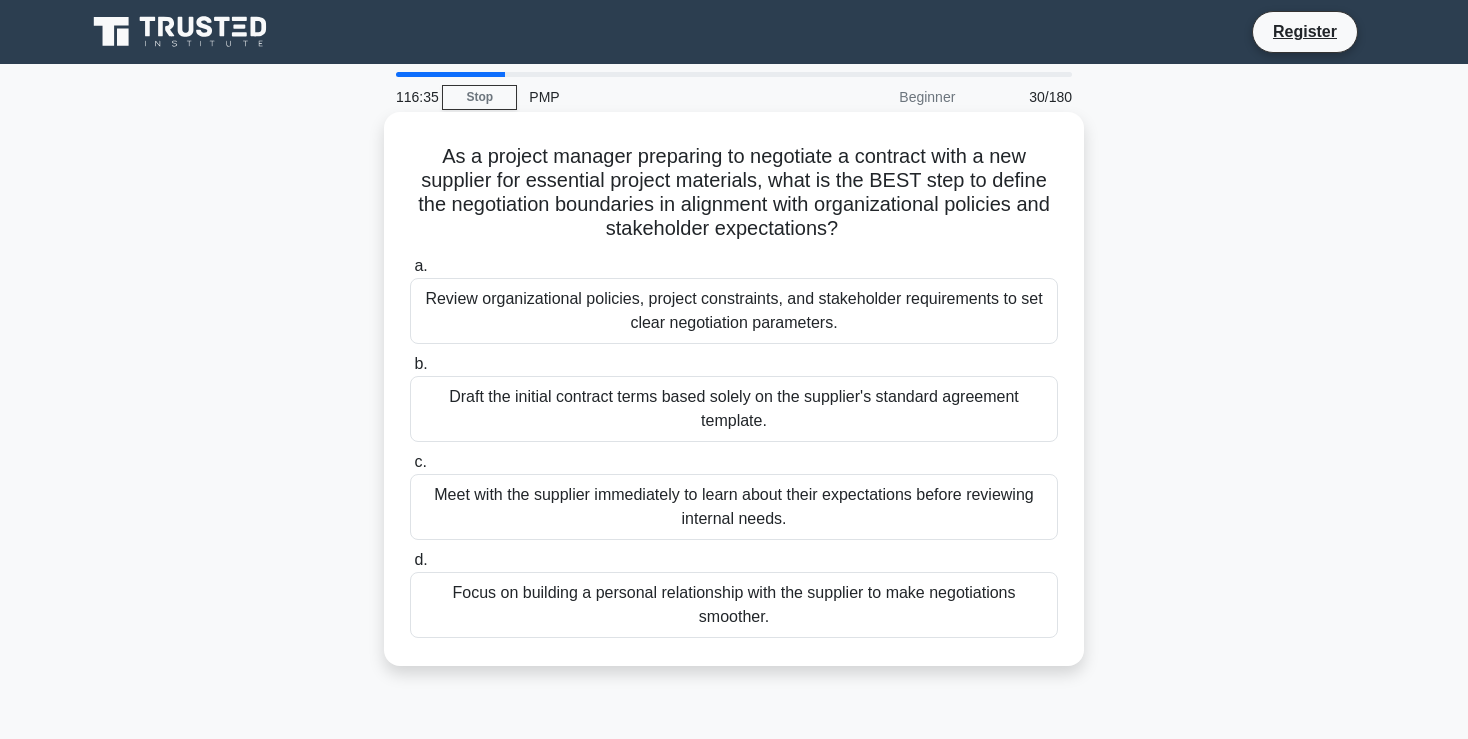 click on "Meet with the supplier immediately to learn about their expectations before reviewing internal needs." at bounding box center [734, 507] 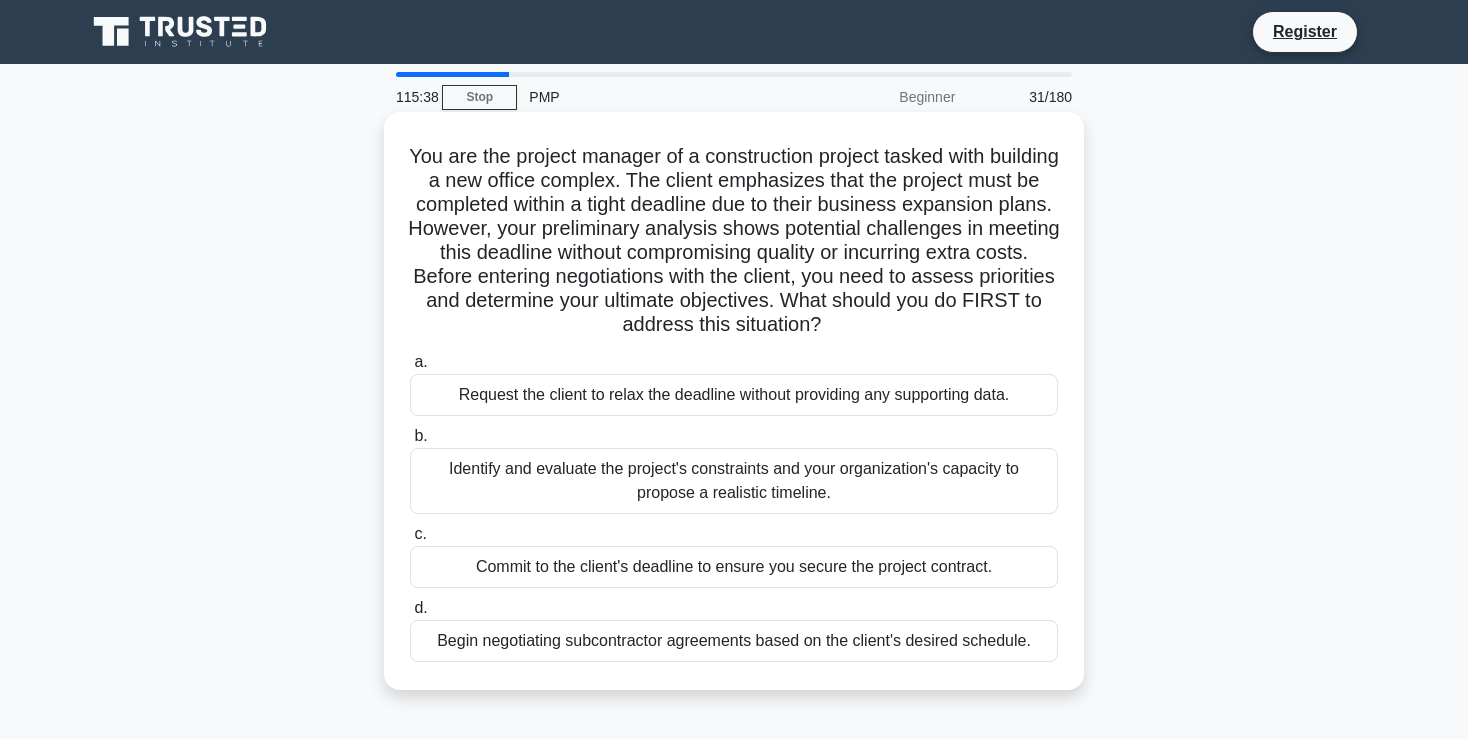 click on "Identify and evaluate the project's constraints and your organization's capacity to propose a realistic timeline." at bounding box center (734, 481) 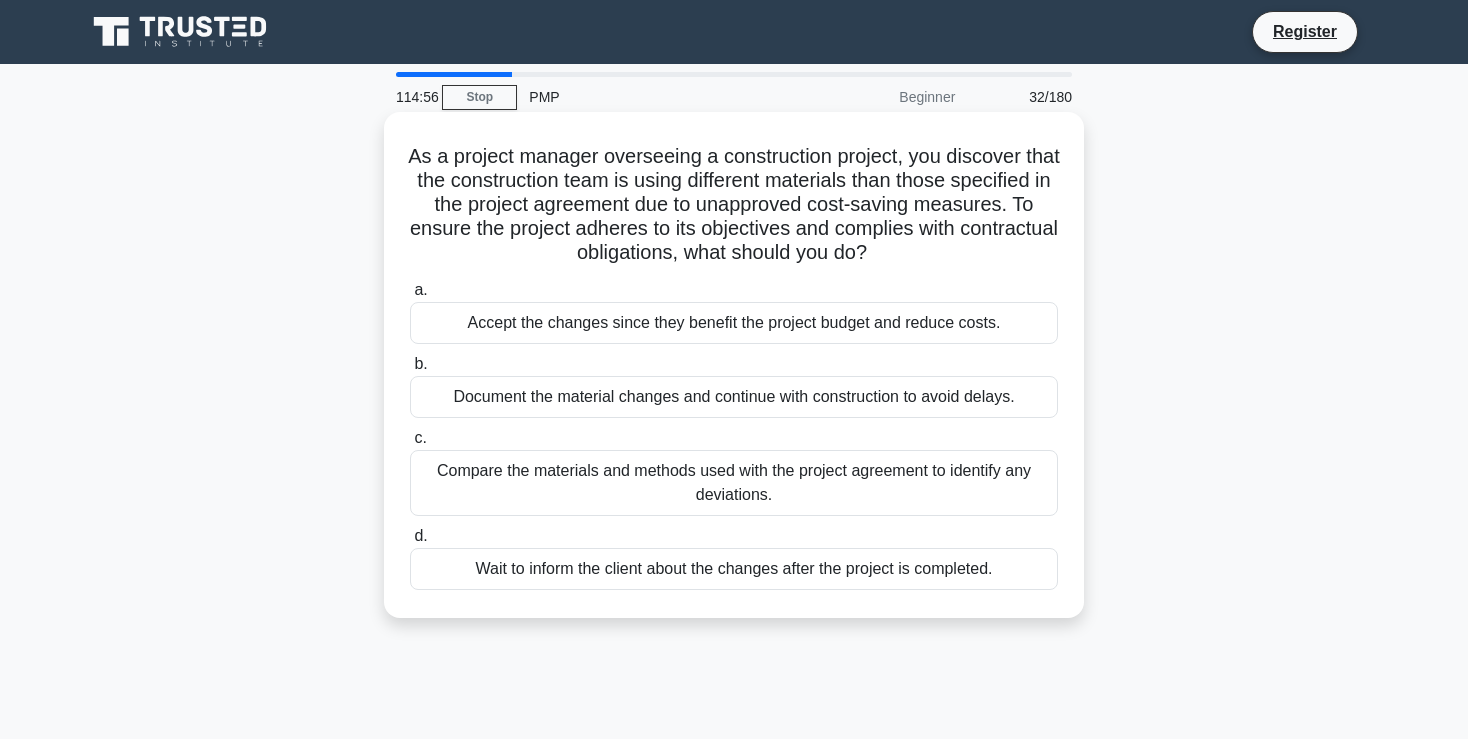 click on "Compare the materials and methods used with the project agreement to identify any deviations." at bounding box center (734, 483) 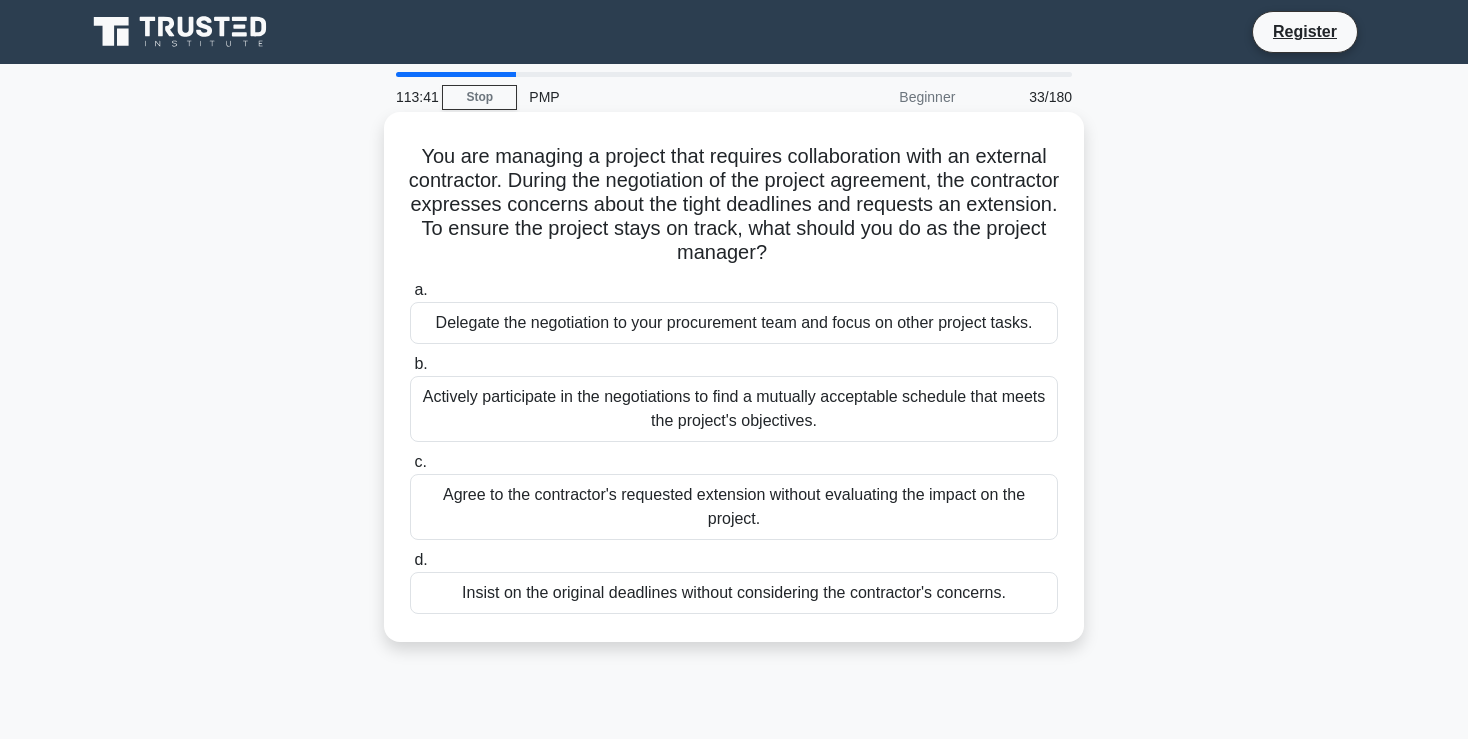 click on "Actively participate in the negotiations to find a mutually acceptable schedule that meets the project's objectives." at bounding box center [734, 409] 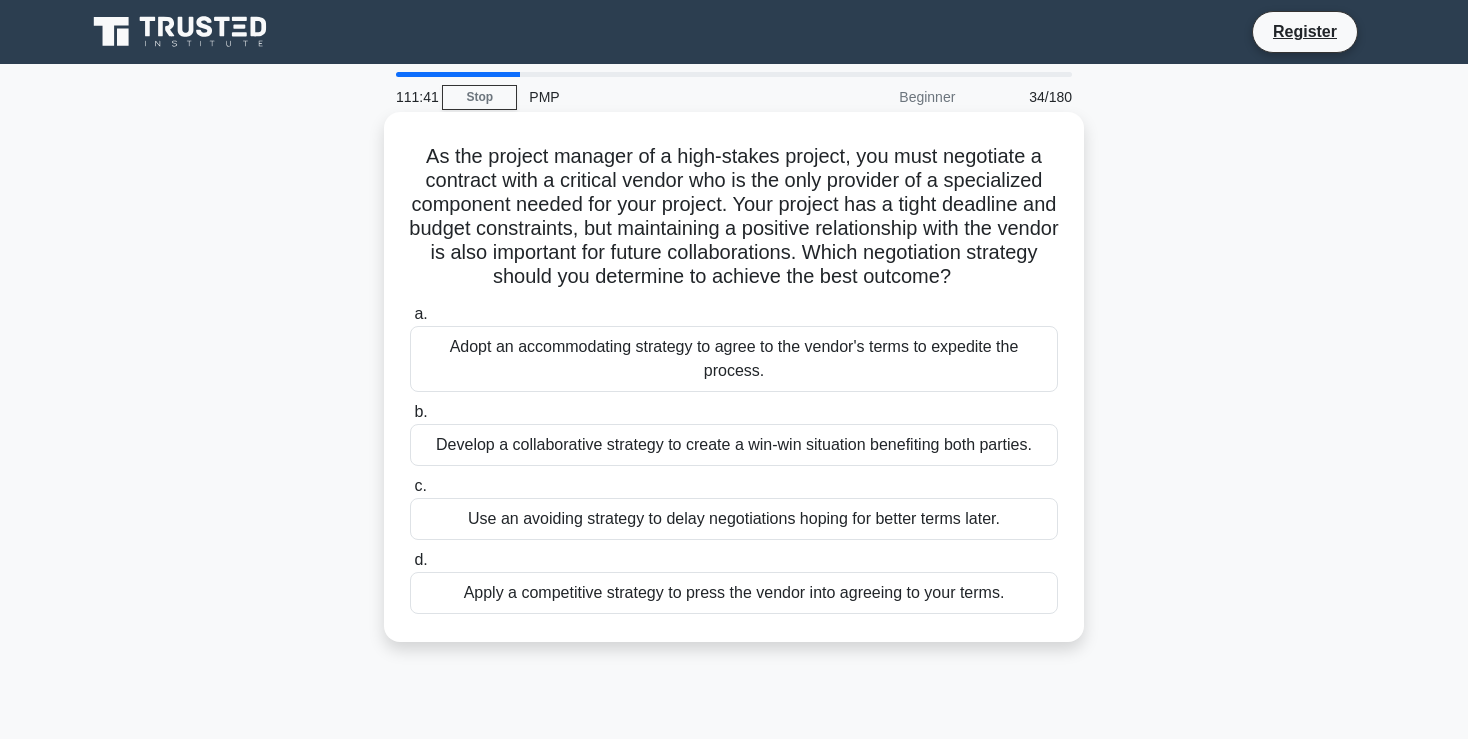 click on "Apply a competitive strategy to press the vendor into agreeing to your terms." at bounding box center [734, 593] 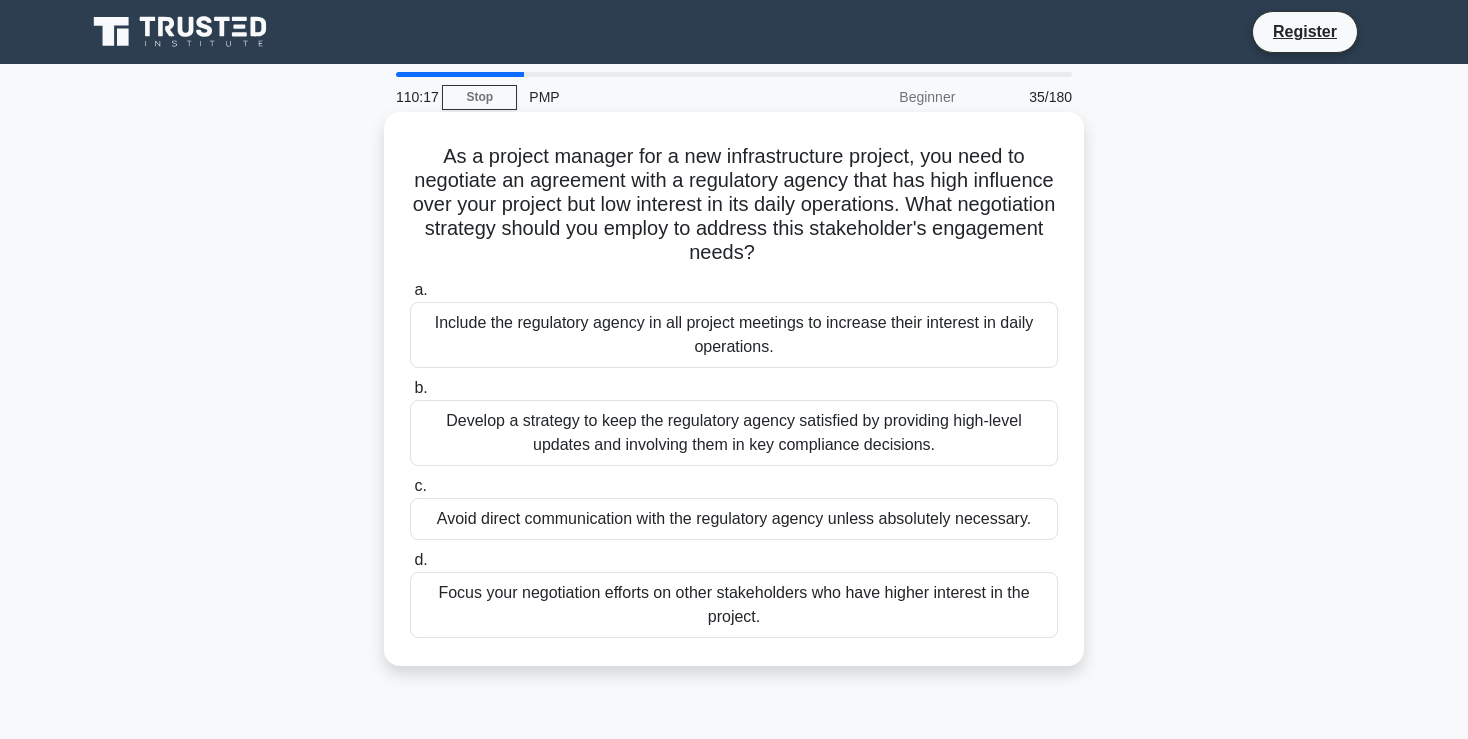 click on "Develop a strategy to keep the regulatory agency satisfied by providing high-level updates and involving them in key compliance decisions." at bounding box center [734, 433] 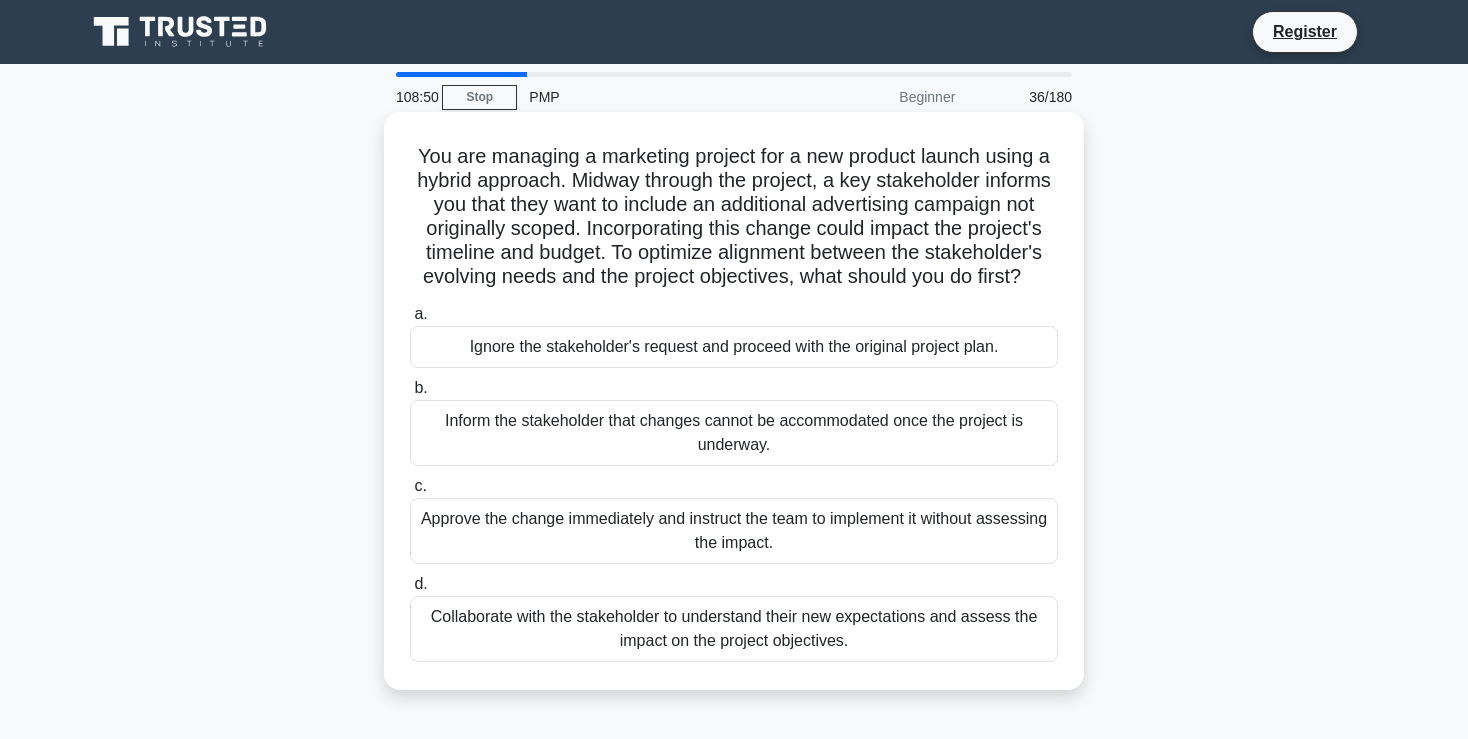click on "Collaborate with the stakeholder to understand their new expectations and assess the impact on the project objectives." at bounding box center [734, 629] 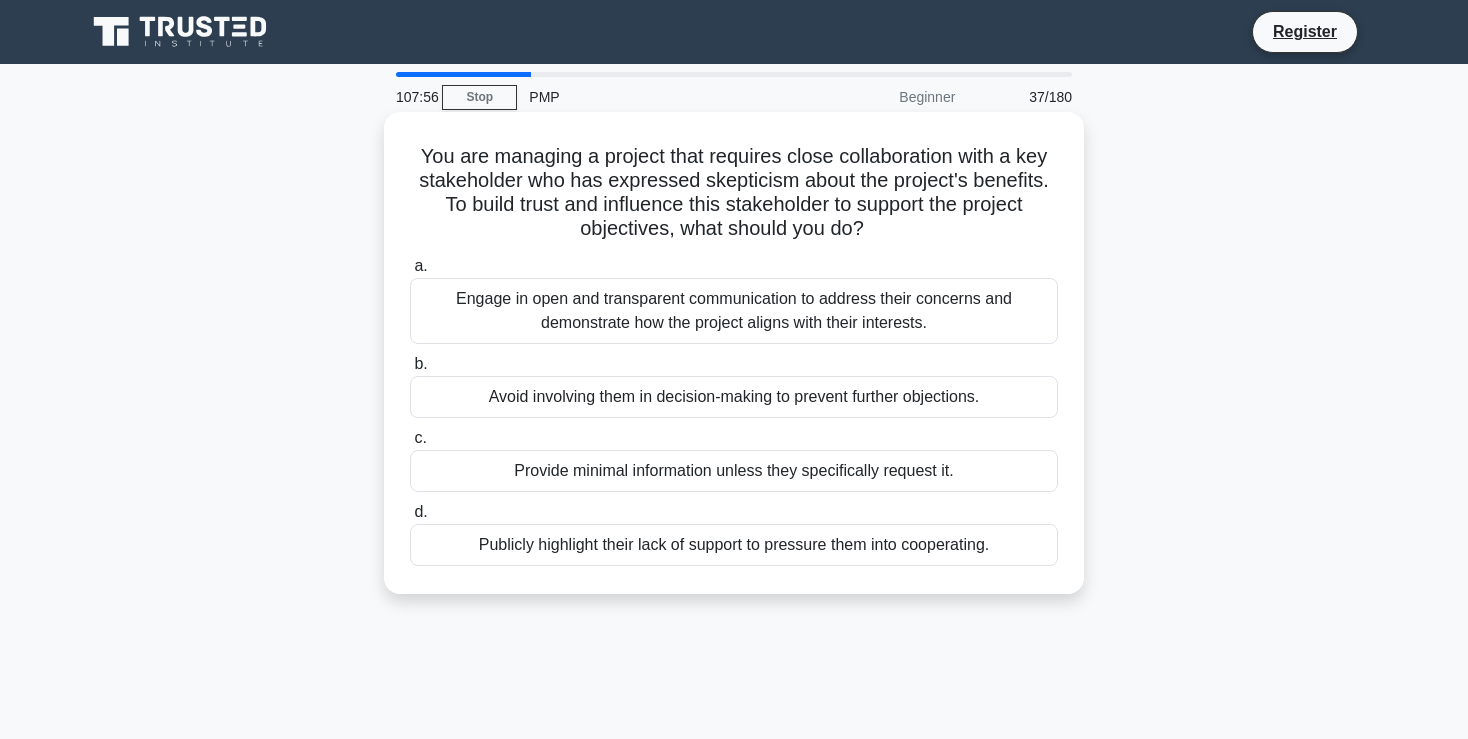 click on "Engage in open and transparent communication to address their concerns and demonstrate how the project aligns with their interests." at bounding box center (734, 311) 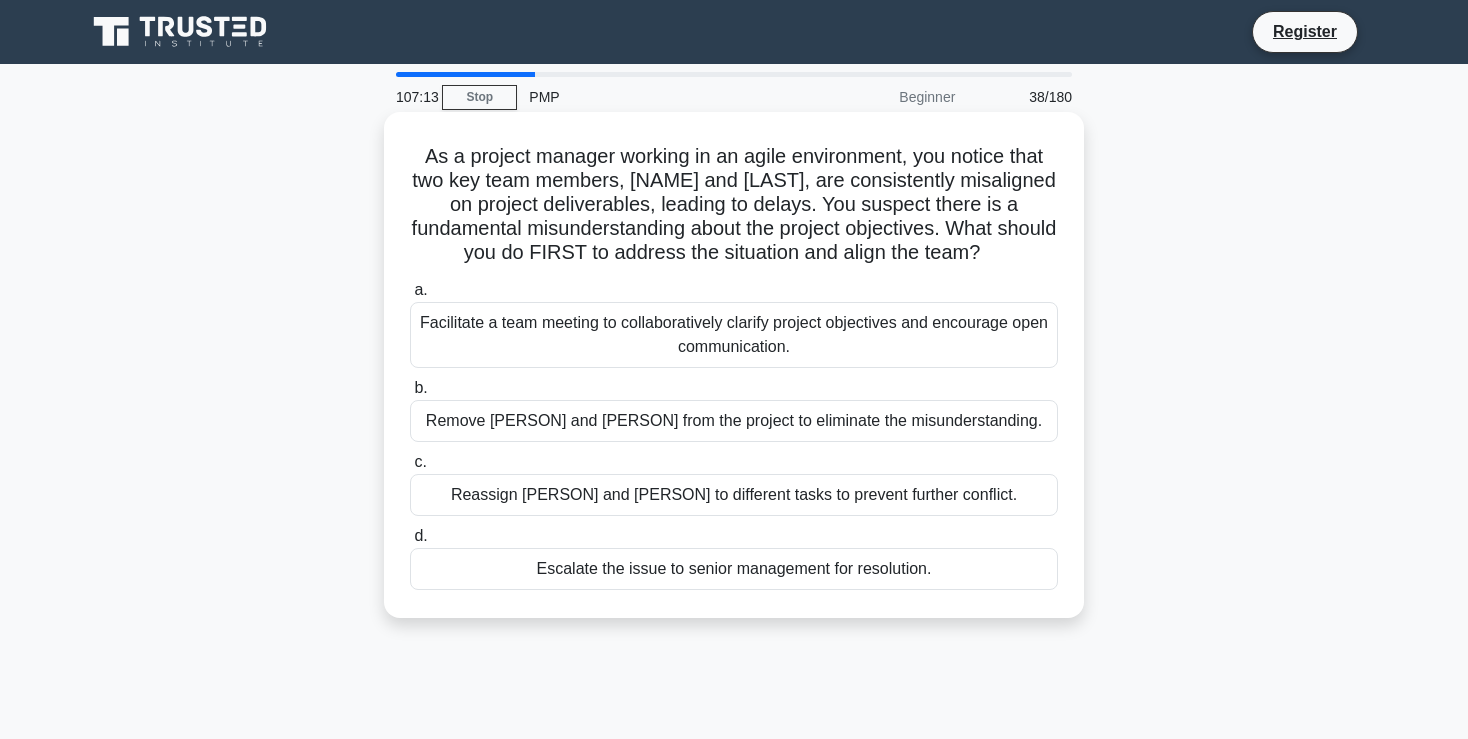 click on "Facilitate a team meeting to collaboratively clarify project objectives and encourage open communication." at bounding box center (734, 335) 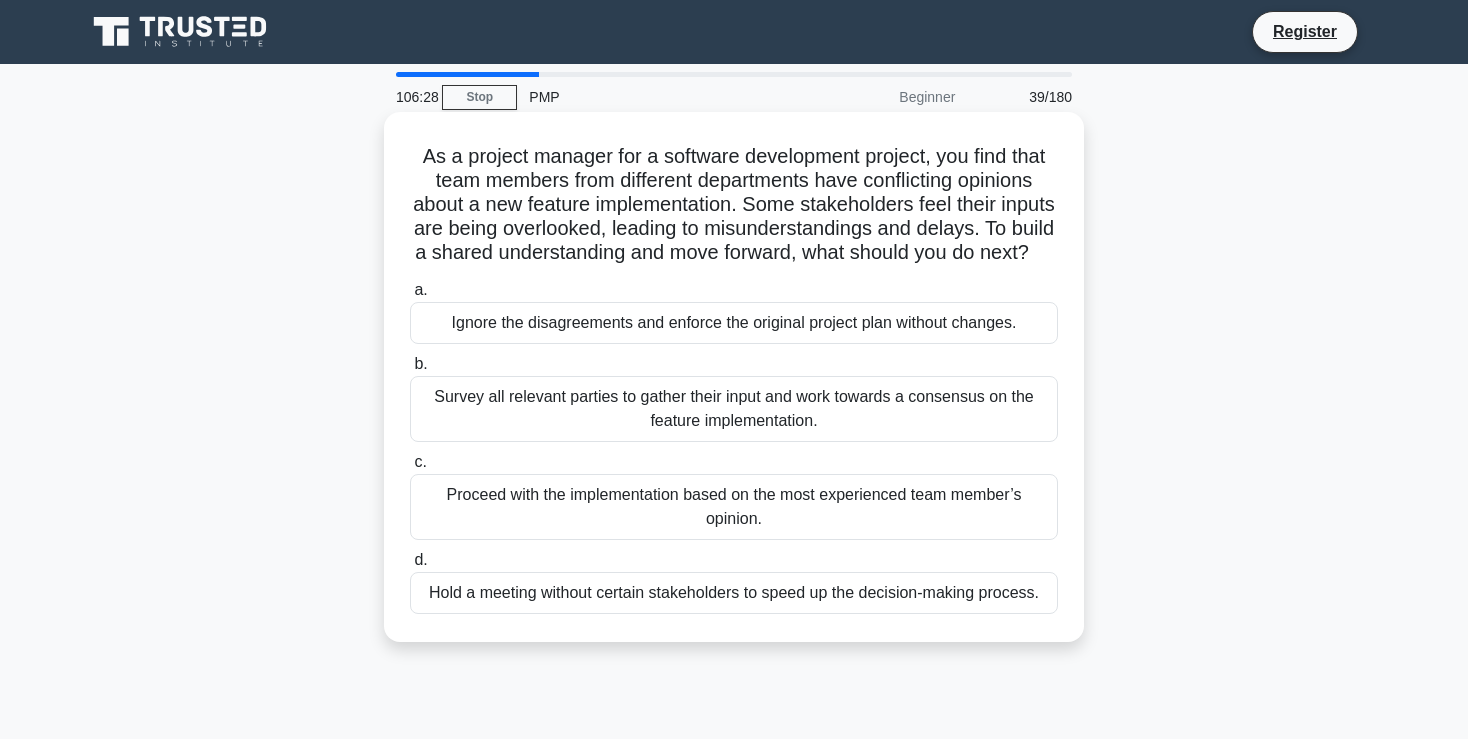 click on "Survey all relevant parties to gather their input and work towards a consensus on the feature implementation." at bounding box center [734, 409] 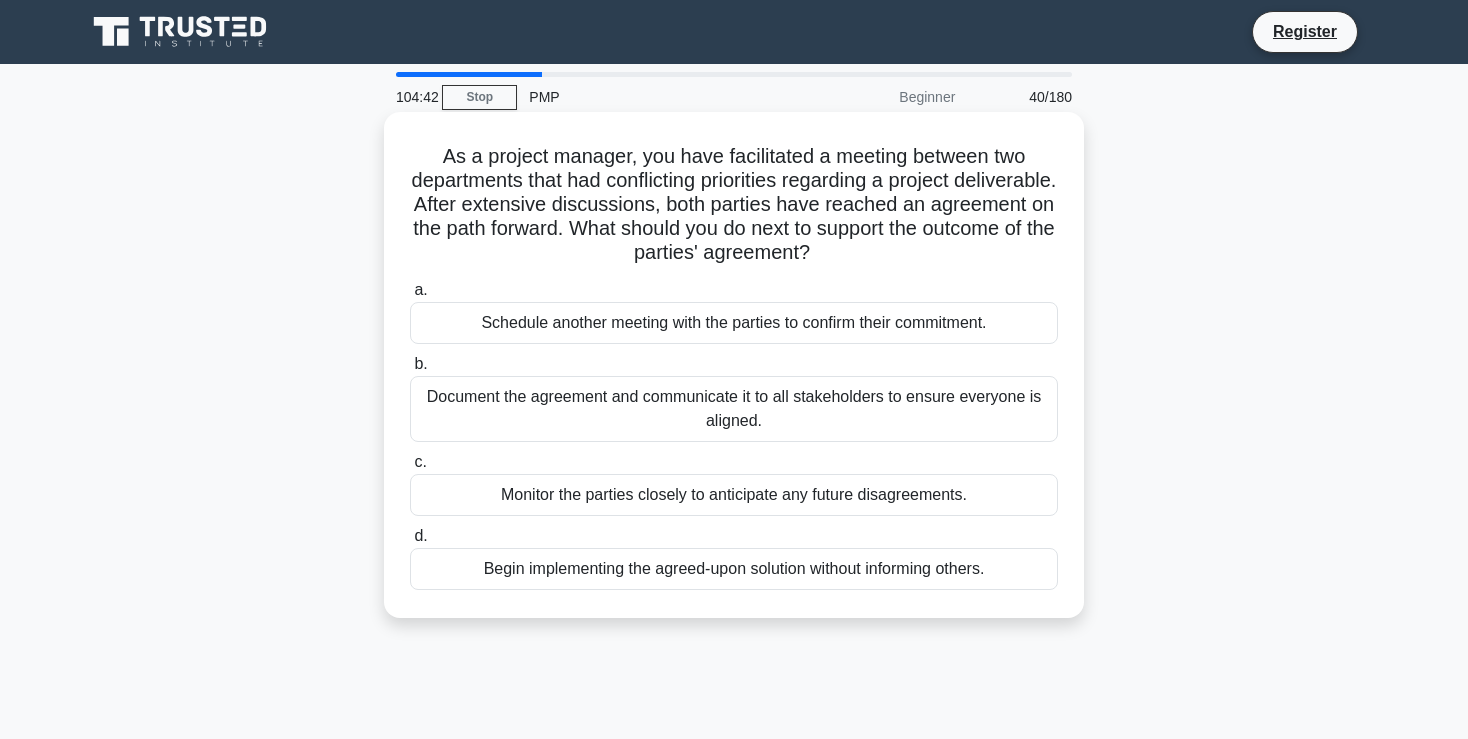 click on "Document the agreement and communicate it to all stakeholders to ensure everyone is aligned." at bounding box center (734, 409) 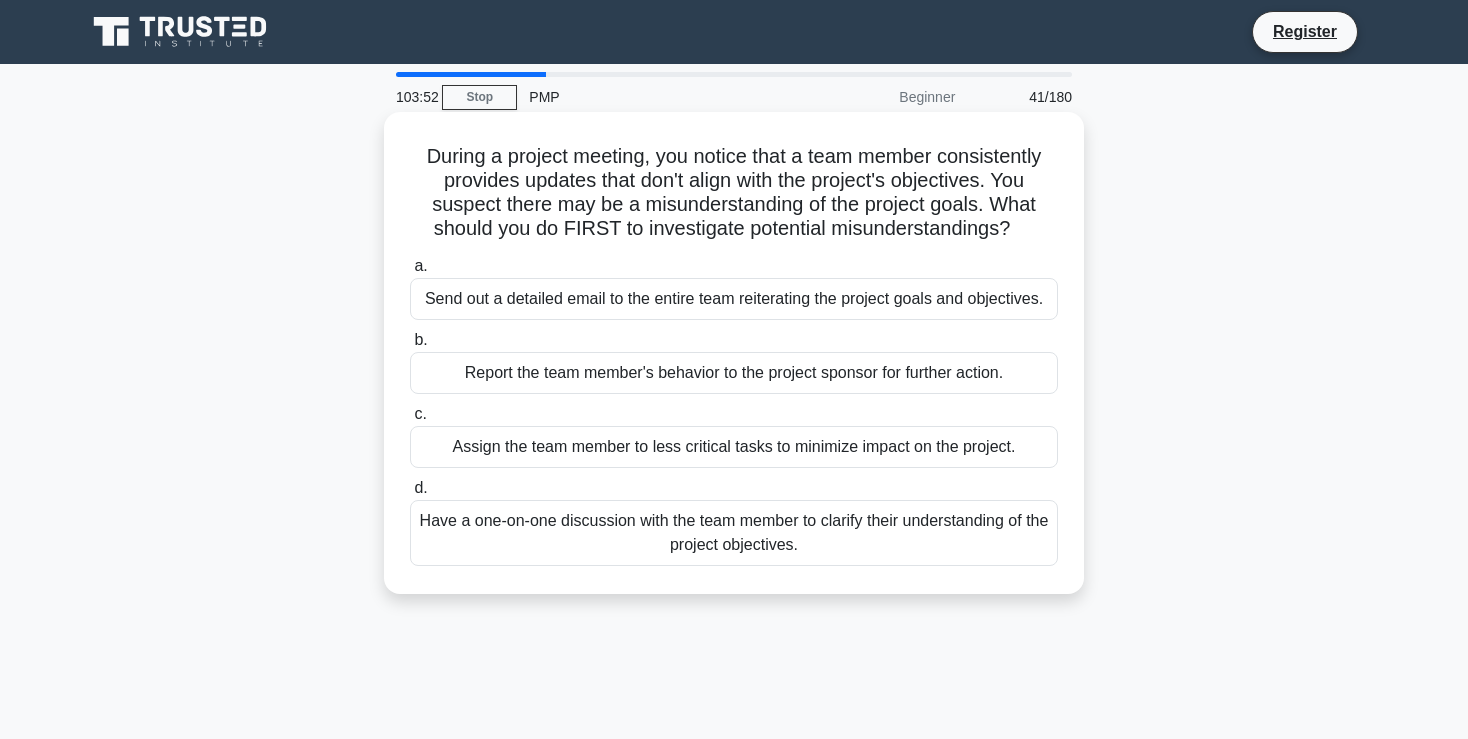 click on "Have a one-on-one discussion with the team member to clarify their understanding of the project objectives." at bounding box center (734, 533) 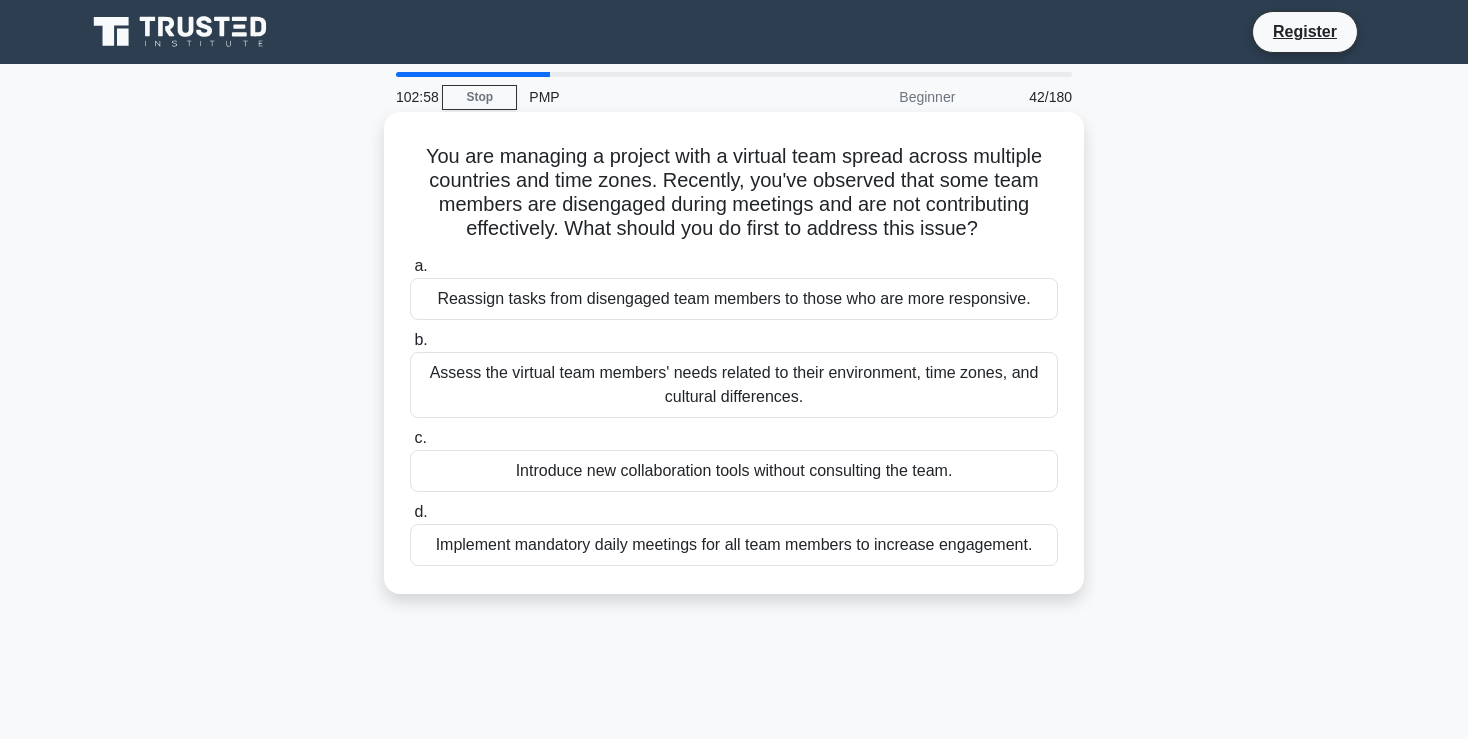 click on "Assess the virtual team members' needs related to their environment, time zones, and cultural differences." at bounding box center [734, 385] 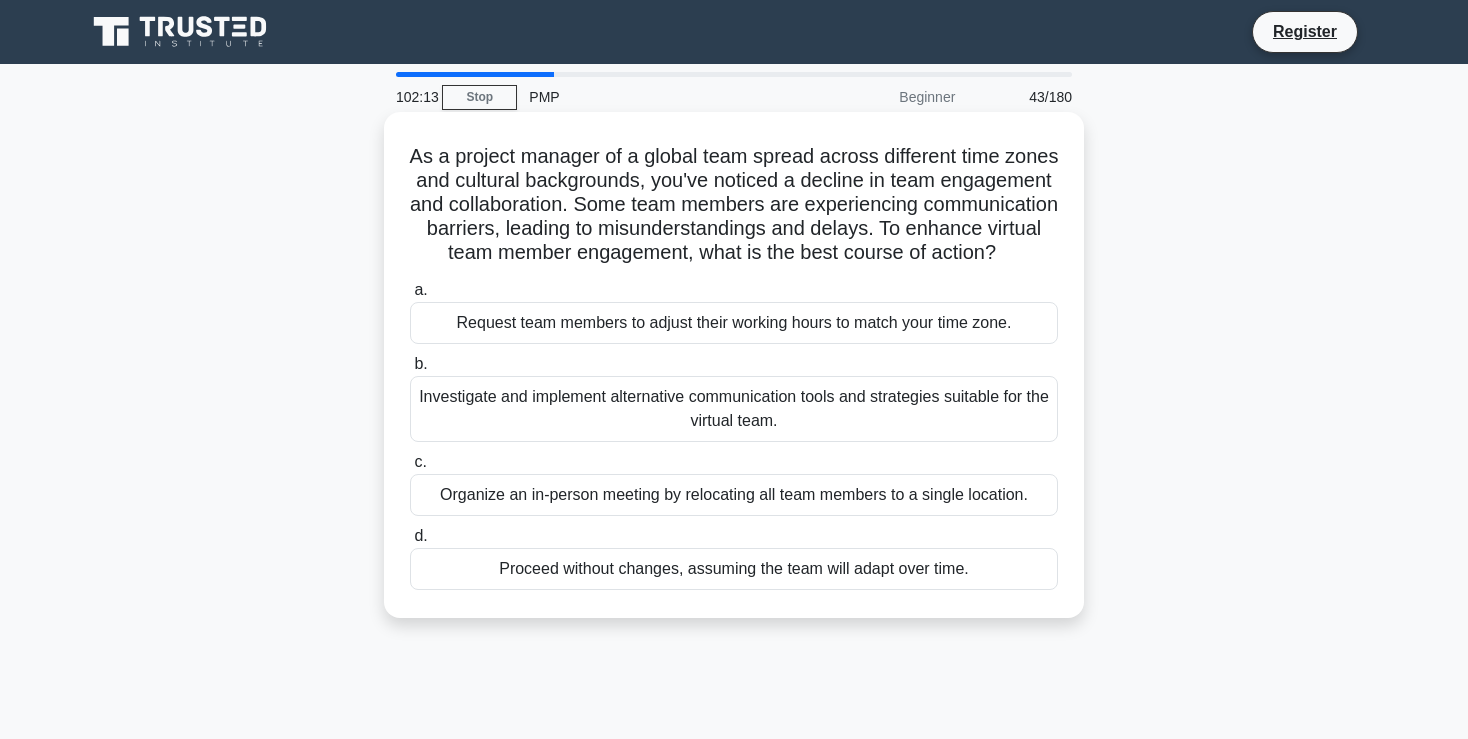 click on "Investigate and implement alternative communication tools and strategies suitable for the virtual team." at bounding box center [734, 409] 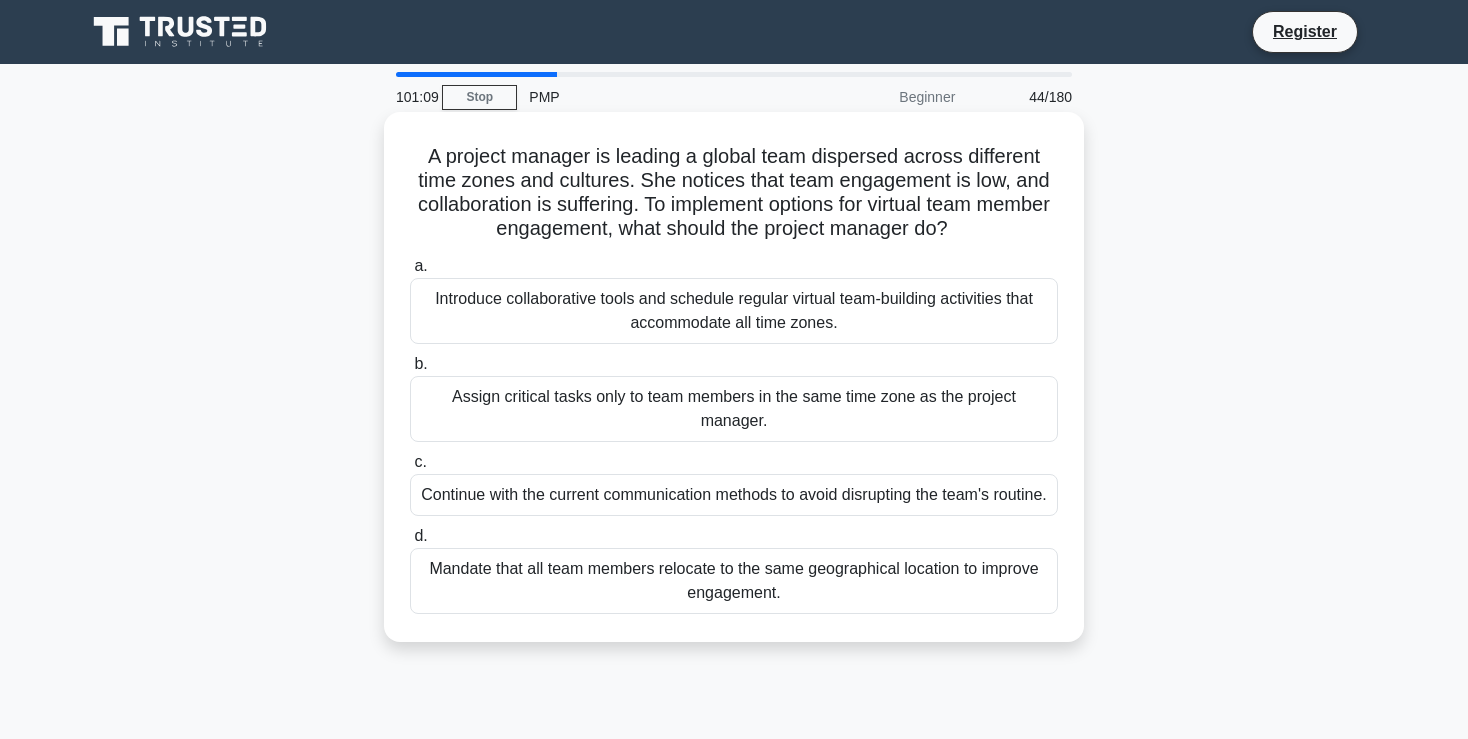 click on "Introduce collaborative tools and schedule regular virtual team-building activities that accommodate all time zones." at bounding box center [734, 311] 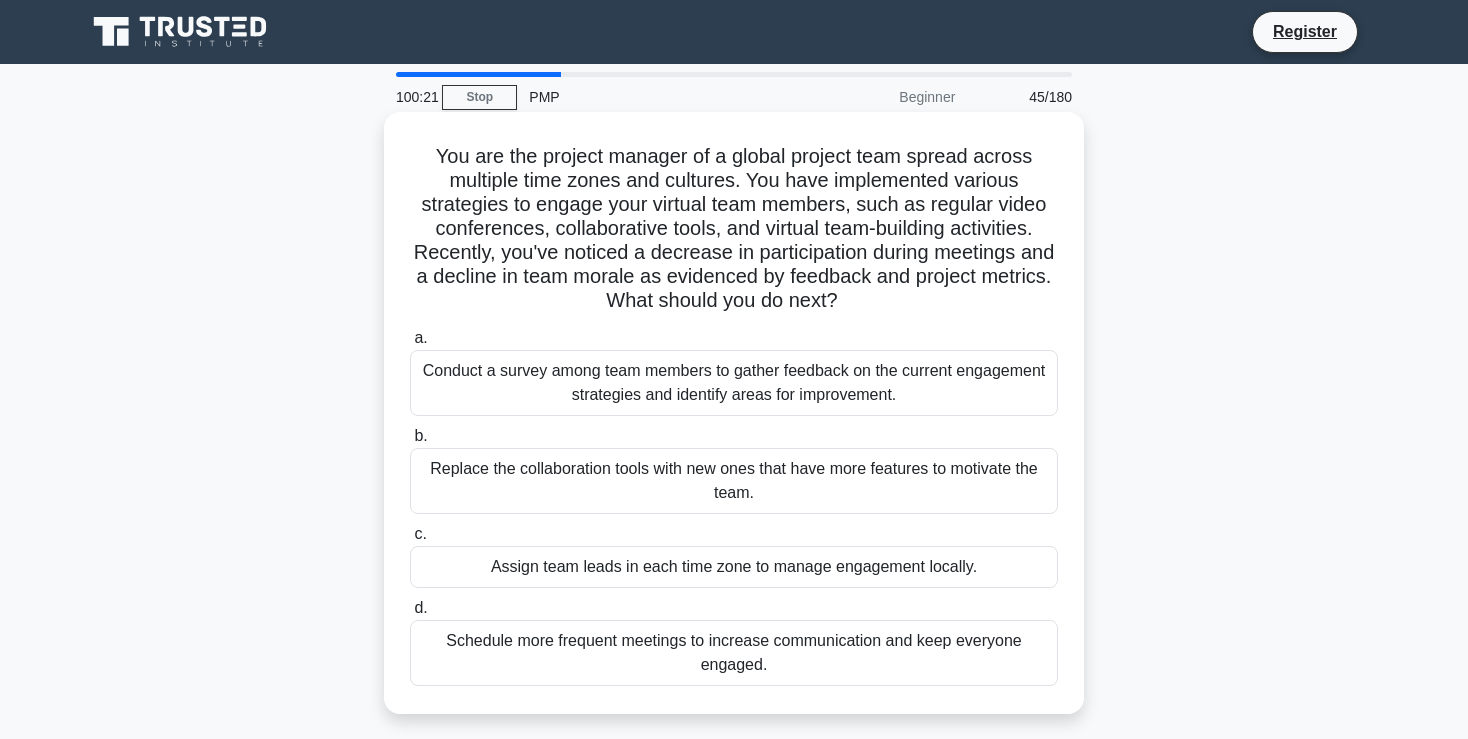 click on "Conduct a survey among team members to gather feedback on the current engagement strategies and identify areas for improvement." at bounding box center (734, 383) 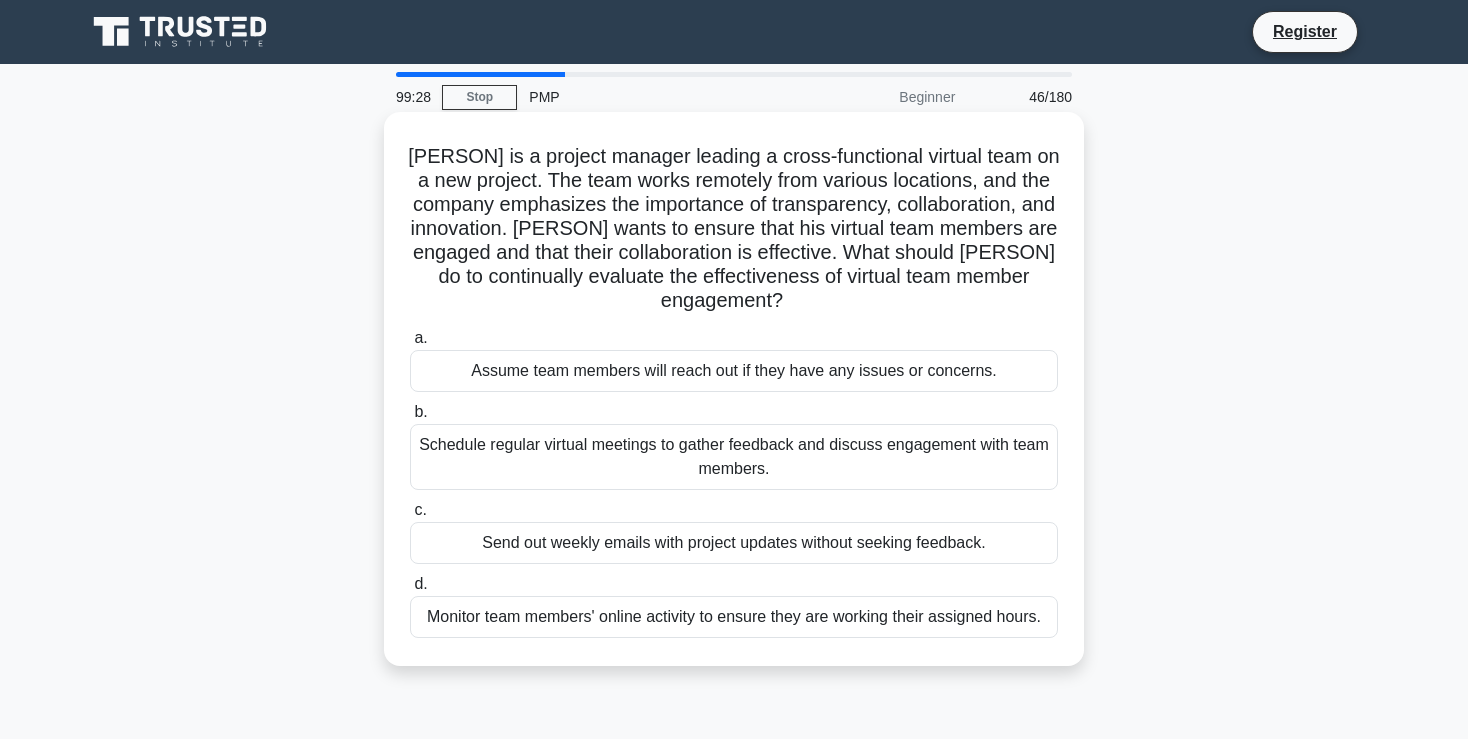 click on "Schedule regular virtual meetings to gather feedback and discuss engagement with team members." at bounding box center (734, 457) 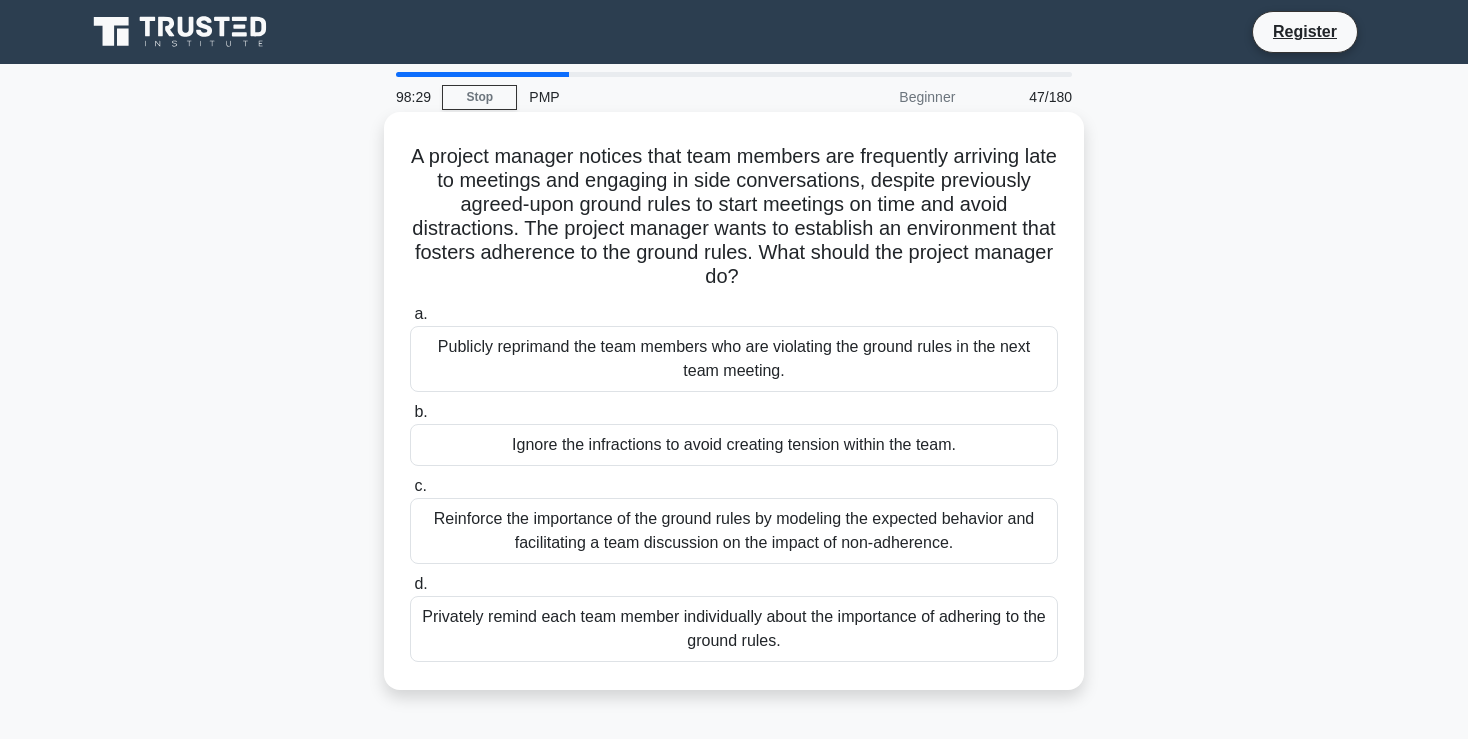 click on "Reinforce the importance of the ground rules by modeling the expected behavior and facilitating a team discussion on the impact of non-adherence." at bounding box center (734, 531) 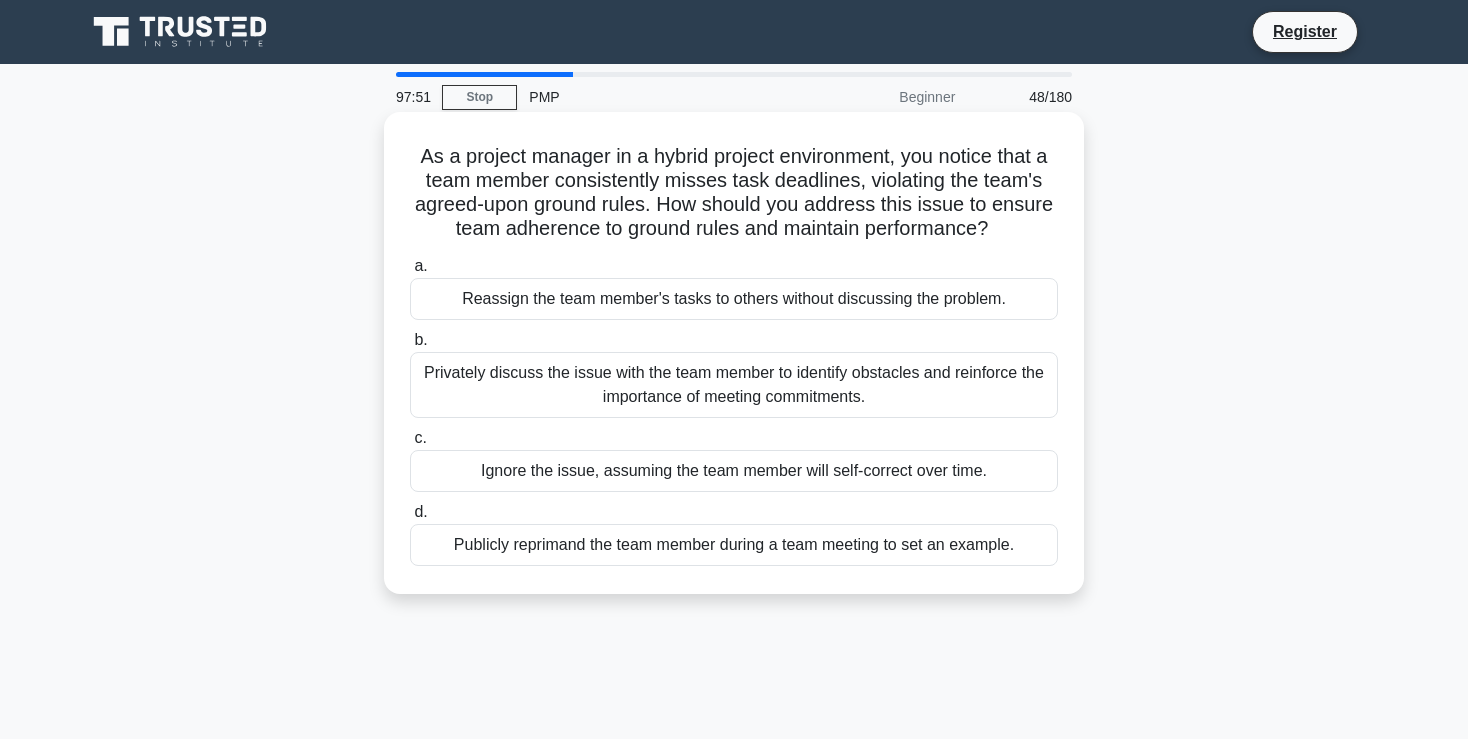 click on "Privately discuss the issue with the team member to identify obstacles and reinforce the importance of meeting commitments." at bounding box center [734, 385] 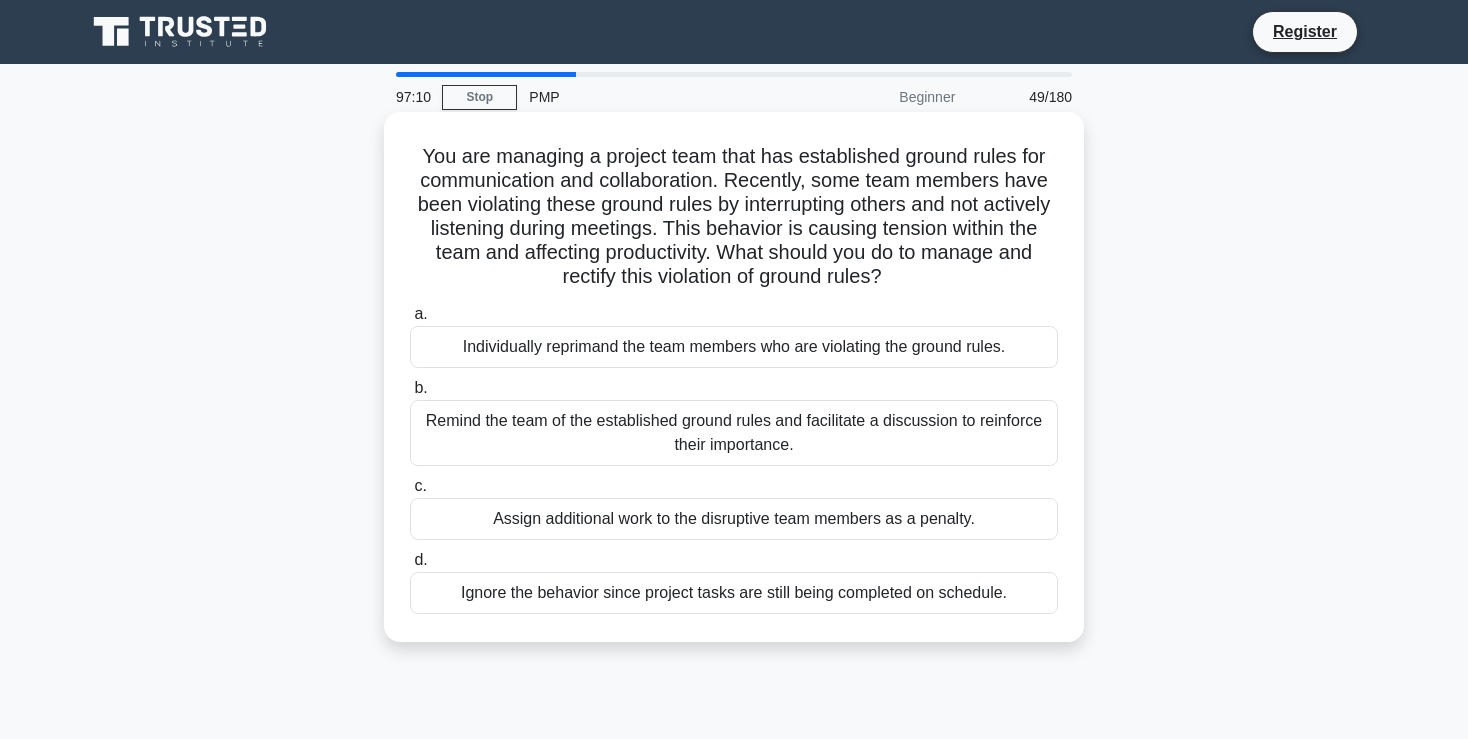 click on "Remind the team of the established ground rules and facilitate a discussion to reinforce their importance." at bounding box center [734, 433] 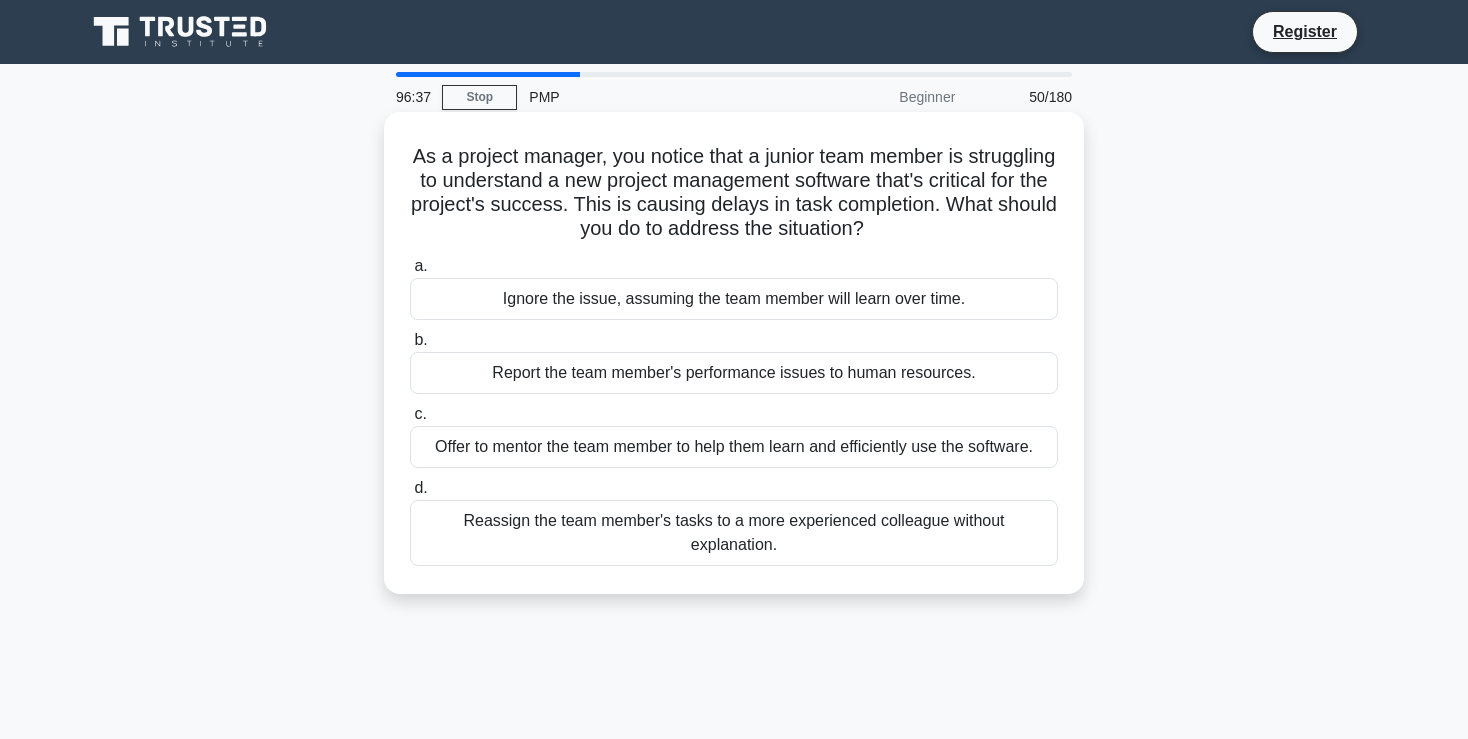 click on "Offer to mentor the team member to help them learn and efficiently use the software." at bounding box center [734, 447] 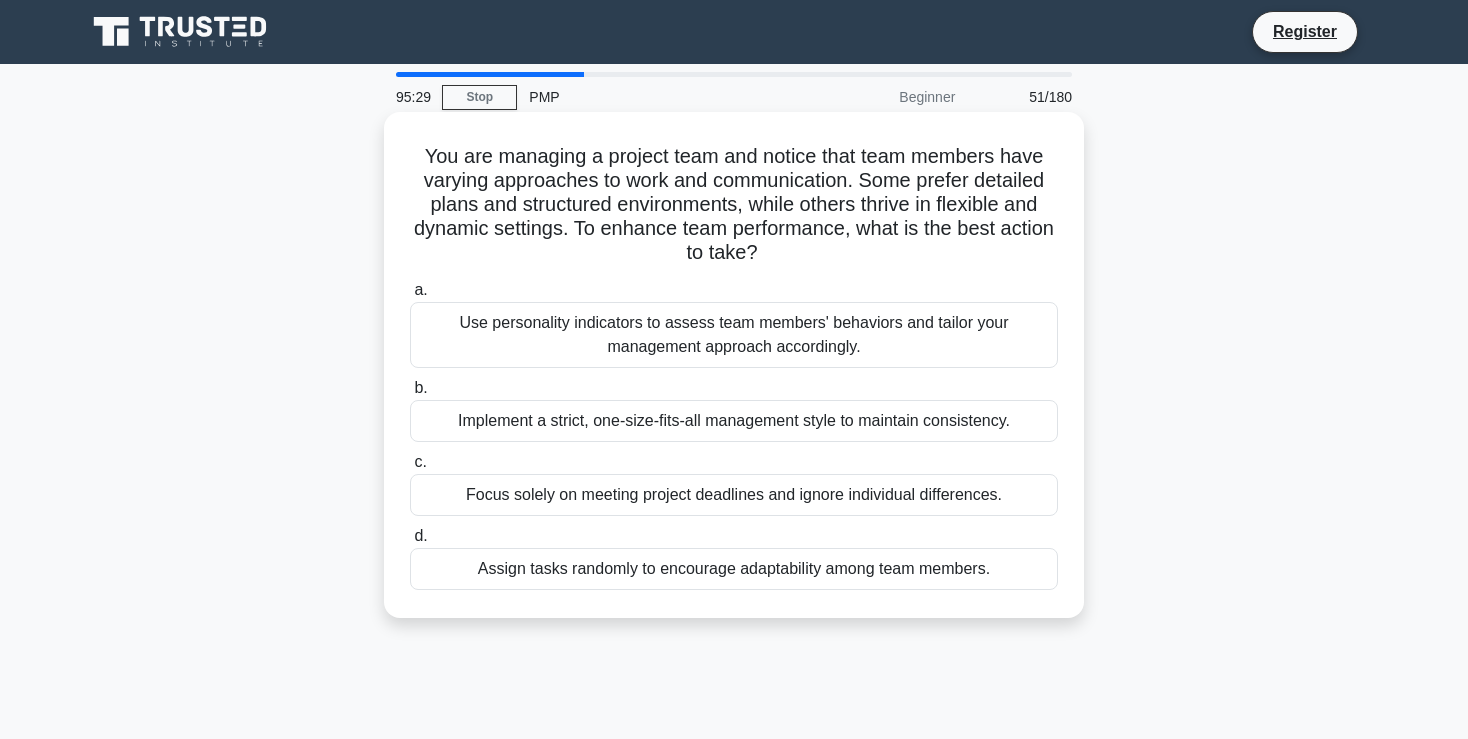 click on "Use personality indicators to assess team members' behaviors and tailor your management approach accordingly." at bounding box center (734, 335) 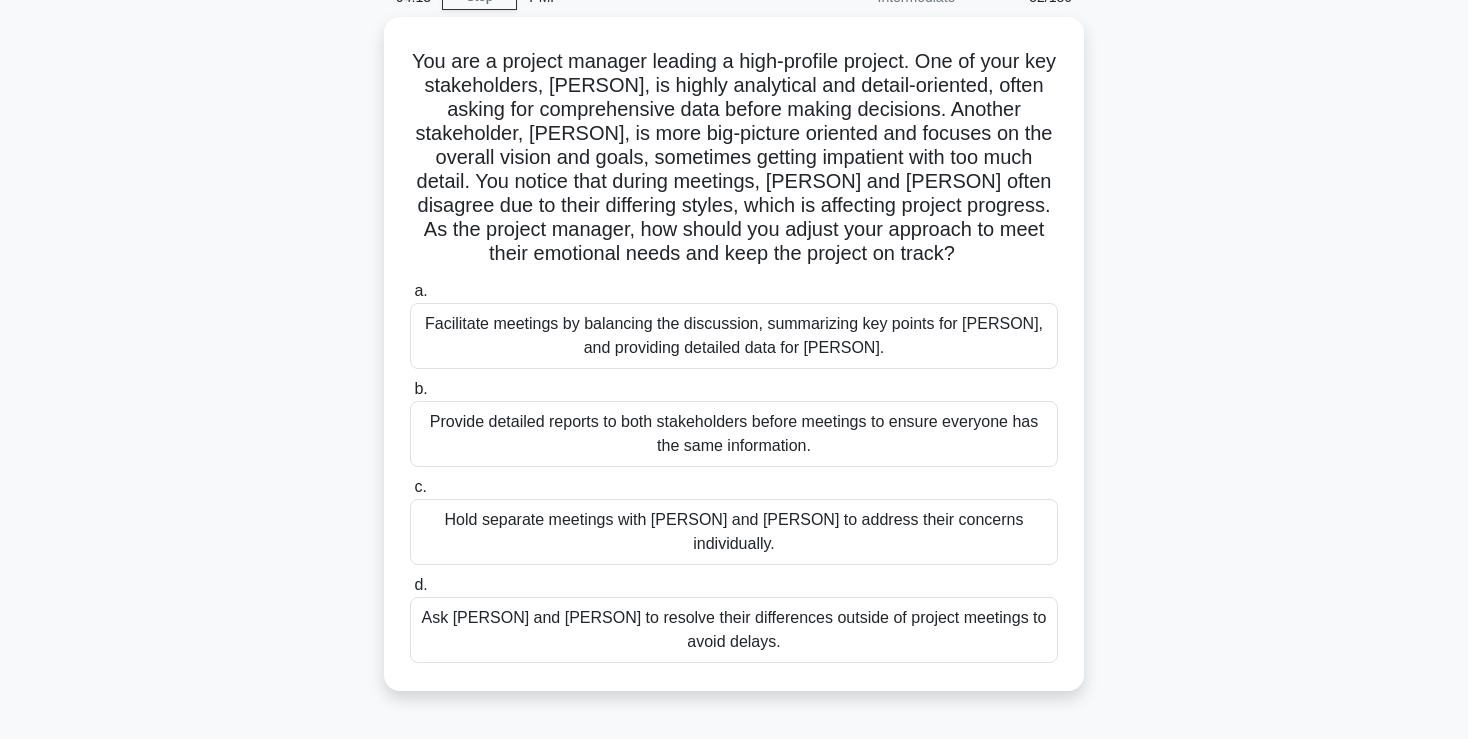 scroll, scrollTop: 105, scrollLeft: 0, axis: vertical 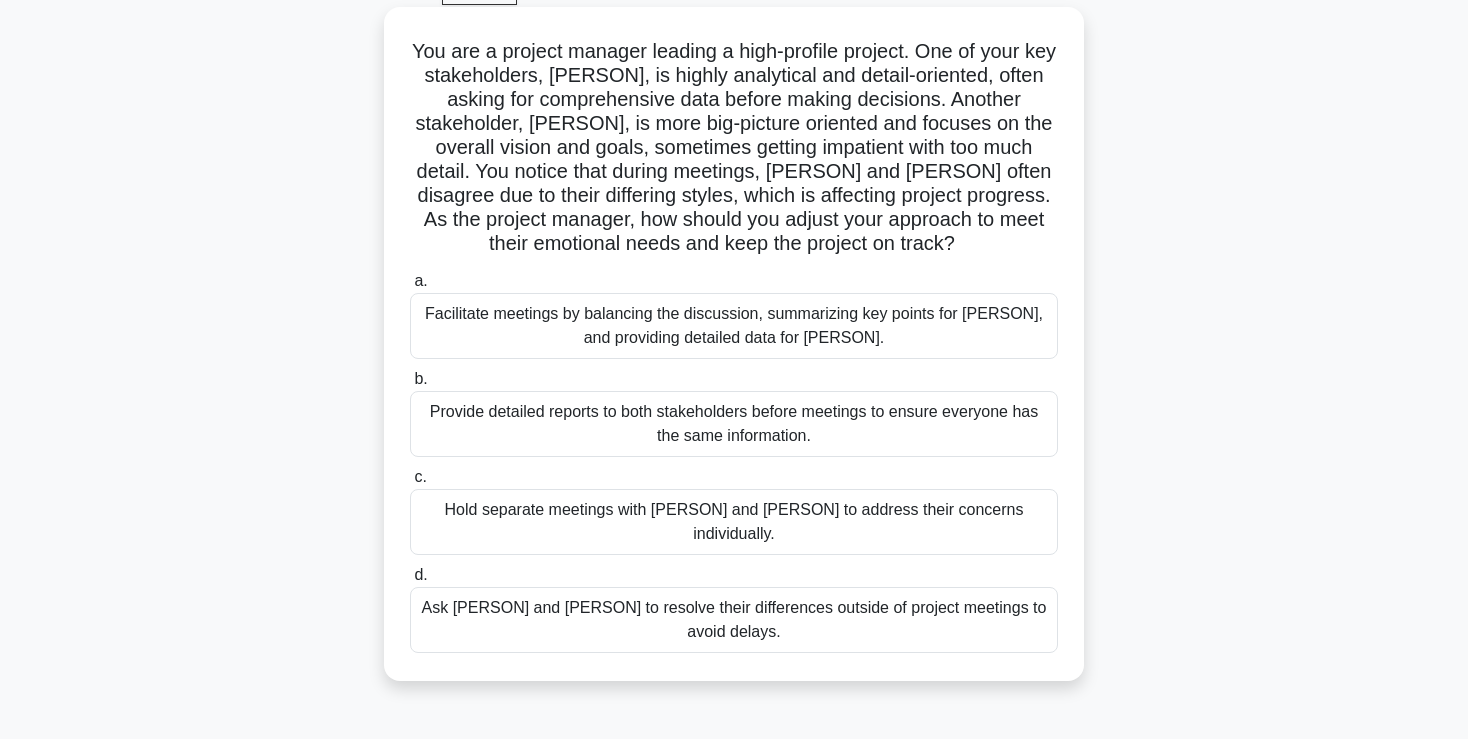 click on "Provide detailed reports to both stakeholders before meetings to ensure everyone has the same information." at bounding box center (734, 424) 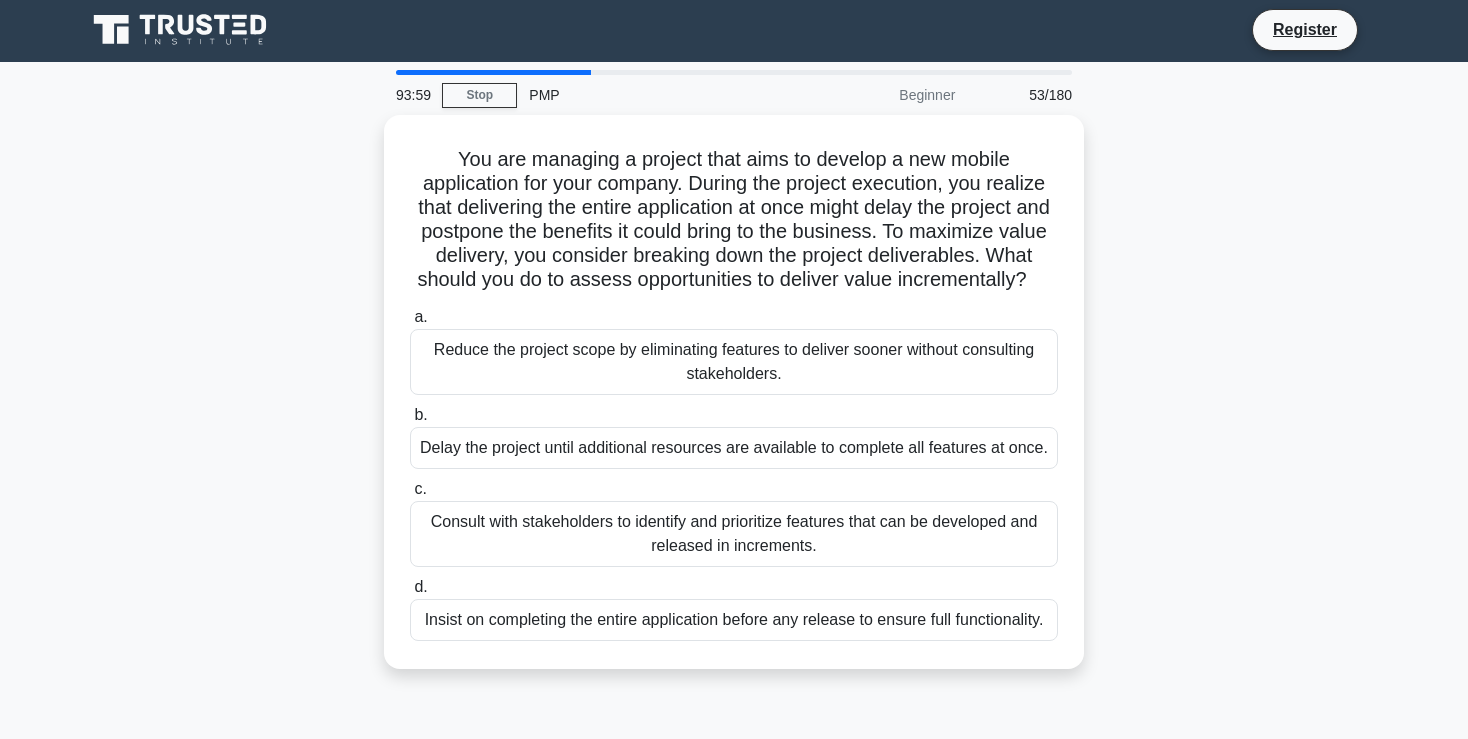 scroll, scrollTop: 0, scrollLeft: 0, axis: both 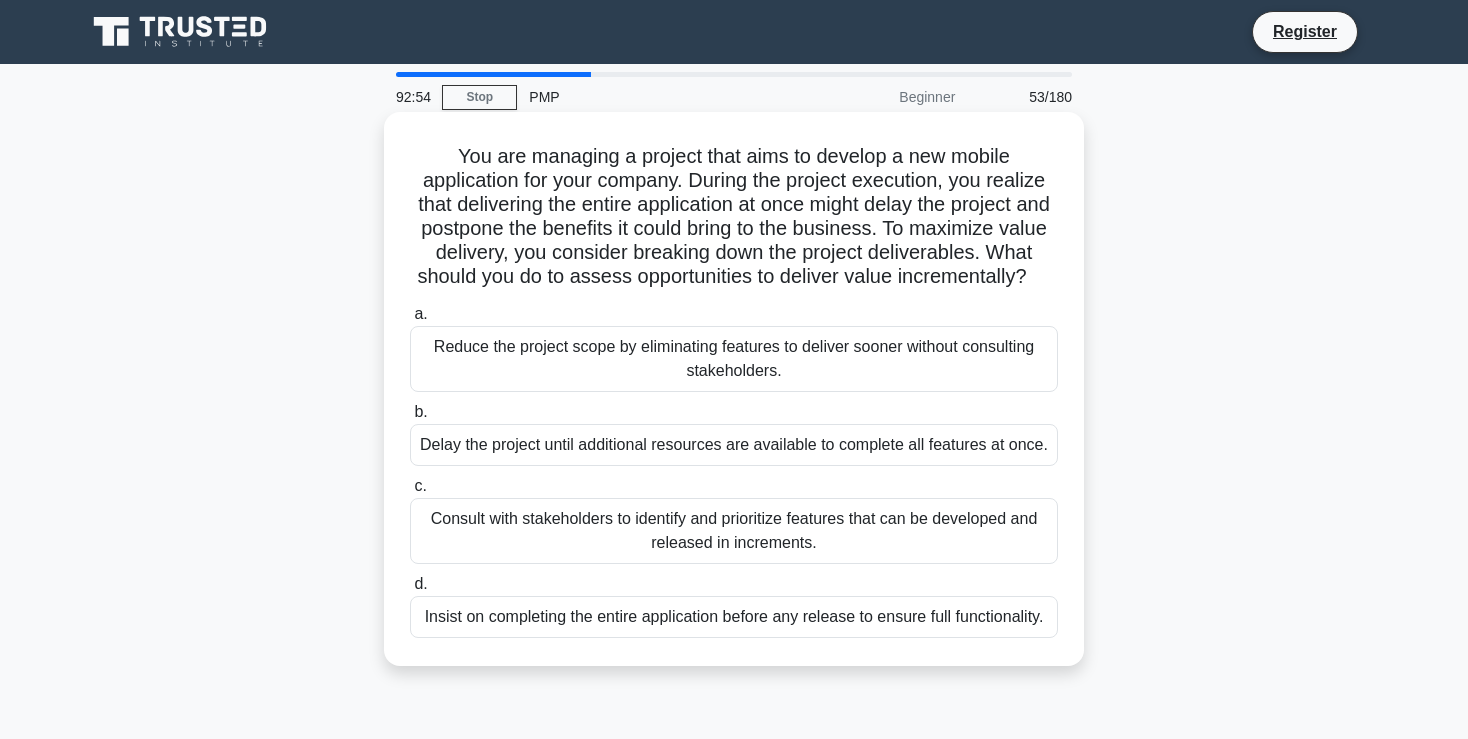 click on "Consult with stakeholders to identify and prioritize features that can be developed and released in increments." at bounding box center (734, 531) 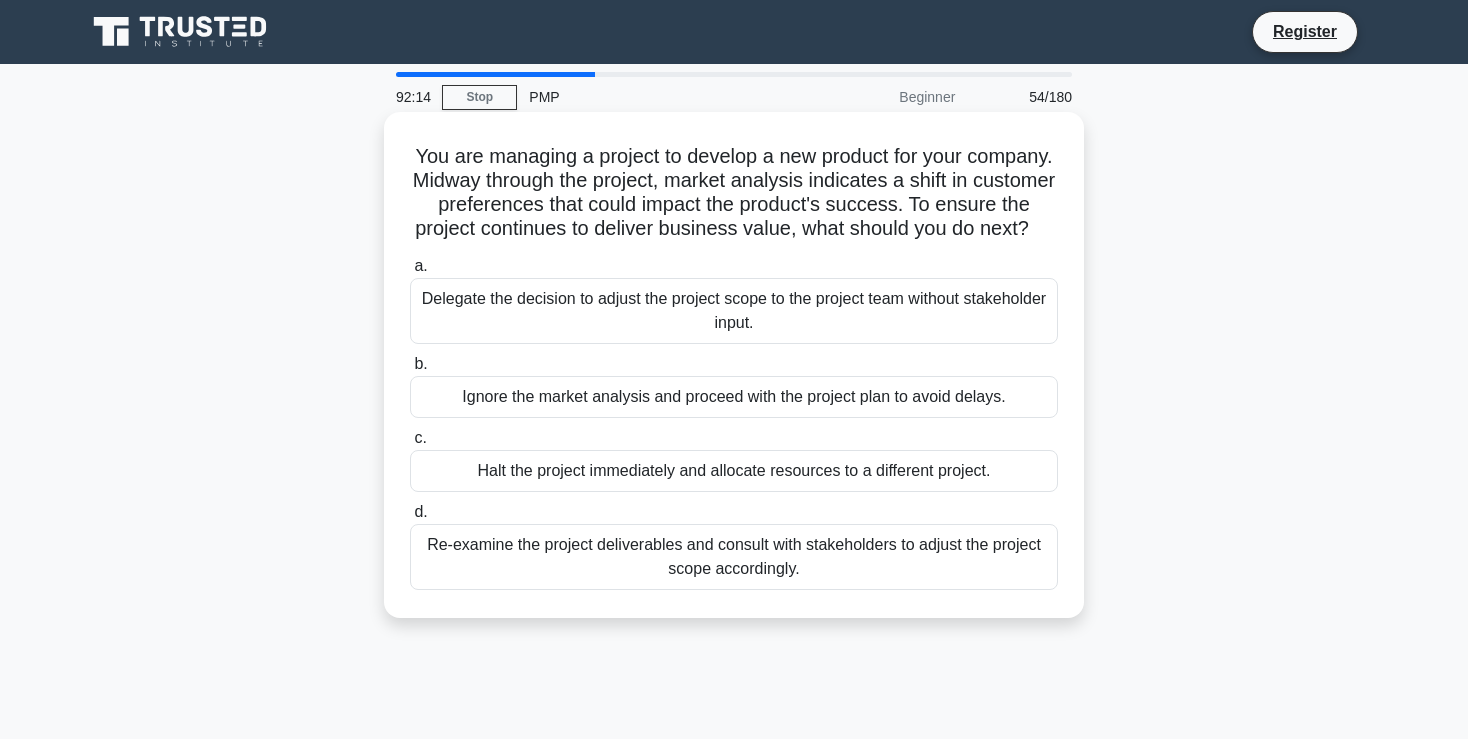 click on "Re-examine the project deliverables and consult with stakeholders to adjust the project scope accordingly." at bounding box center [734, 557] 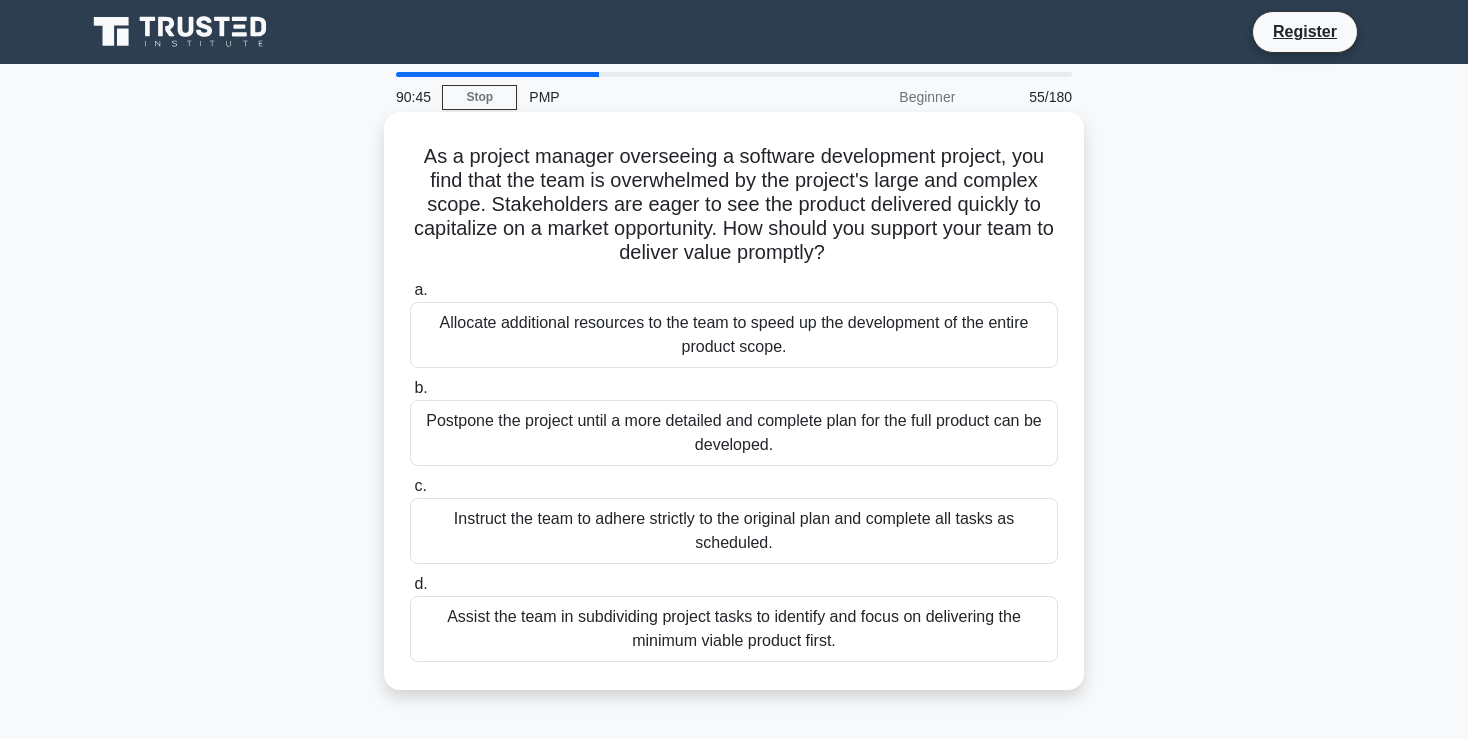 click on "Assist the team in subdividing project tasks to identify and focus on delivering the minimum viable product first." at bounding box center (734, 629) 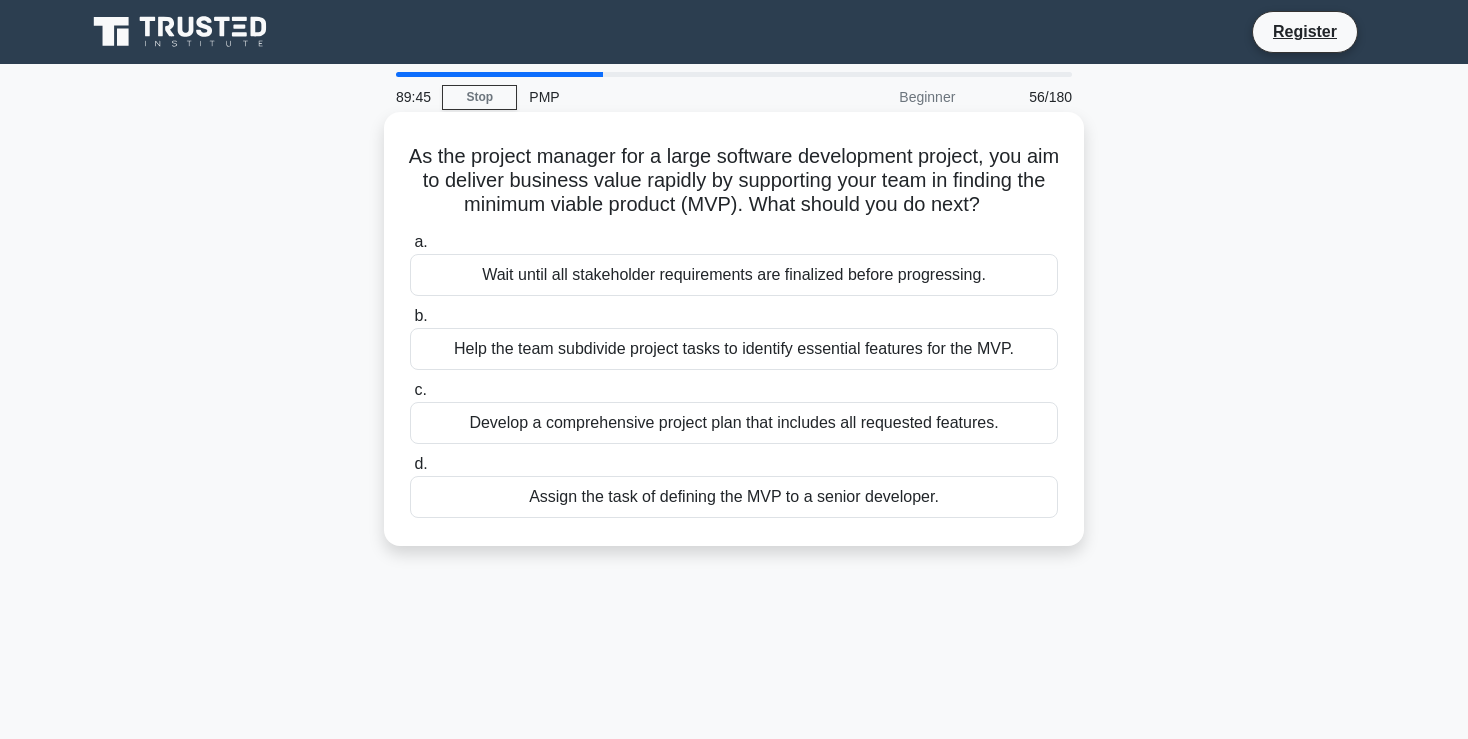 click on "Help the team subdivide project tasks to identify essential features for the MVP." at bounding box center (734, 349) 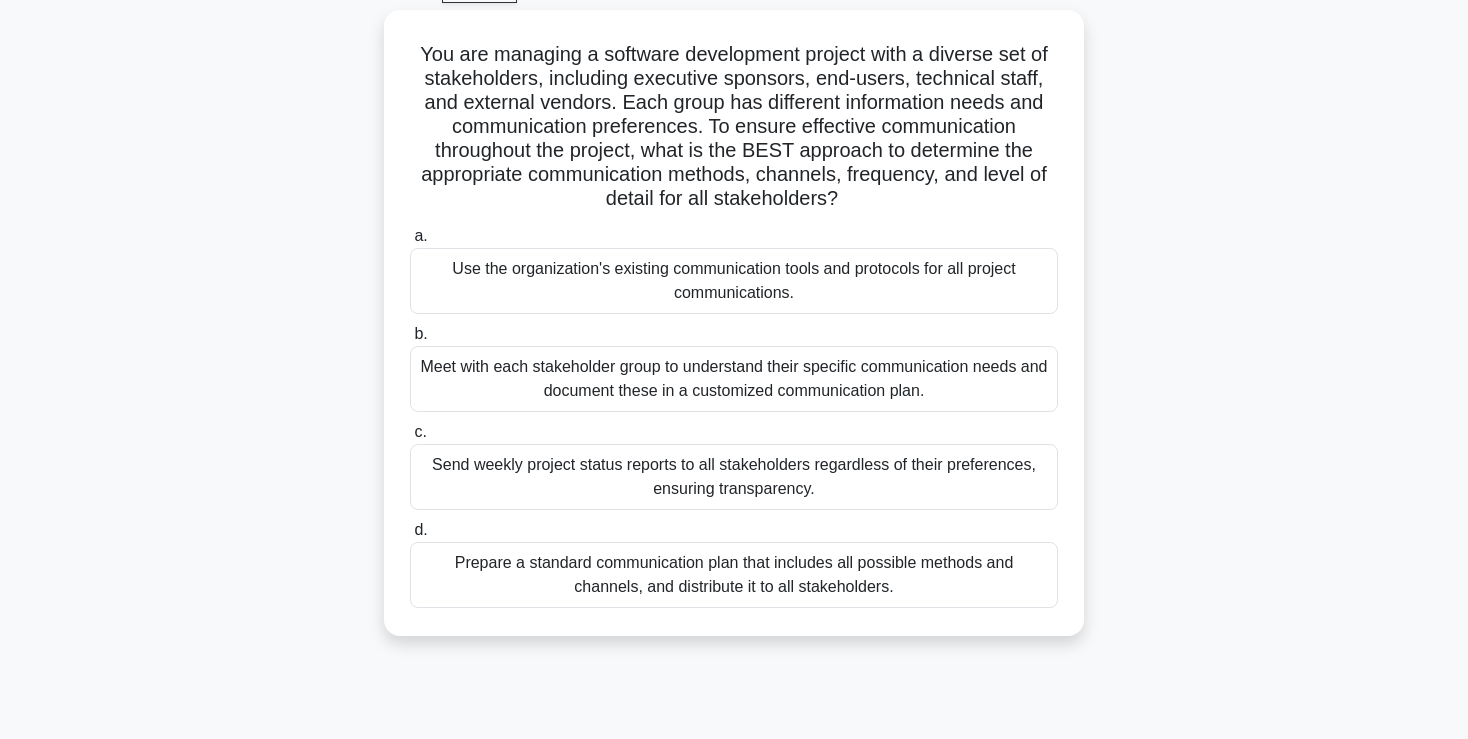 scroll, scrollTop: 168, scrollLeft: 0, axis: vertical 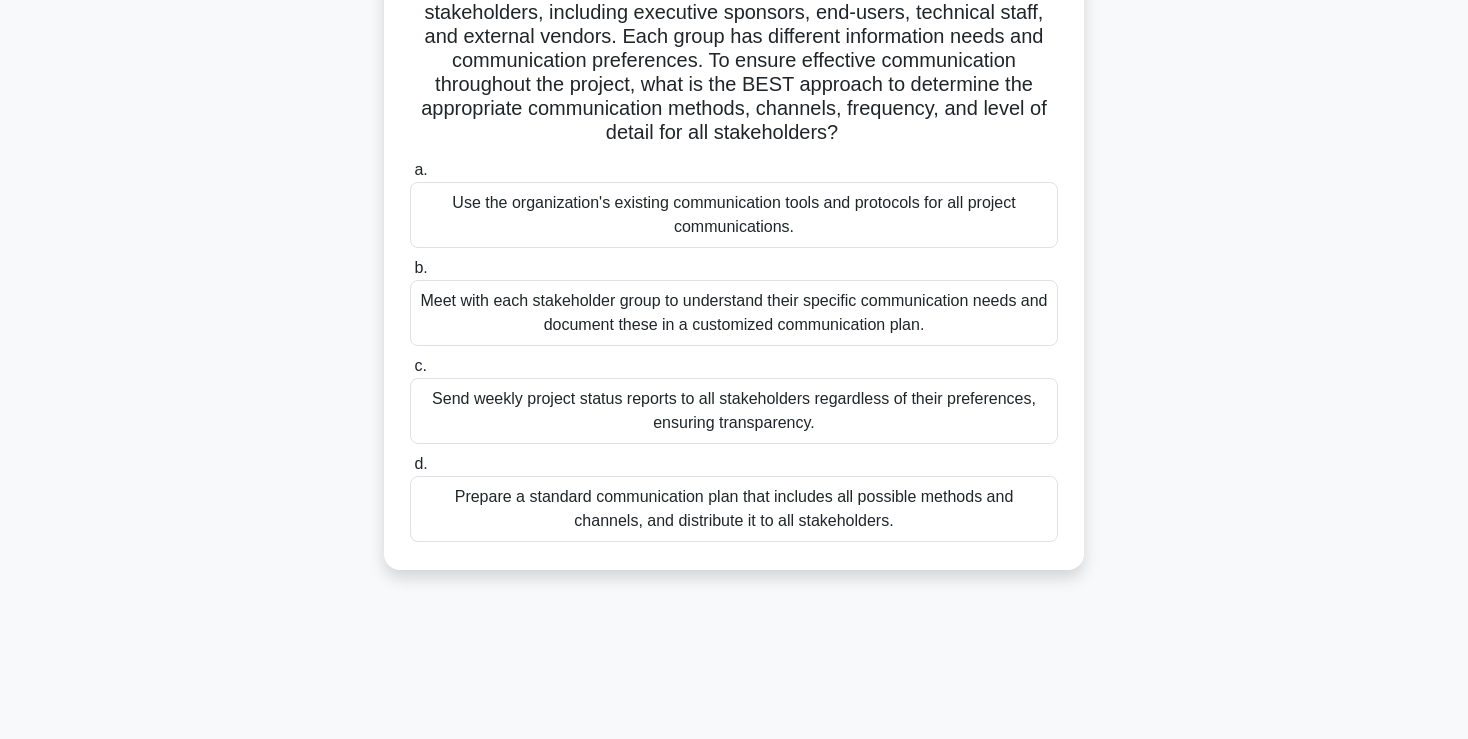 click on "Meet with each stakeholder group to understand their specific communication needs and document these in a customized communication plan." at bounding box center (734, 313) 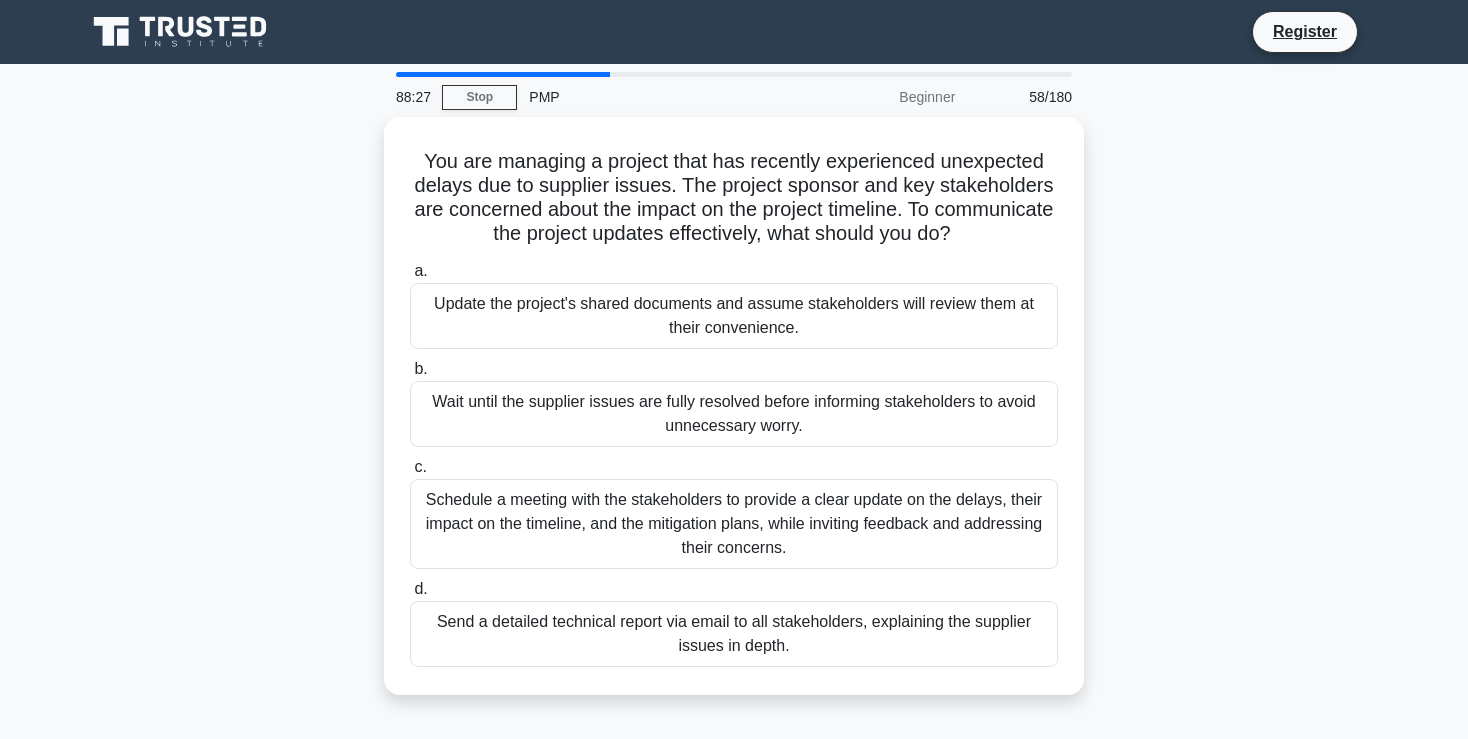 scroll, scrollTop: 0, scrollLeft: 0, axis: both 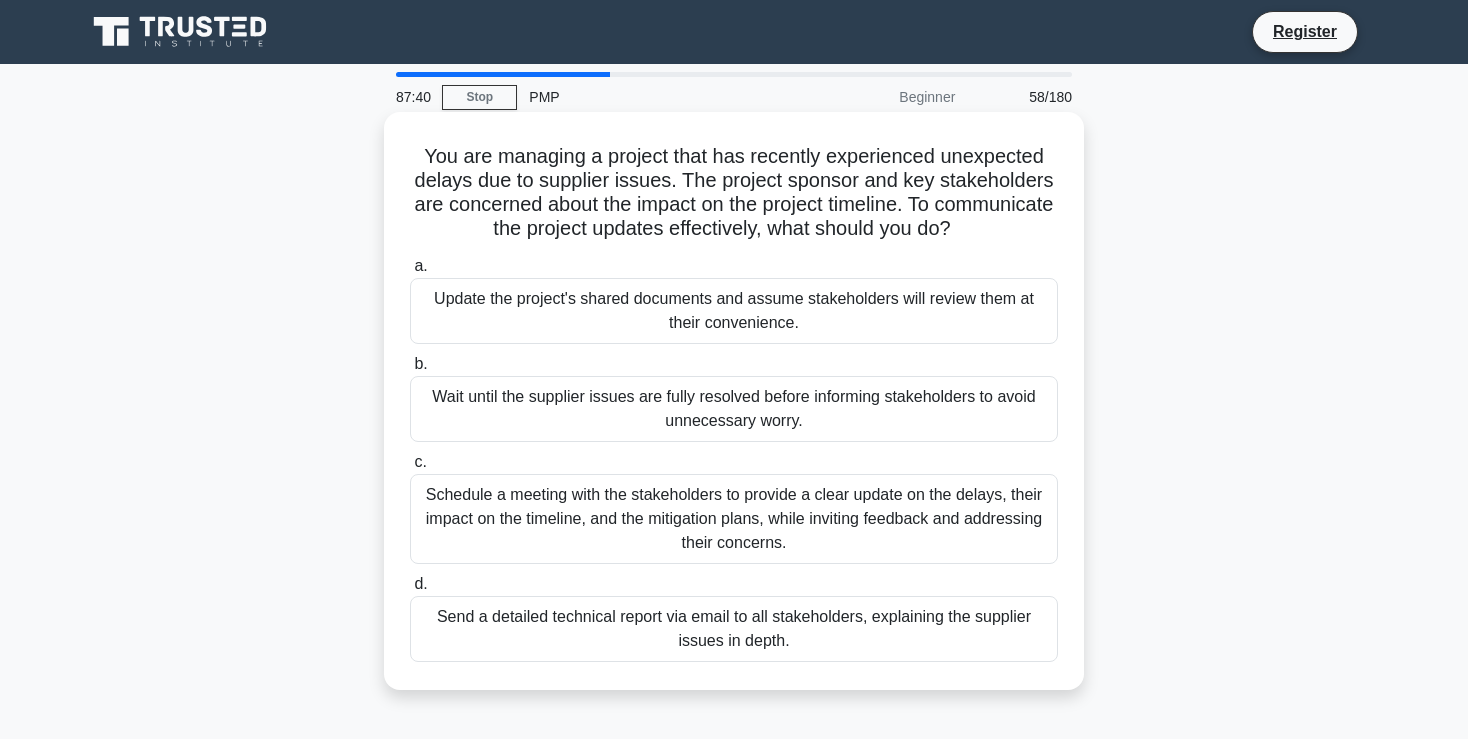 click on "Schedule a meeting with the stakeholders to provide a clear update on the delays, their impact on the timeline, and the mitigation plans, while inviting feedback and addressing their concerns." at bounding box center [734, 519] 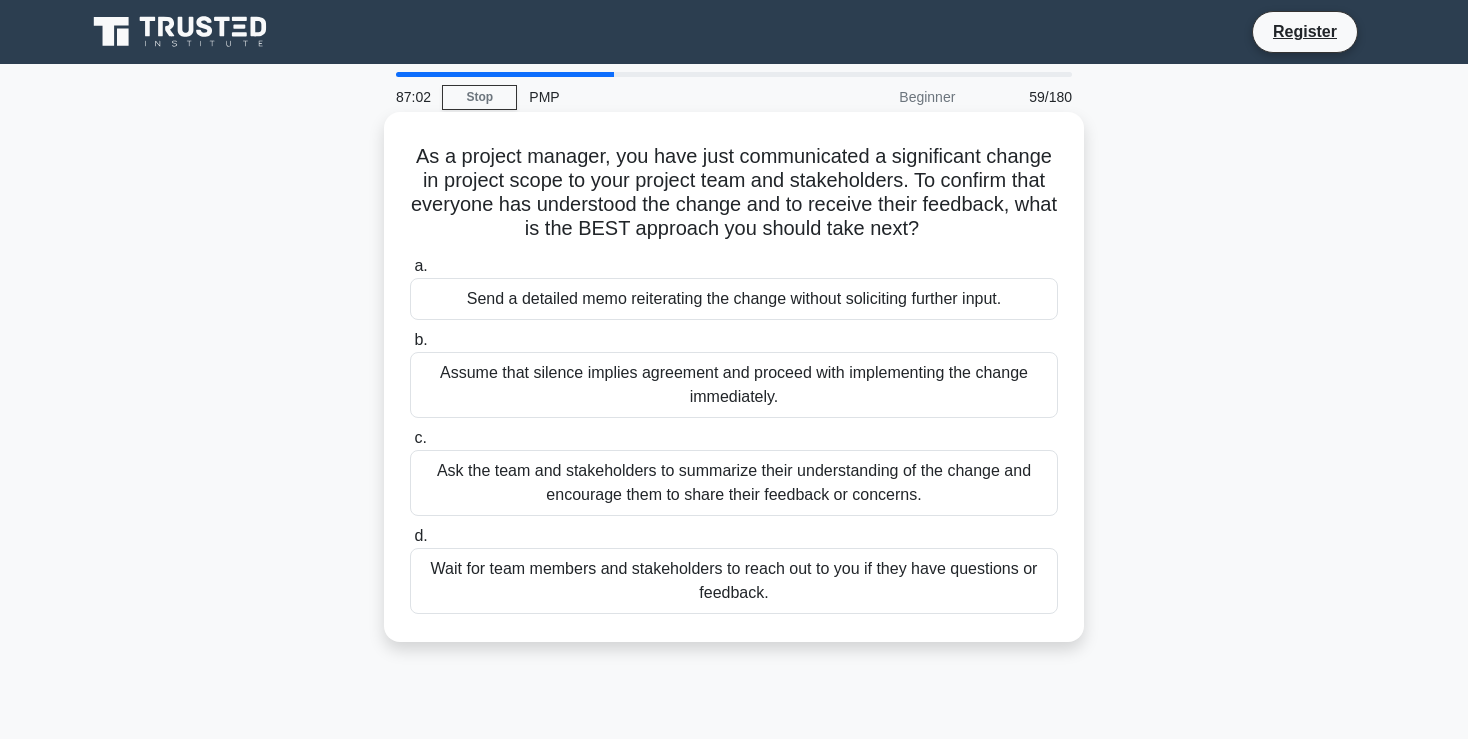 click on "Ask the team and stakeholders to summarize their understanding of the change and encourage them to share their feedback or concerns." at bounding box center (734, 483) 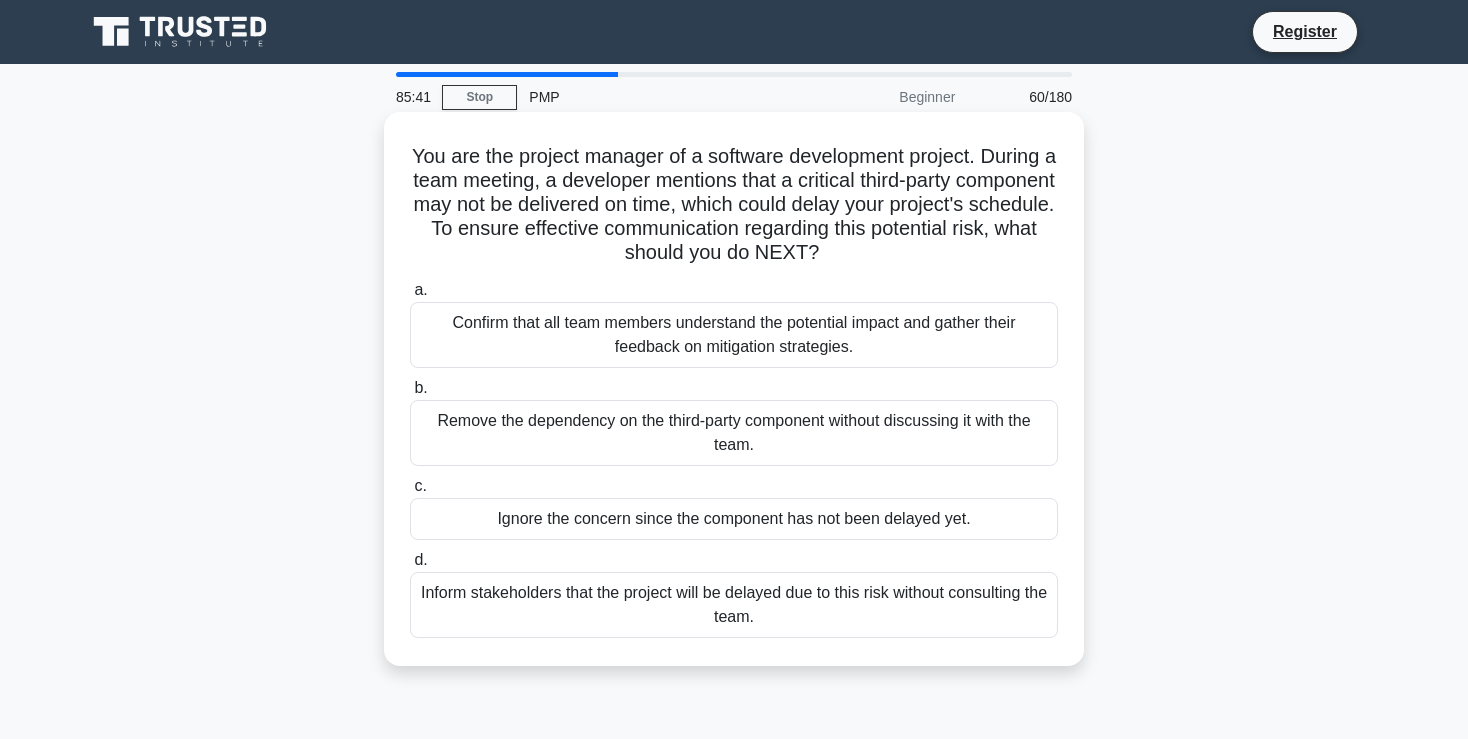 click on "Confirm that all team members understand the potential impact and gather their feedback on mitigation strategies." at bounding box center [734, 335] 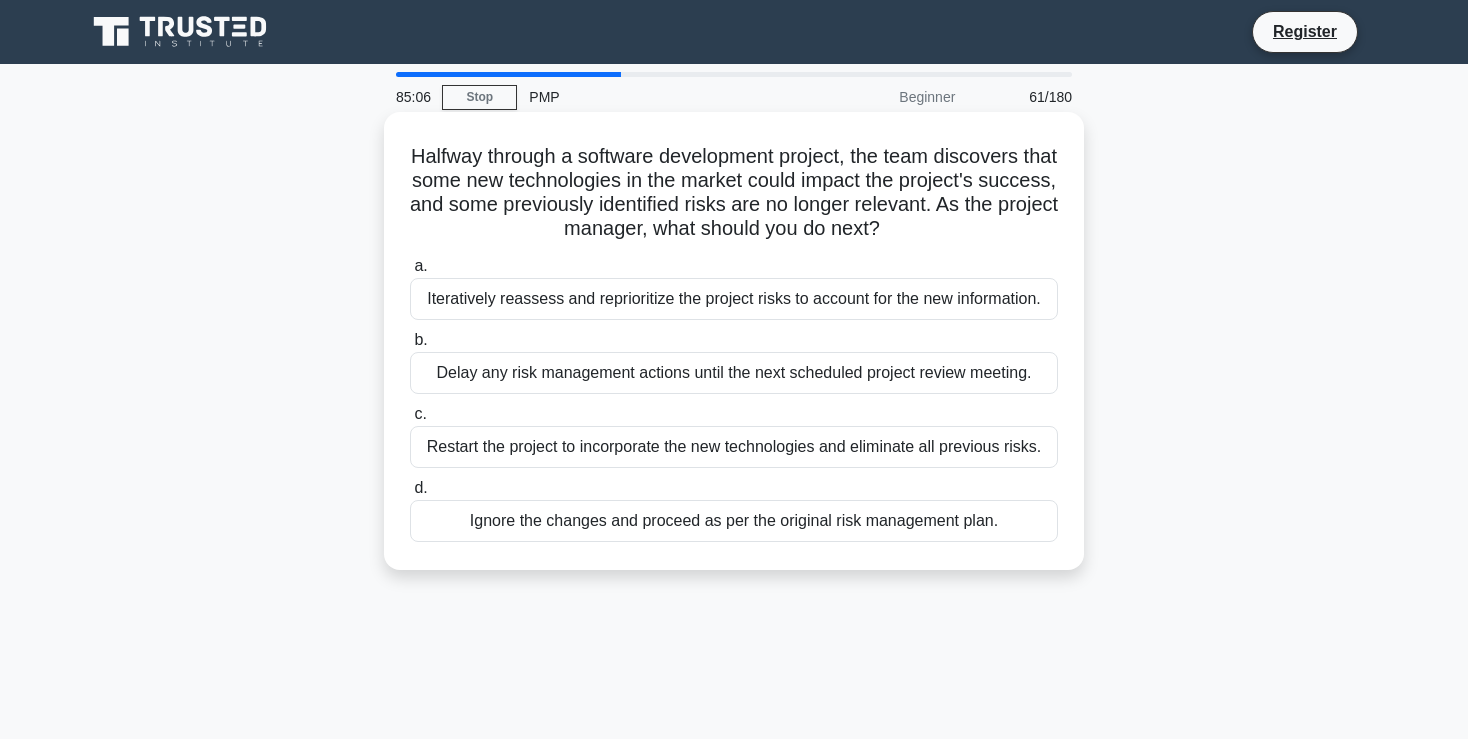 click on "Iteratively reassess and reprioritize the project risks to account for the new information." at bounding box center [734, 299] 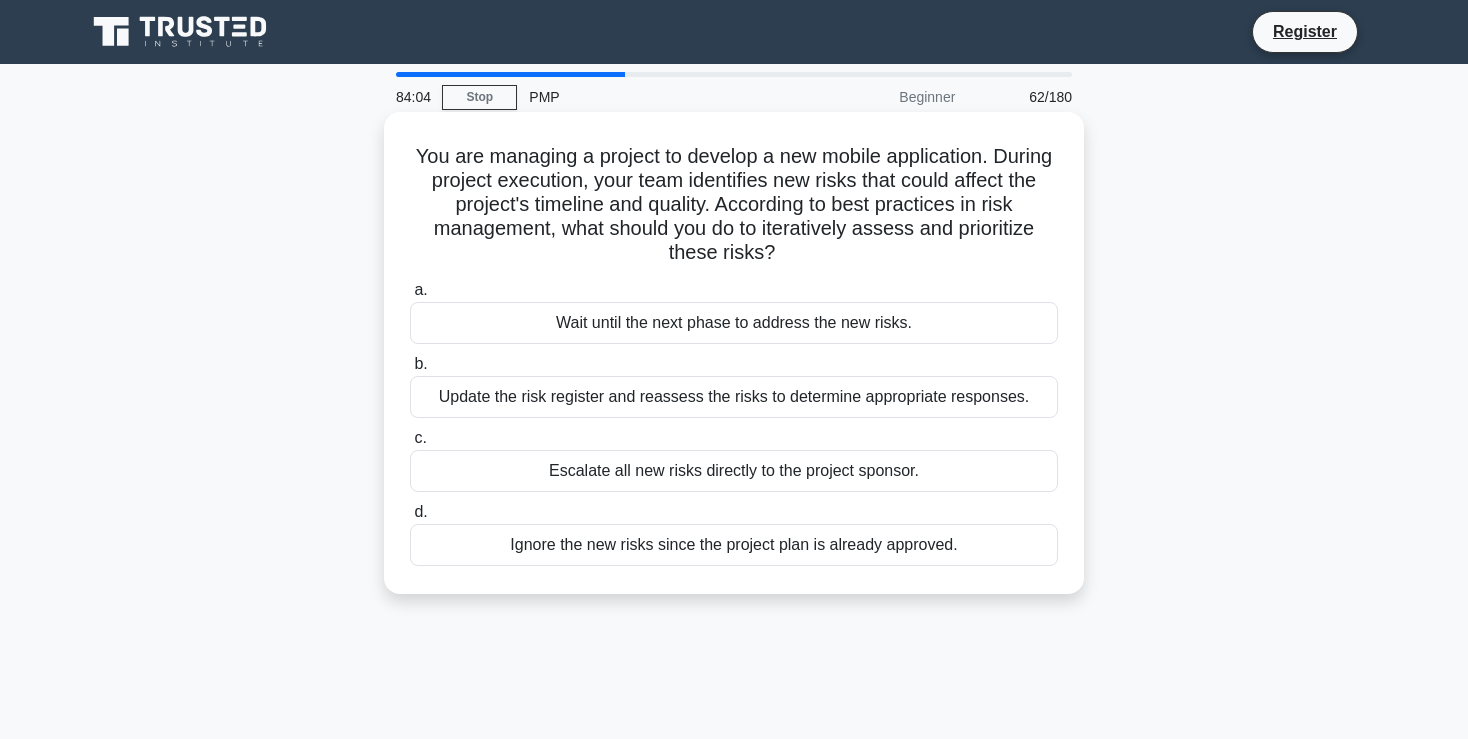 click on "Update the risk register and reassess the risks to determine appropriate responses." at bounding box center [734, 397] 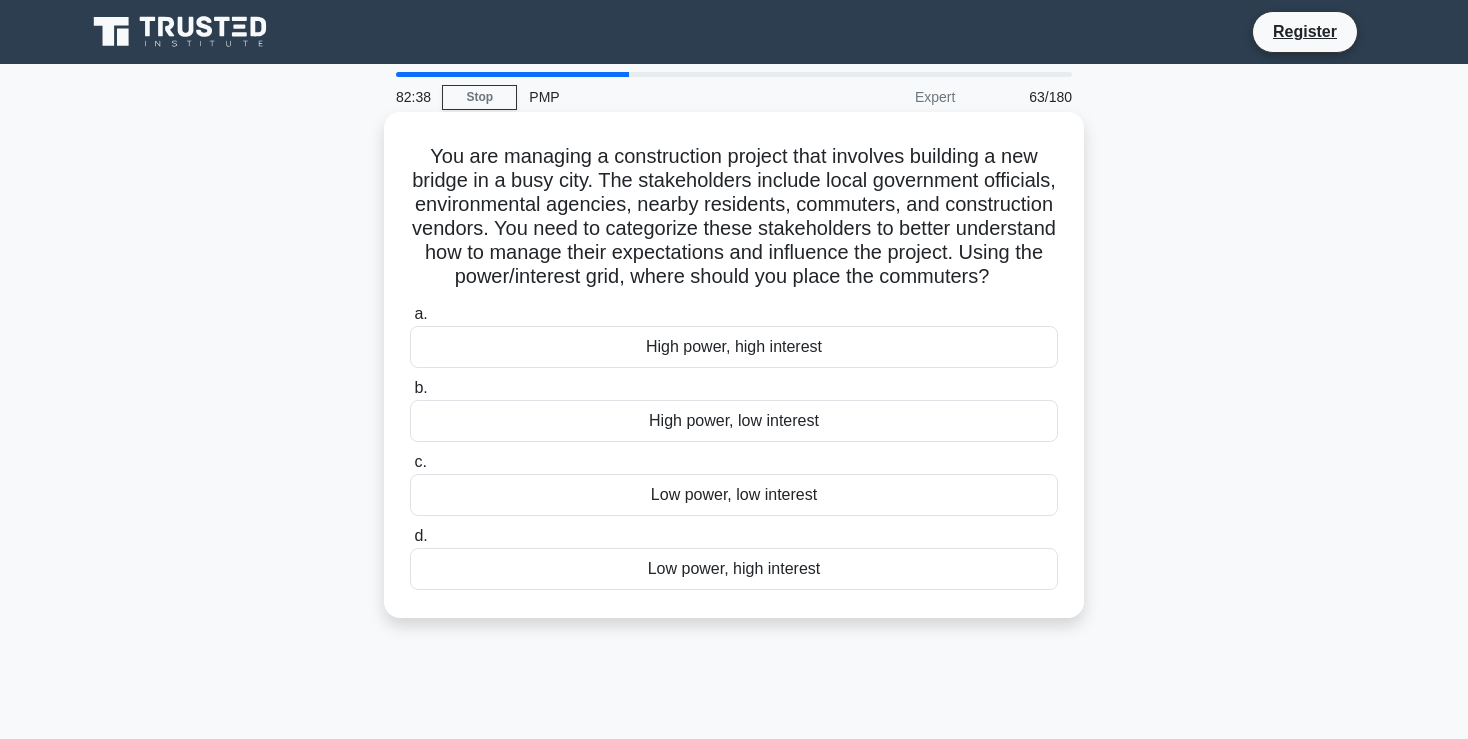 click on "Low power, high interest" at bounding box center [734, 569] 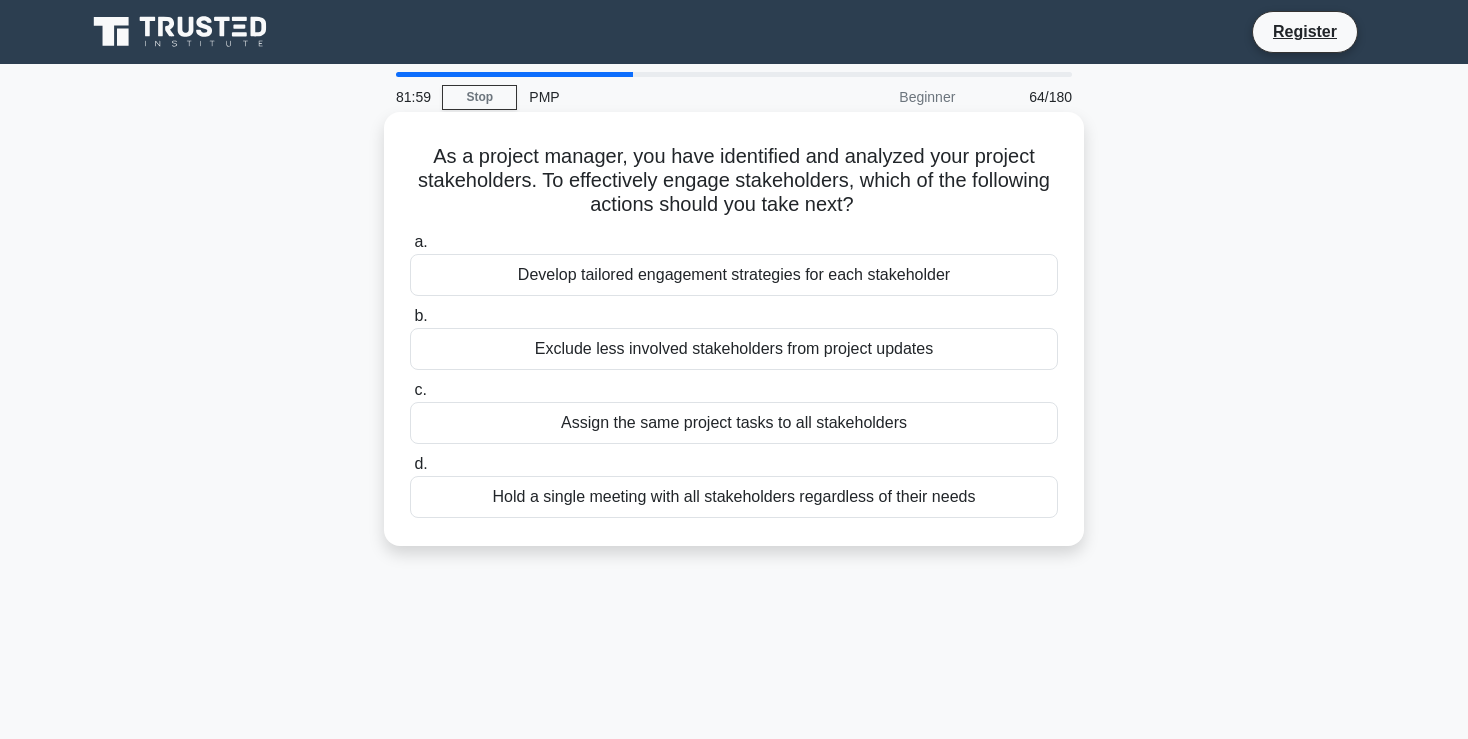 click on "Develop tailored engagement strategies for each stakeholder" at bounding box center (734, 275) 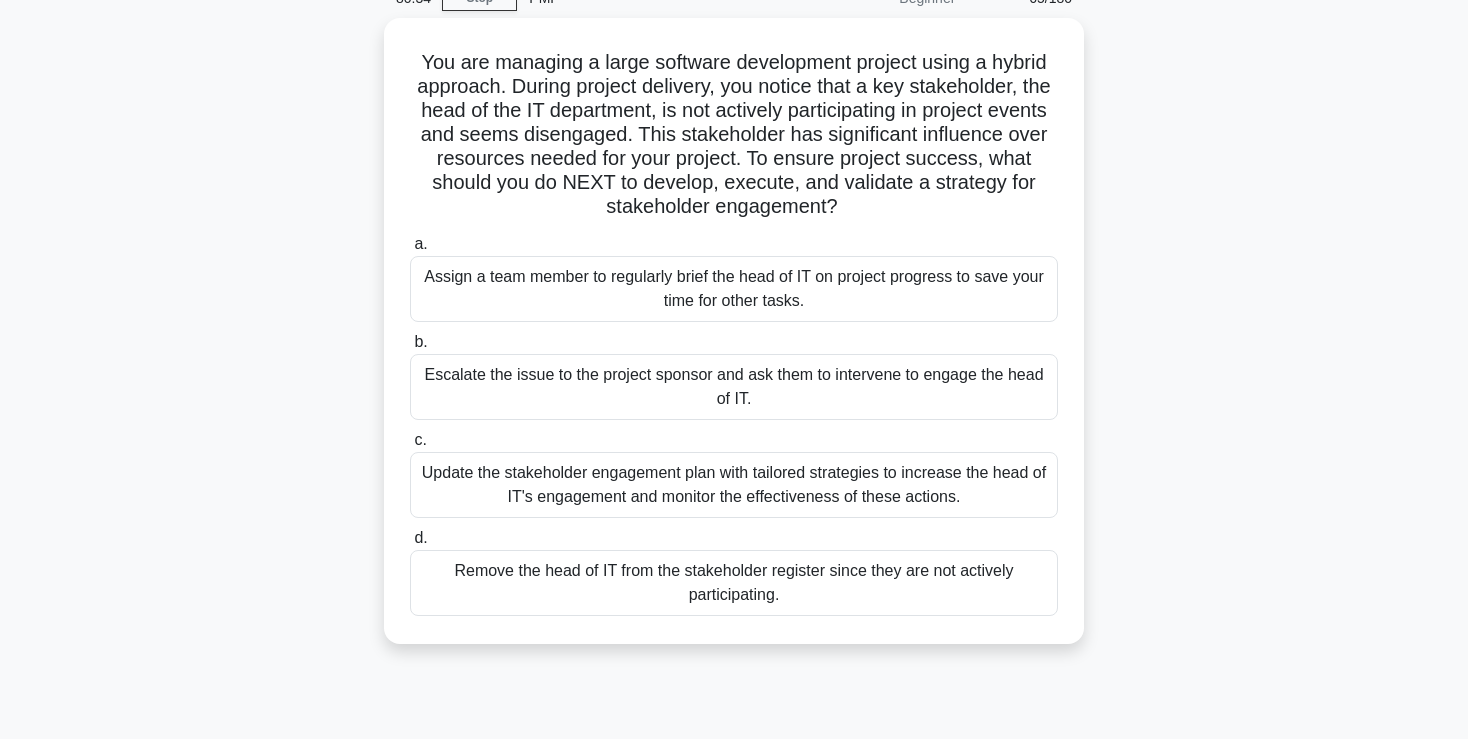 scroll, scrollTop: 105, scrollLeft: 0, axis: vertical 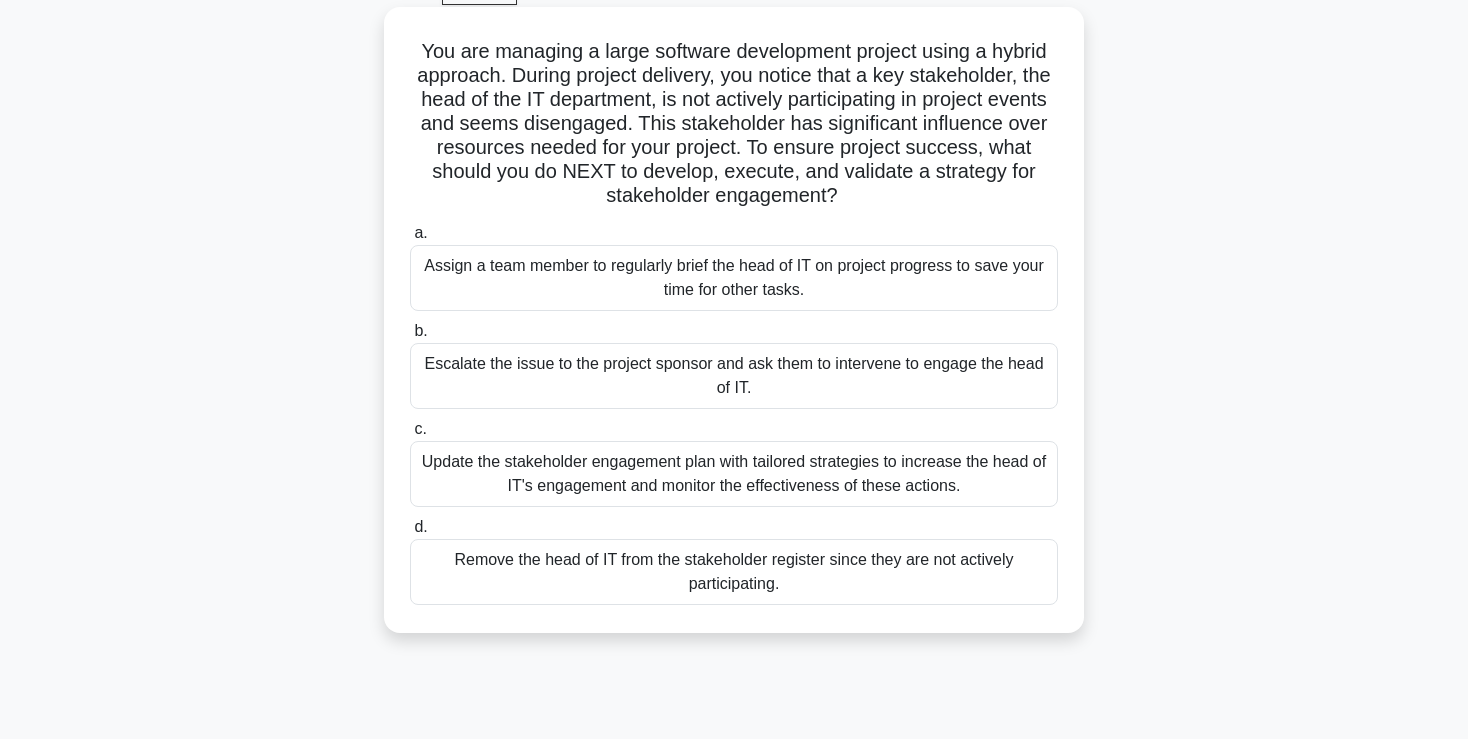 click on "Update the stakeholder engagement plan with tailored strategies to increase the head of IT's engagement and monitor the effectiveness of these actions." at bounding box center (734, 474) 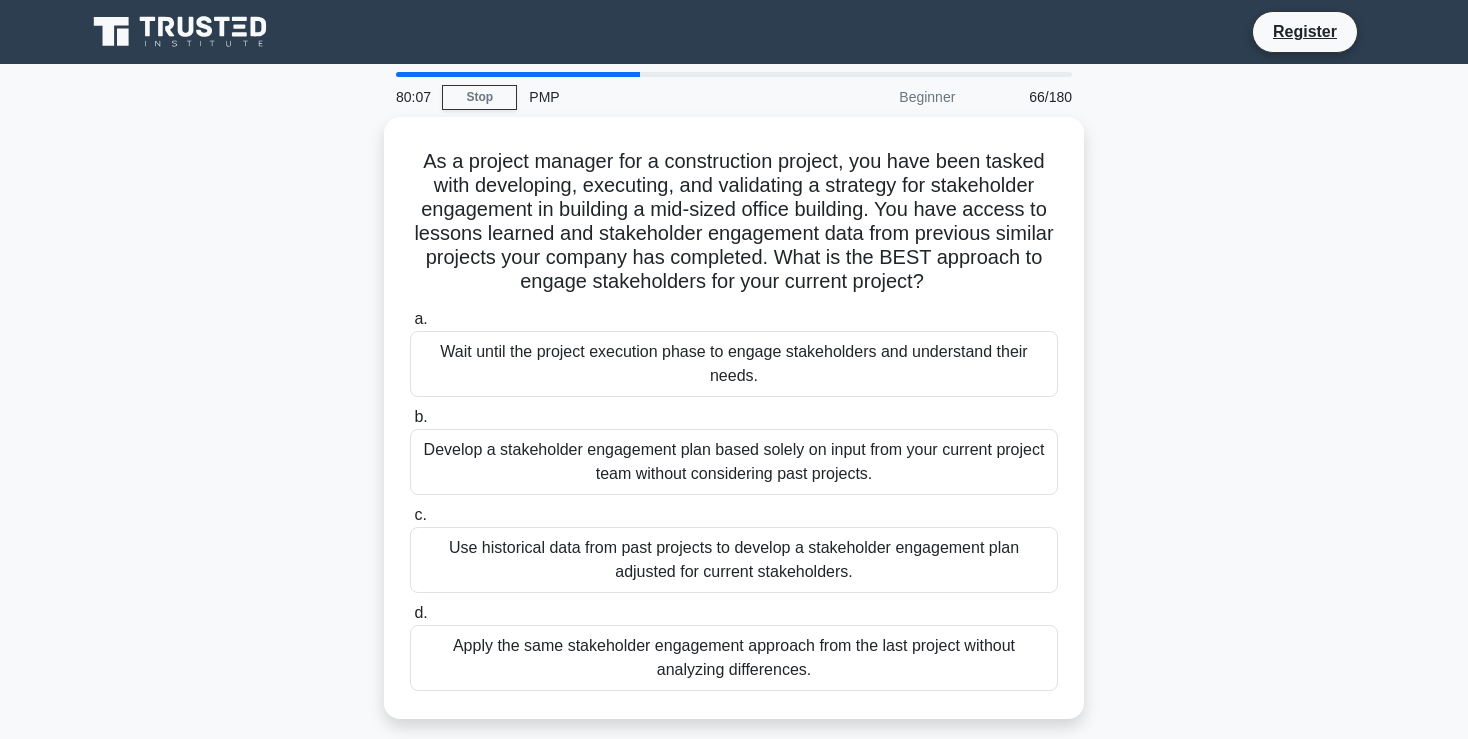 scroll, scrollTop: 0, scrollLeft: 0, axis: both 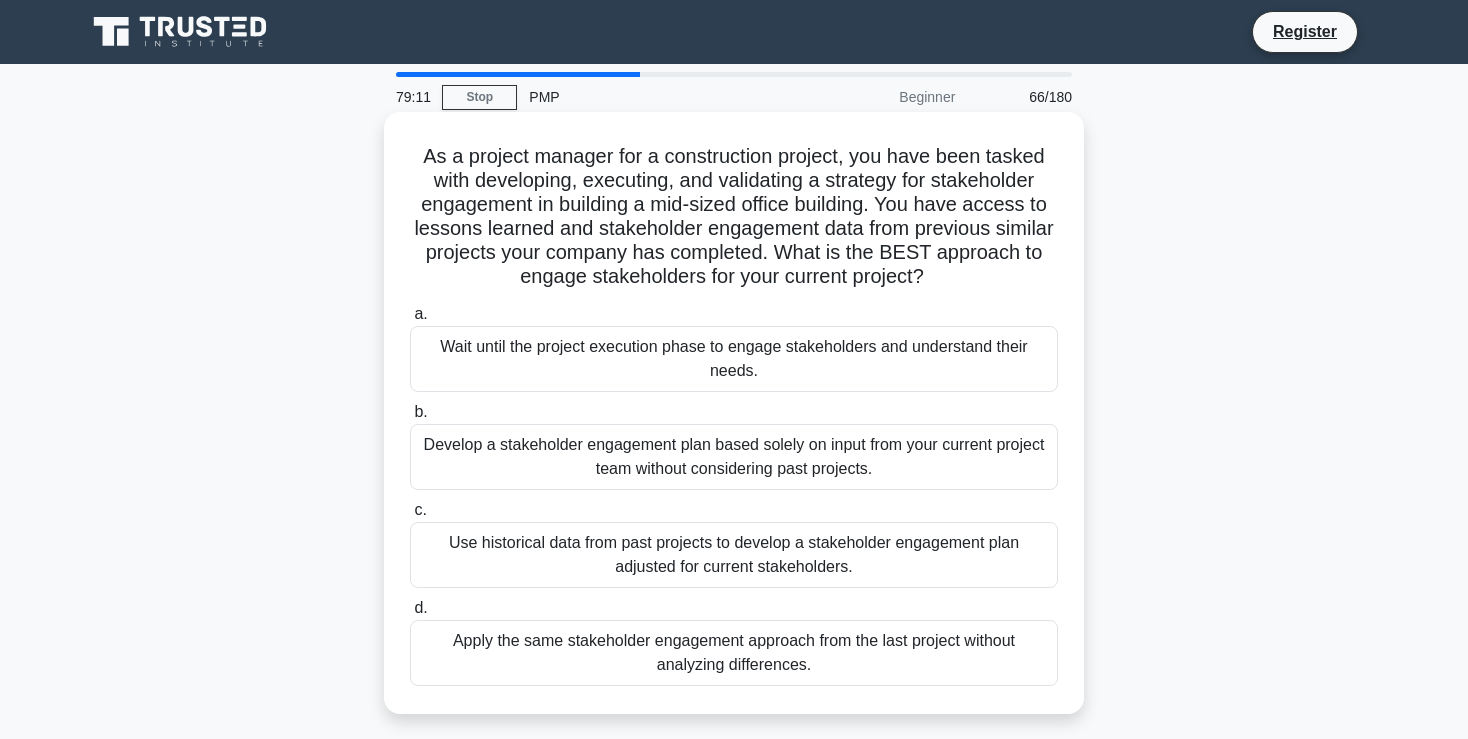 click on "Use historical data from past projects to develop a stakeholder engagement plan adjusted for current stakeholders." at bounding box center (734, 555) 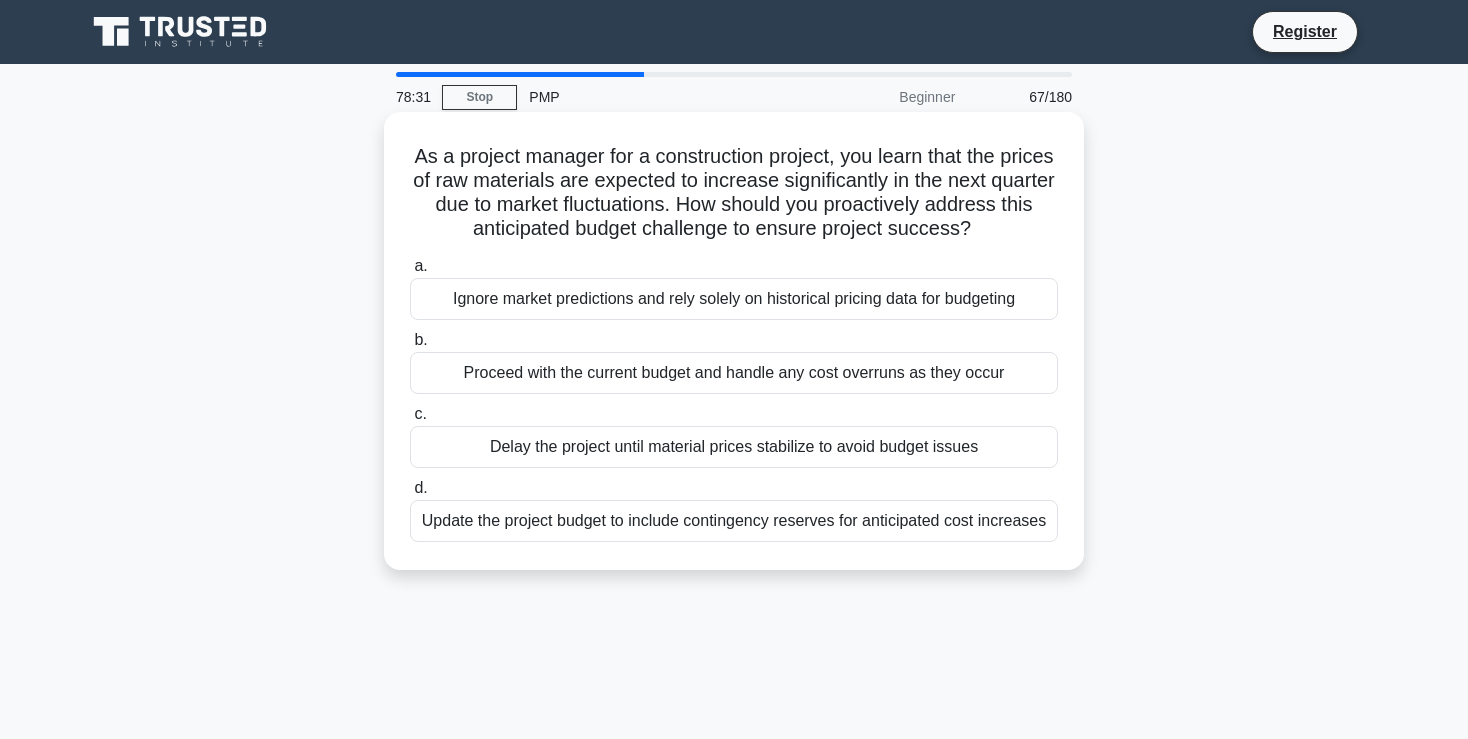 click on "Update the project budget to include contingency reserves for anticipated cost increases" at bounding box center (734, 521) 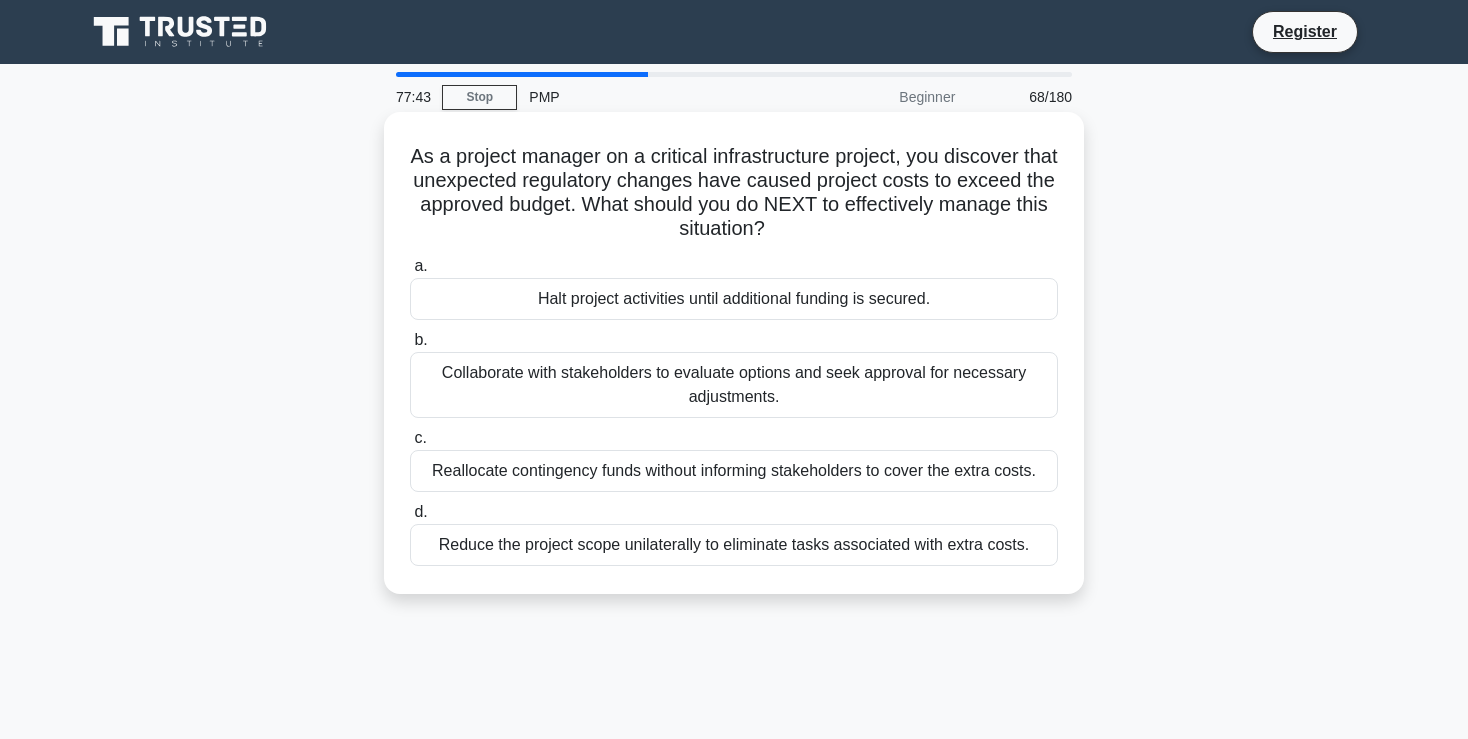 click on "Collaborate with stakeholders to evaluate options and seek approval for necessary adjustments." at bounding box center [734, 385] 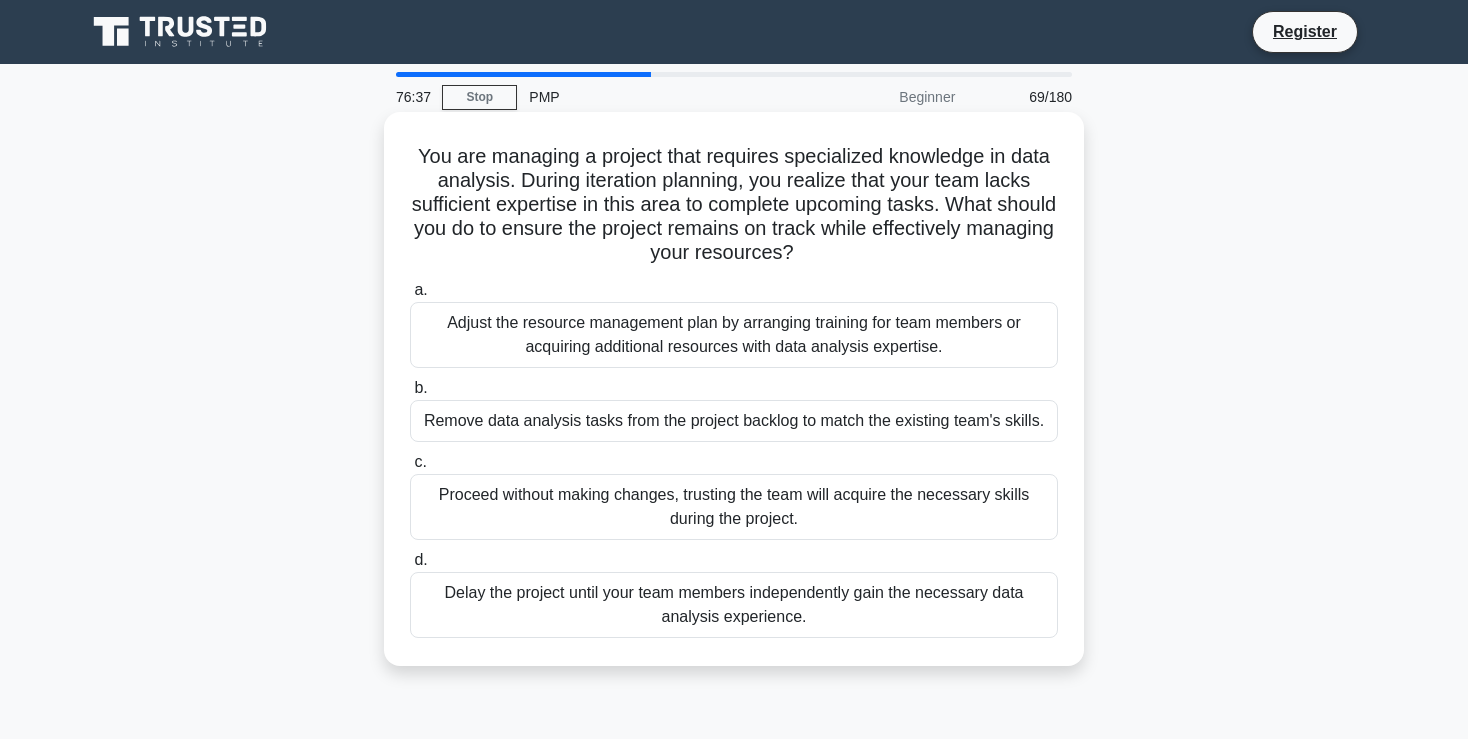 click on "Adjust the resource management plan by arranging training for team members or acquiring additional resources with data analysis expertise." at bounding box center (734, 335) 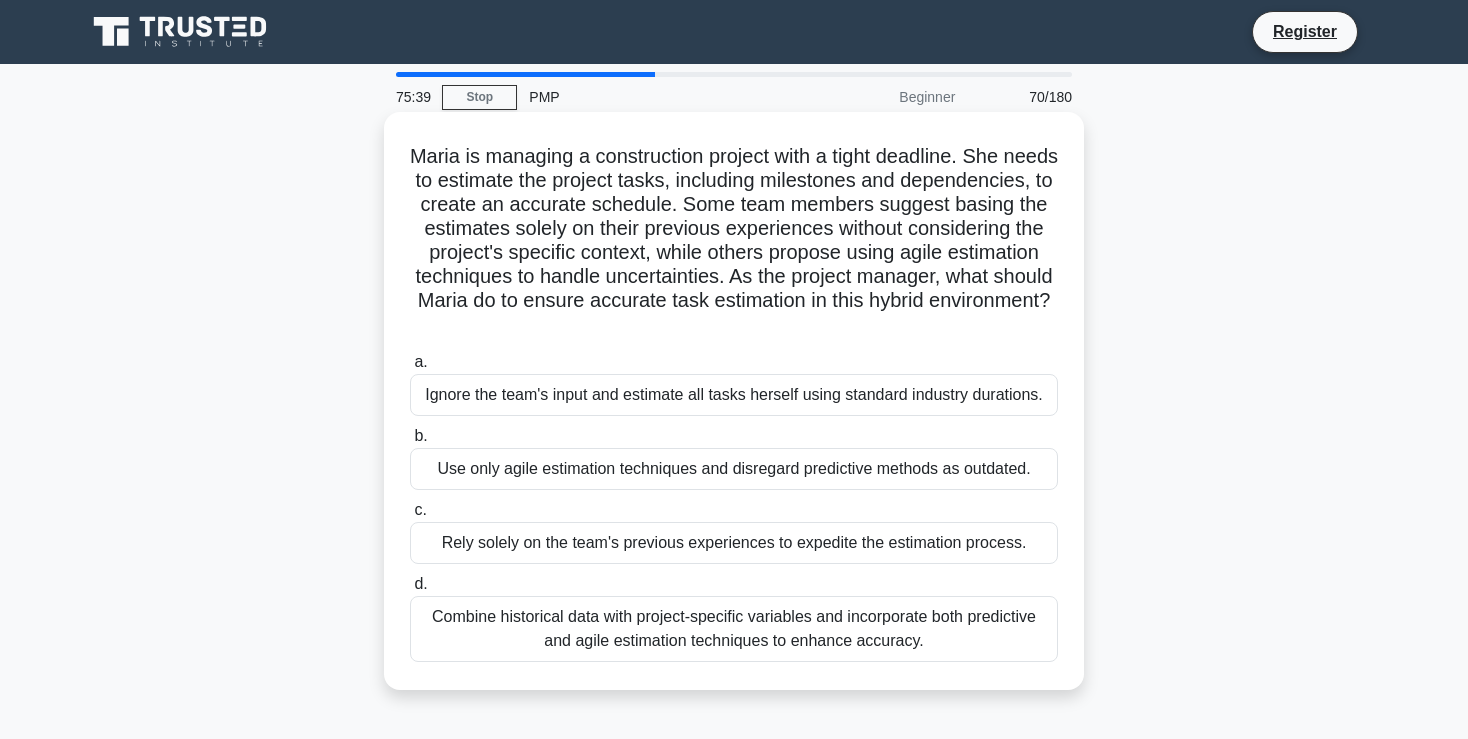 click on "Combine historical data with project-specific variables and incorporate both predictive and agile estimation techniques to enhance accuracy." at bounding box center (734, 629) 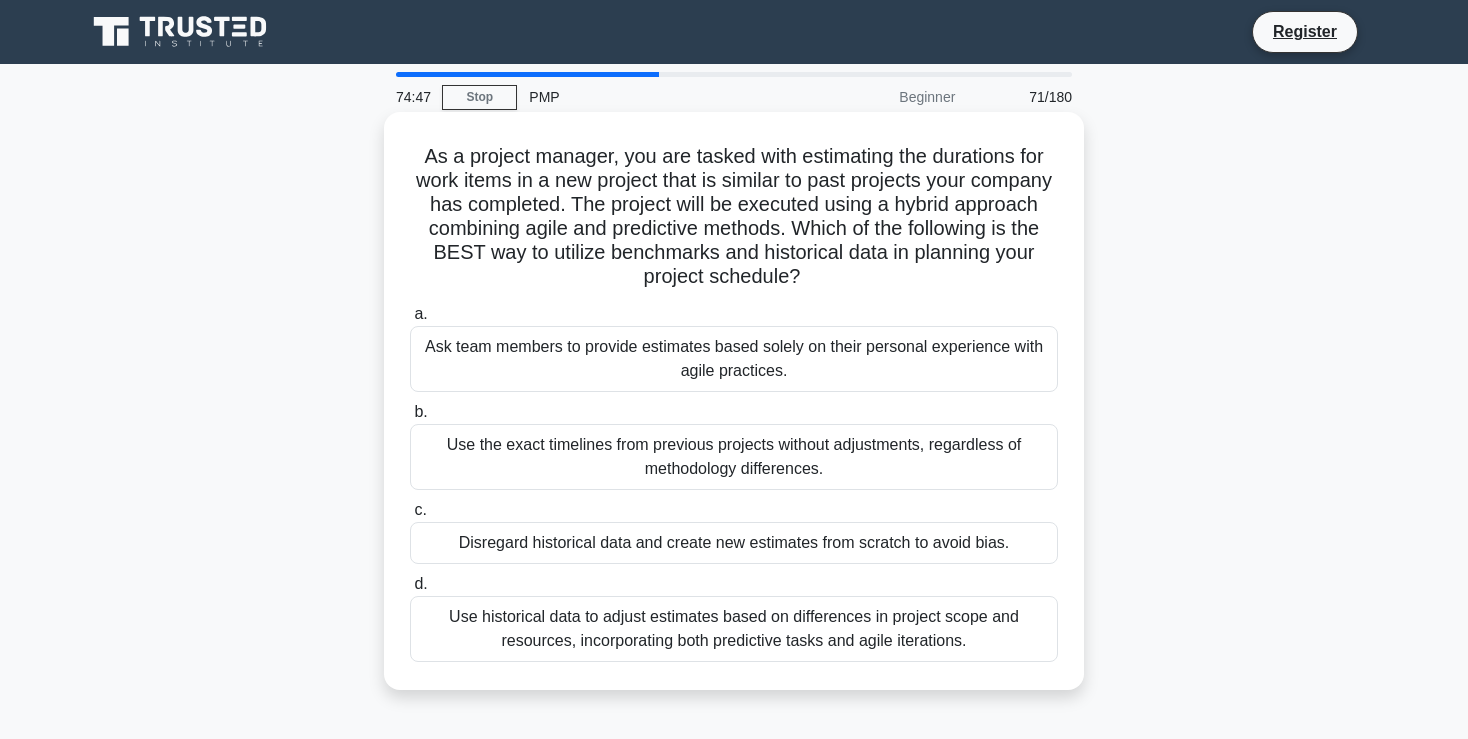 click on "Use historical data to adjust estimates based on differences in project scope and resources, incorporating both predictive tasks and agile iterations." at bounding box center (734, 629) 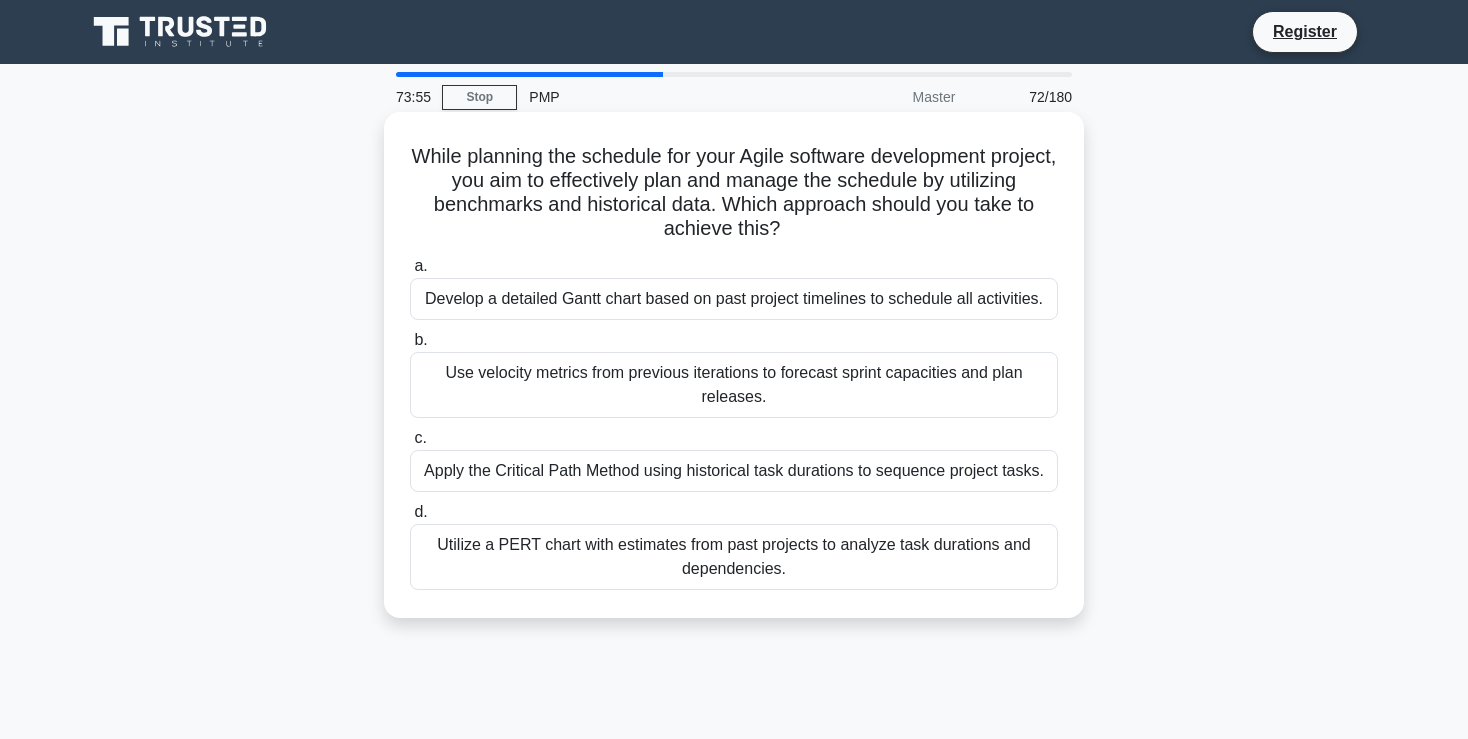 click on "Use velocity metrics from previous iterations to forecast sprint capacities and plan releases." at bounding box center [734, 385] 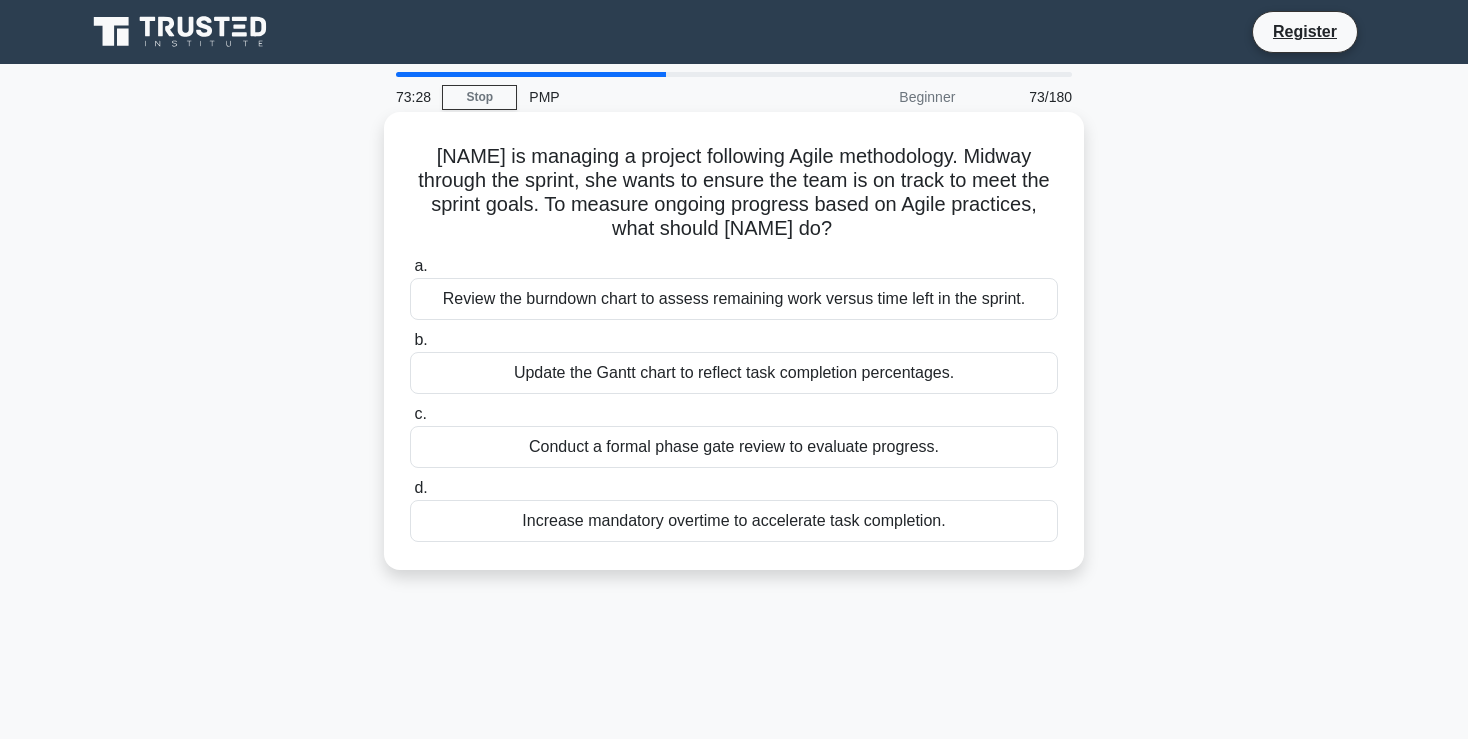 click on "Review the burndown chart to assess remaining work versus time left in the sprint." at bounding box center (734, 299) 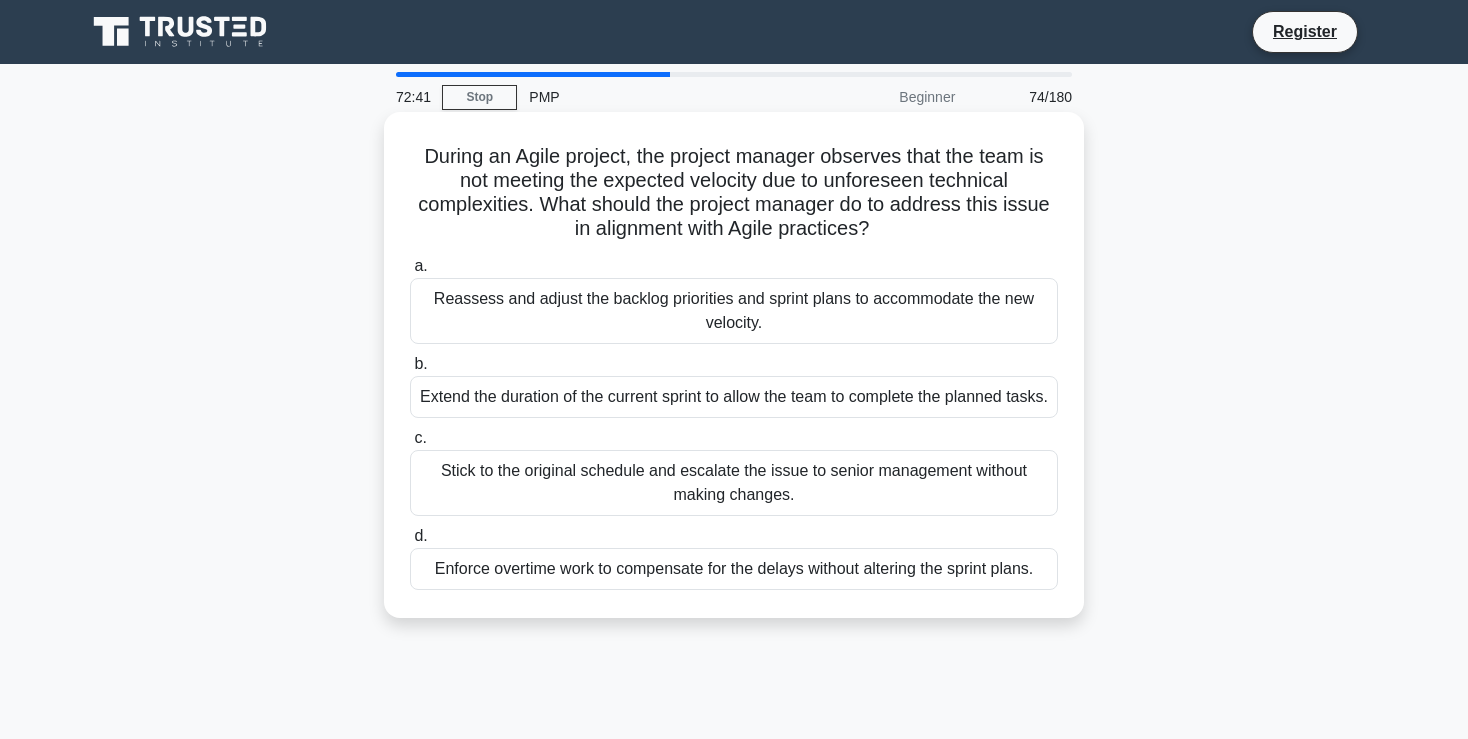 click on "Reassess and adjust the backlog priorities and sprint plans to accommodate the new velocity." at bounding box center [734, 311] 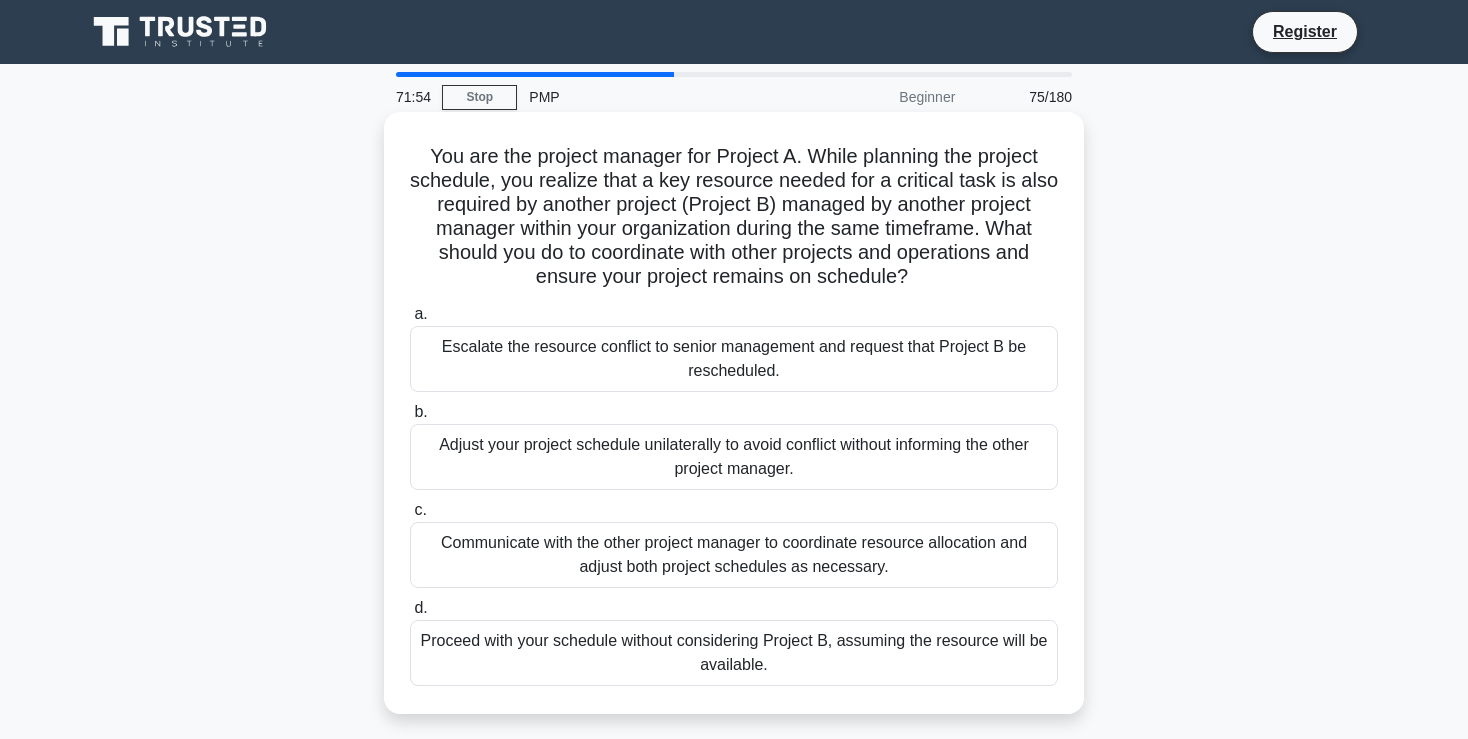 click on "Communicate with the other project manager to coordinate resource allocation and adjust both project schedules as necessary." at bounding box center (734, 555) 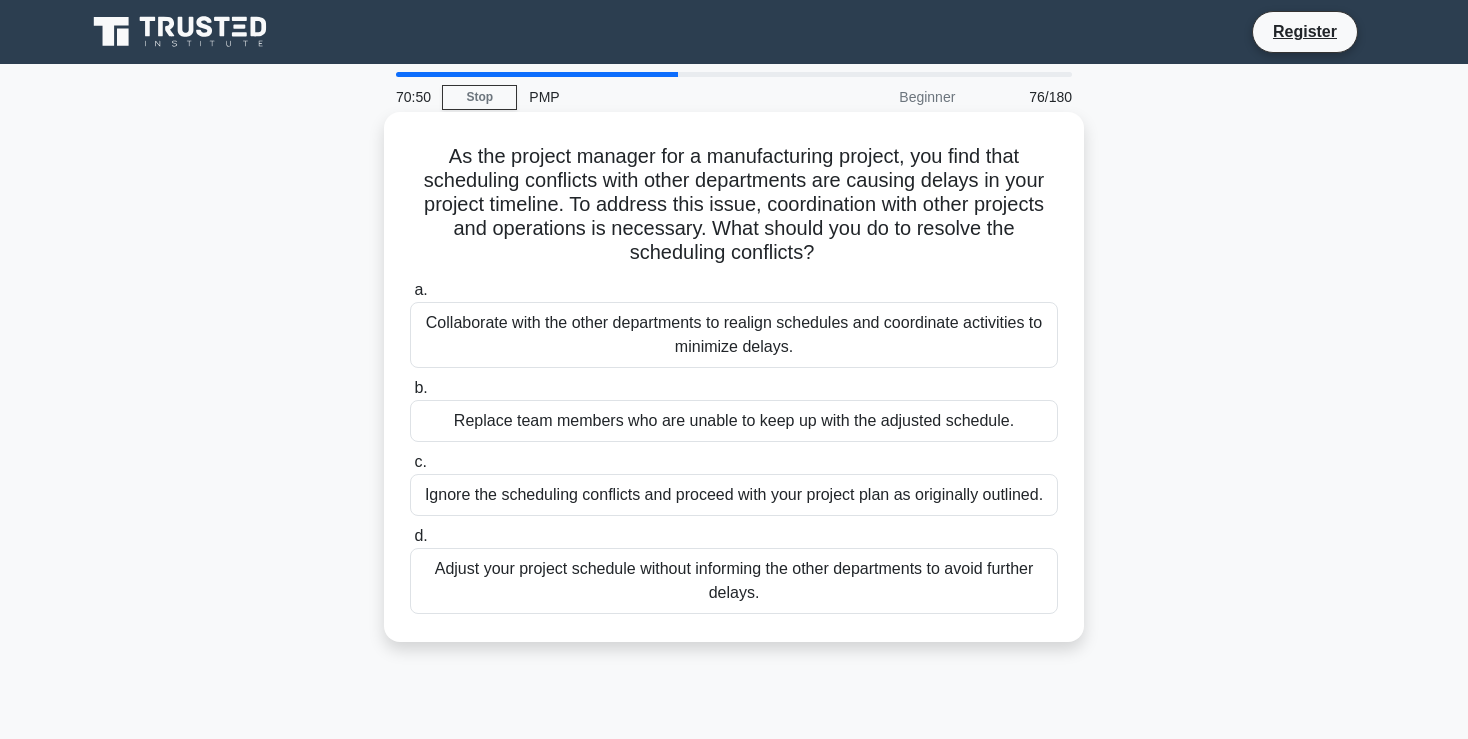 click on "Collaborate with the other departments to realign schedules and coordinate activities to minimize delays." at bounding box center [734, 335] 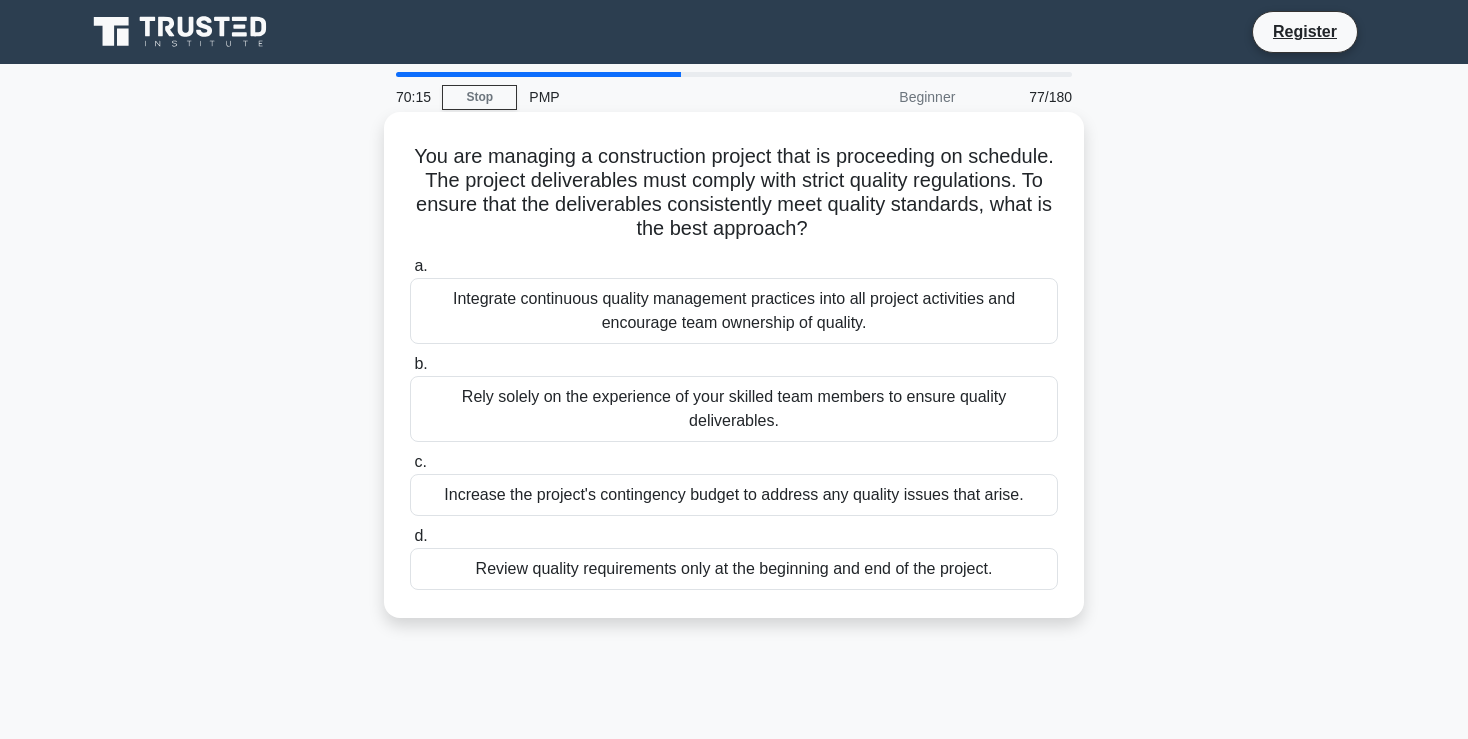 click on "Integrate continuous quality management practices into all project activities and encourage team ownership of quality." at bounding box center [734, 311] 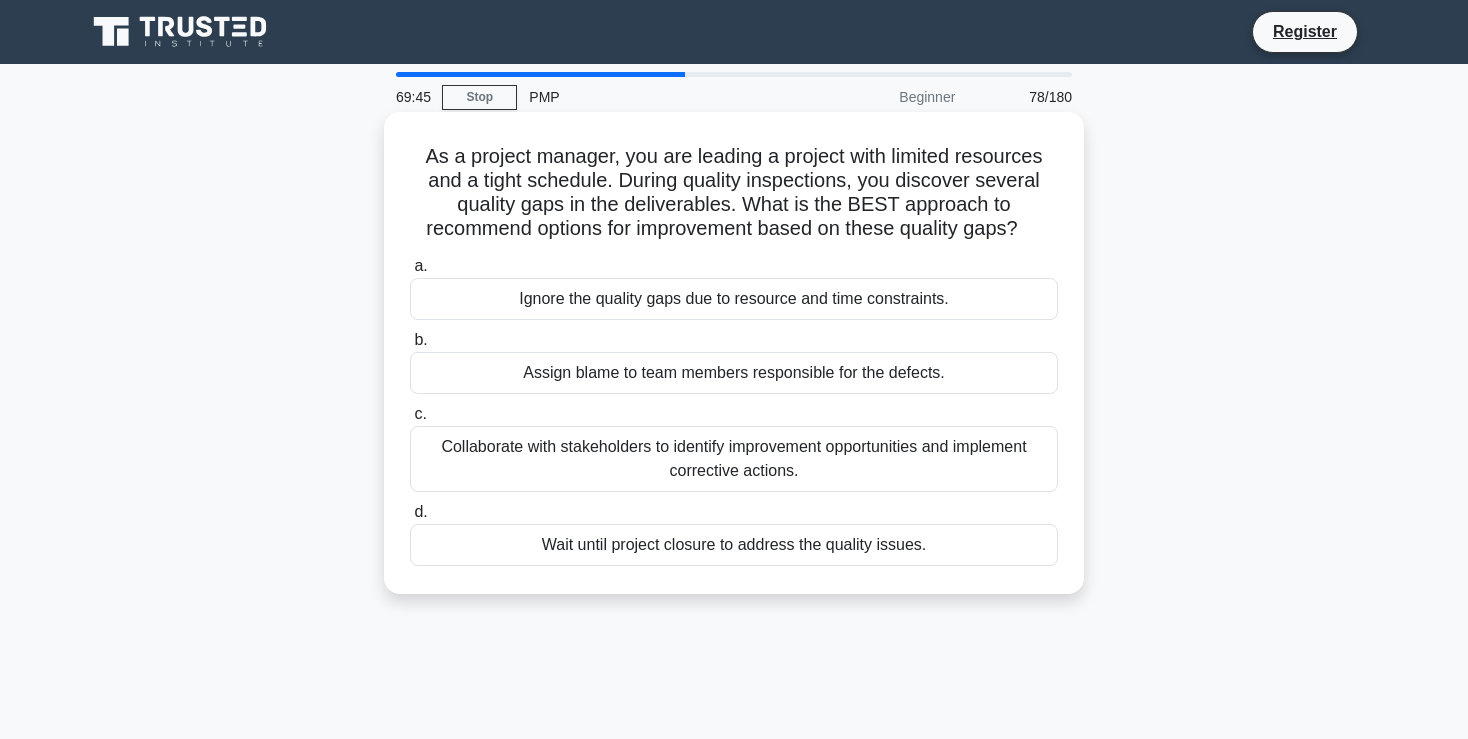 click on "Collaborate with stakeholders to identify improvement opportunities and implement corrective actions." at bounding box center (734, 459) 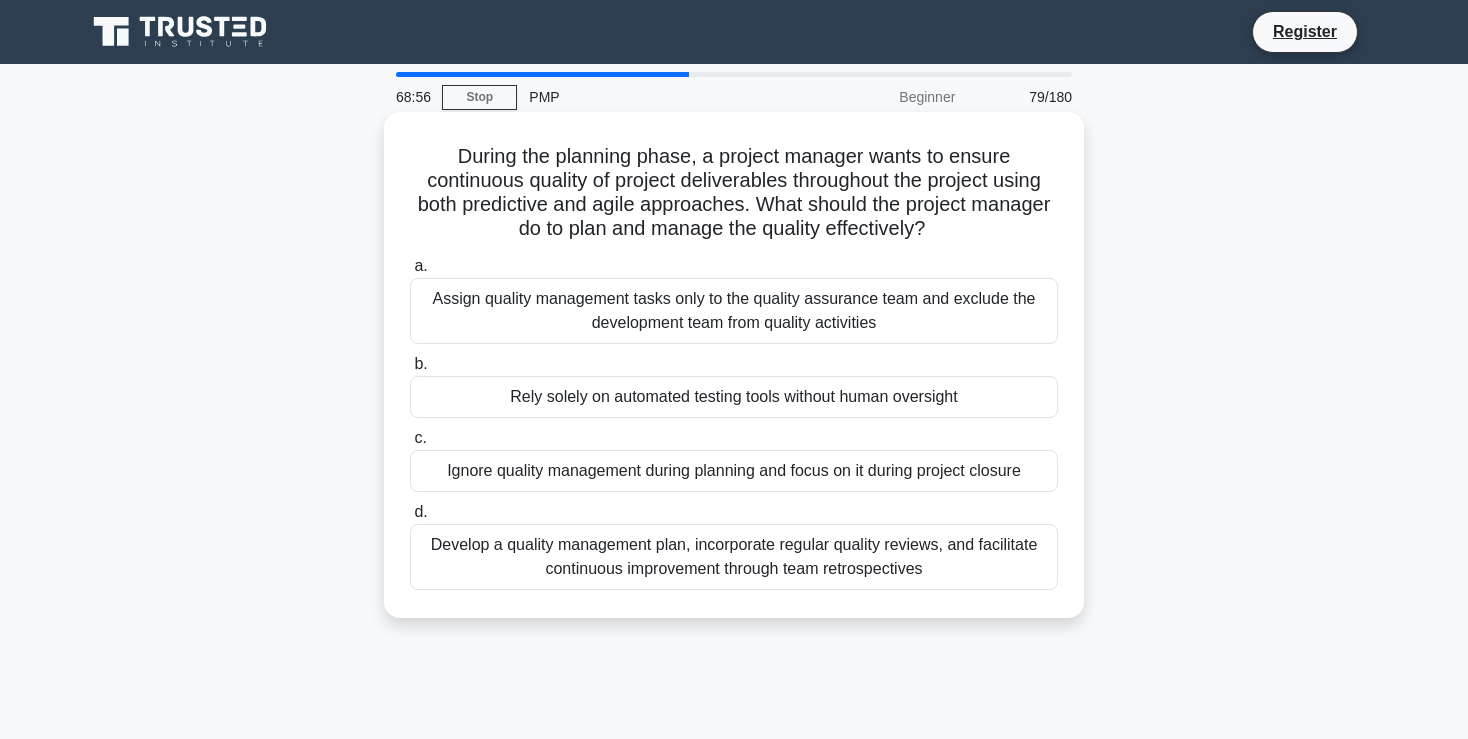 click on "Develop a quality management plan, incorporate regular quality reviews, and facilitate continuous improvement through team retrospectives" at bounding box center (734, 557) 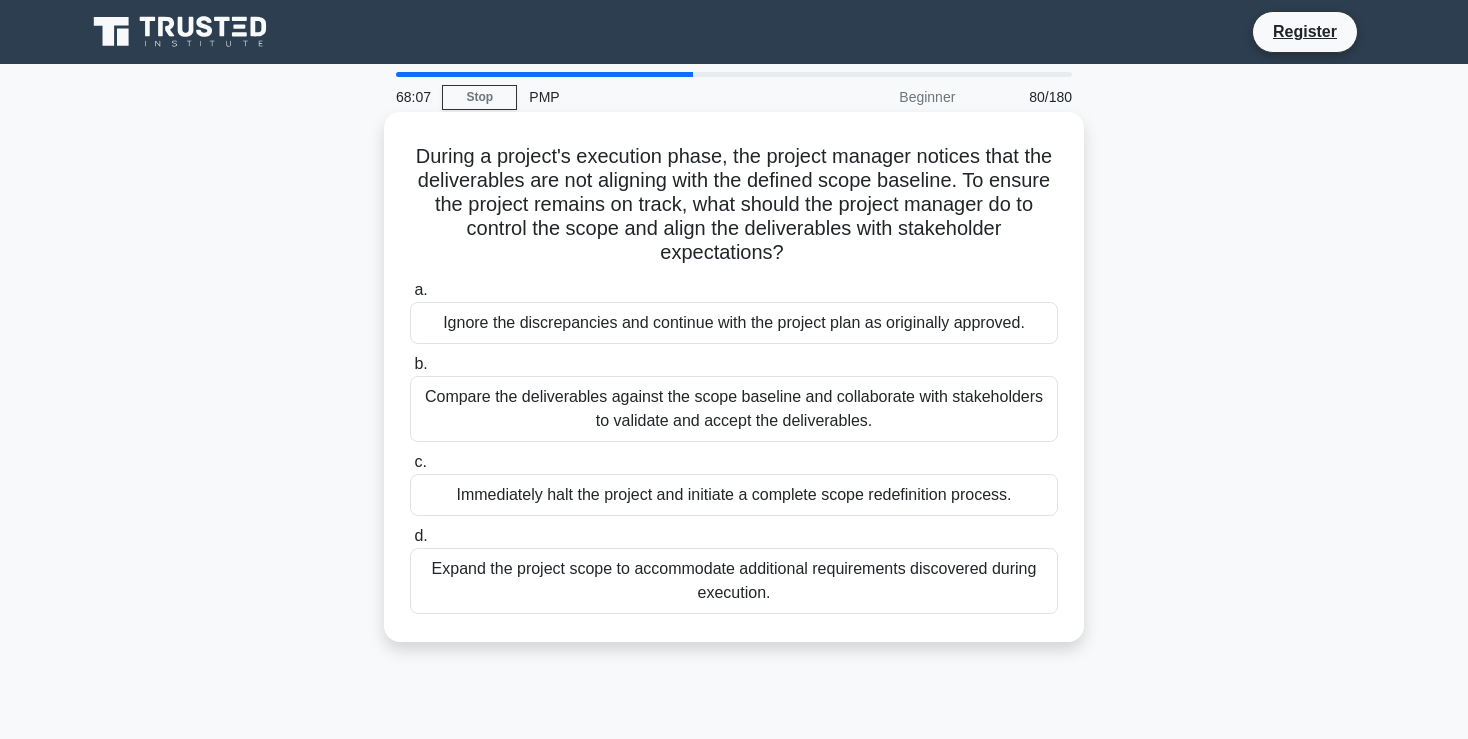click on "Compare the deliverables against the scope baseline and collaborate with stakeholders to validate and accept the deliverables." at bounding box center [734, 409] 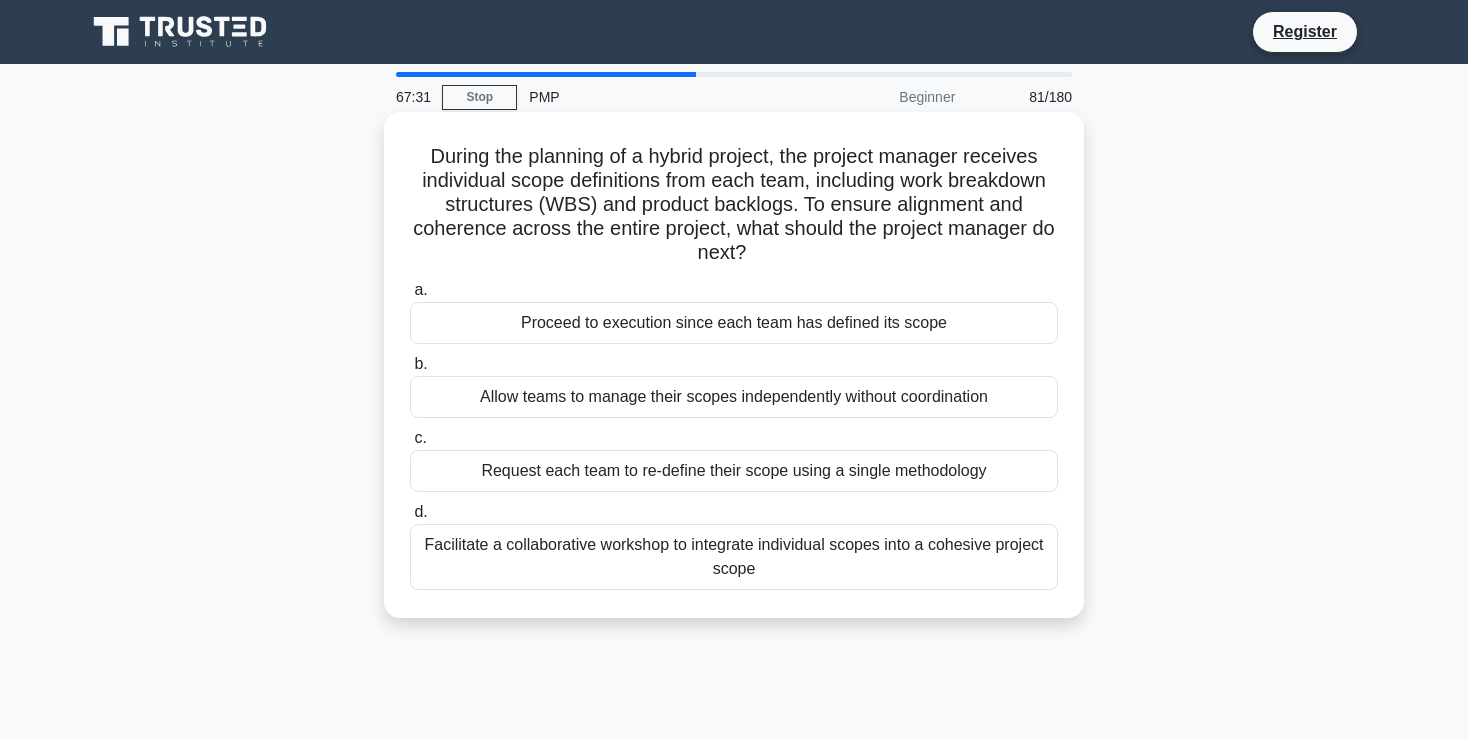 click on "Facilitate a collaborative workshop to integrate individual scopes into a cohesive project scope" at bounding box center [734, 557] 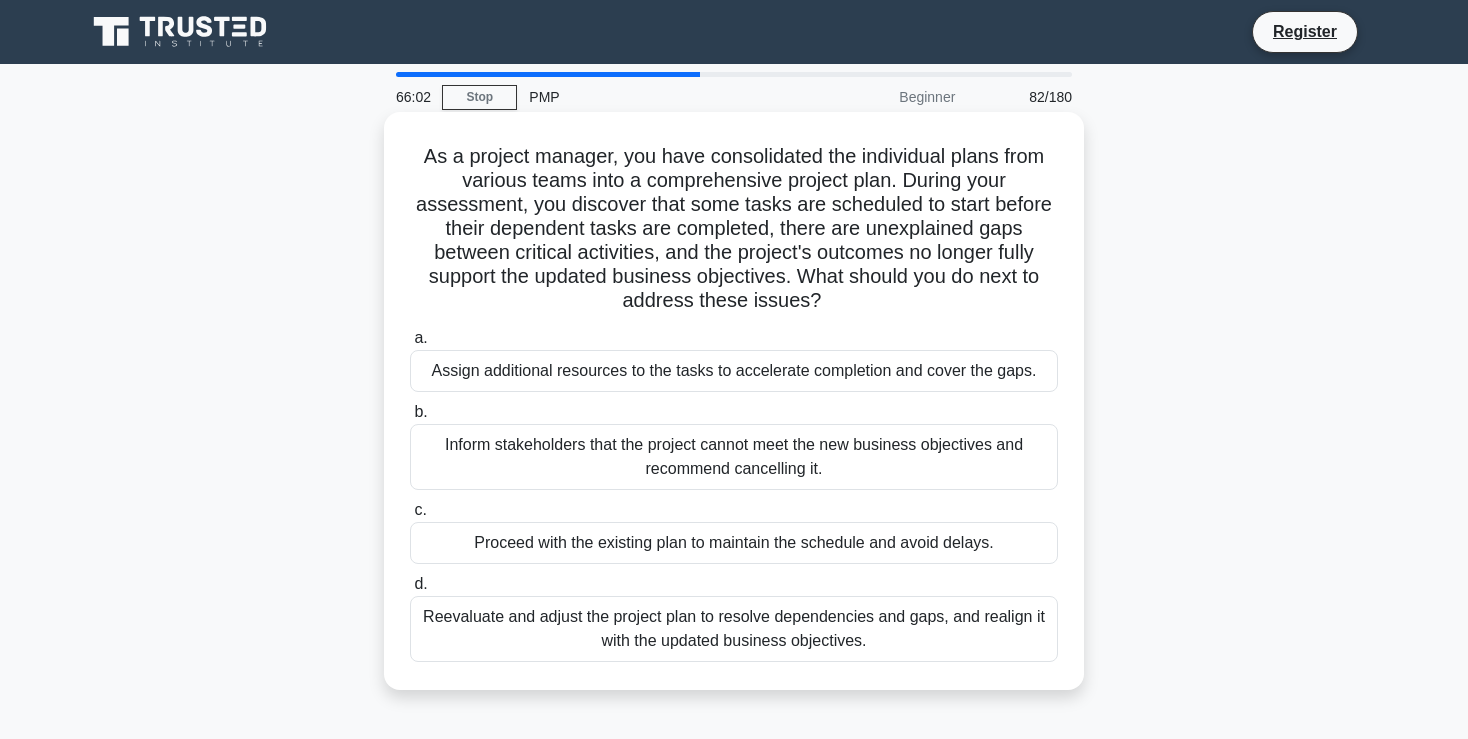 click on "Reevaluate and adjust the project plan to resolve dependencies and gaps, and realign it with the updated business objectives." at bounding box center [734, 629] 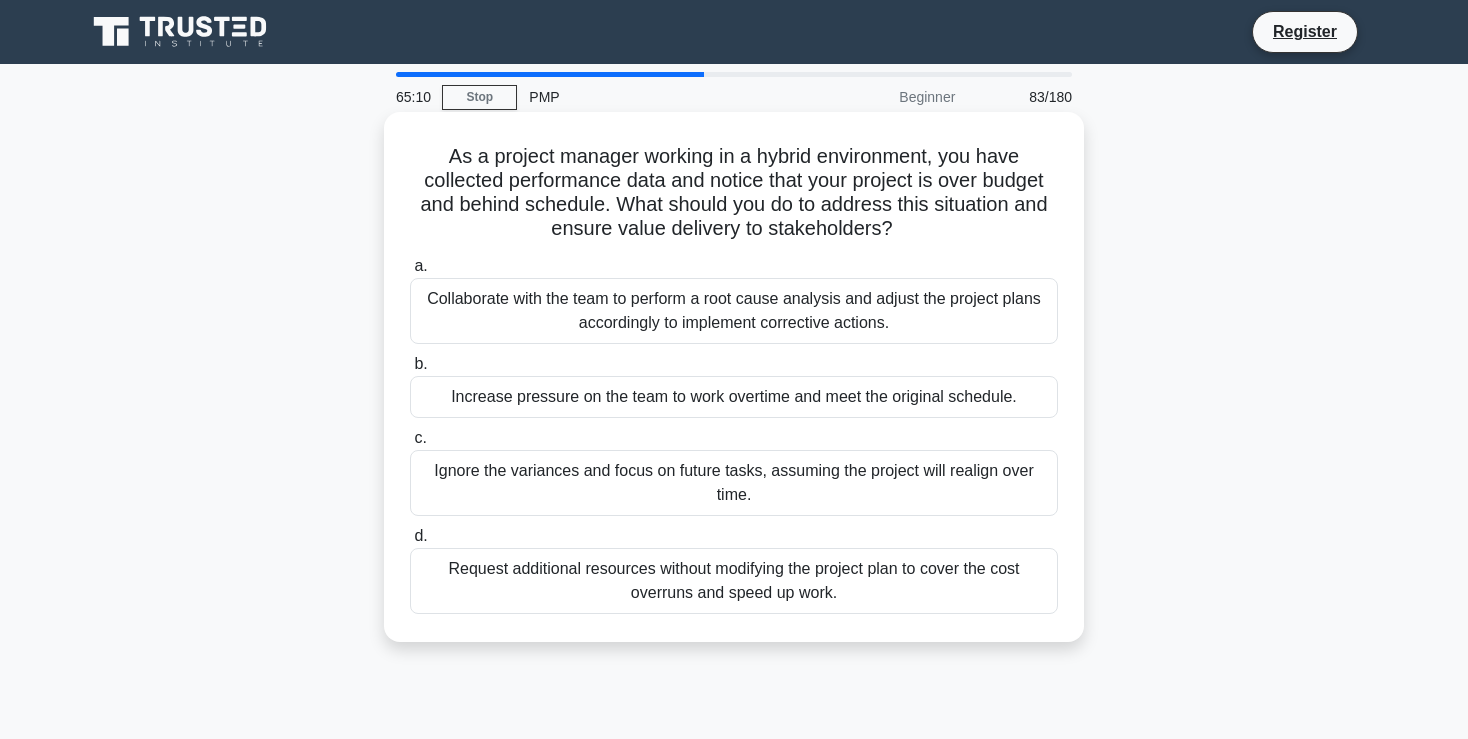 click on "Collaborate with the team to perform a root cause analysis and adjust the project plans accordingly to implement corrective actions." at bounding box center (734, 311) 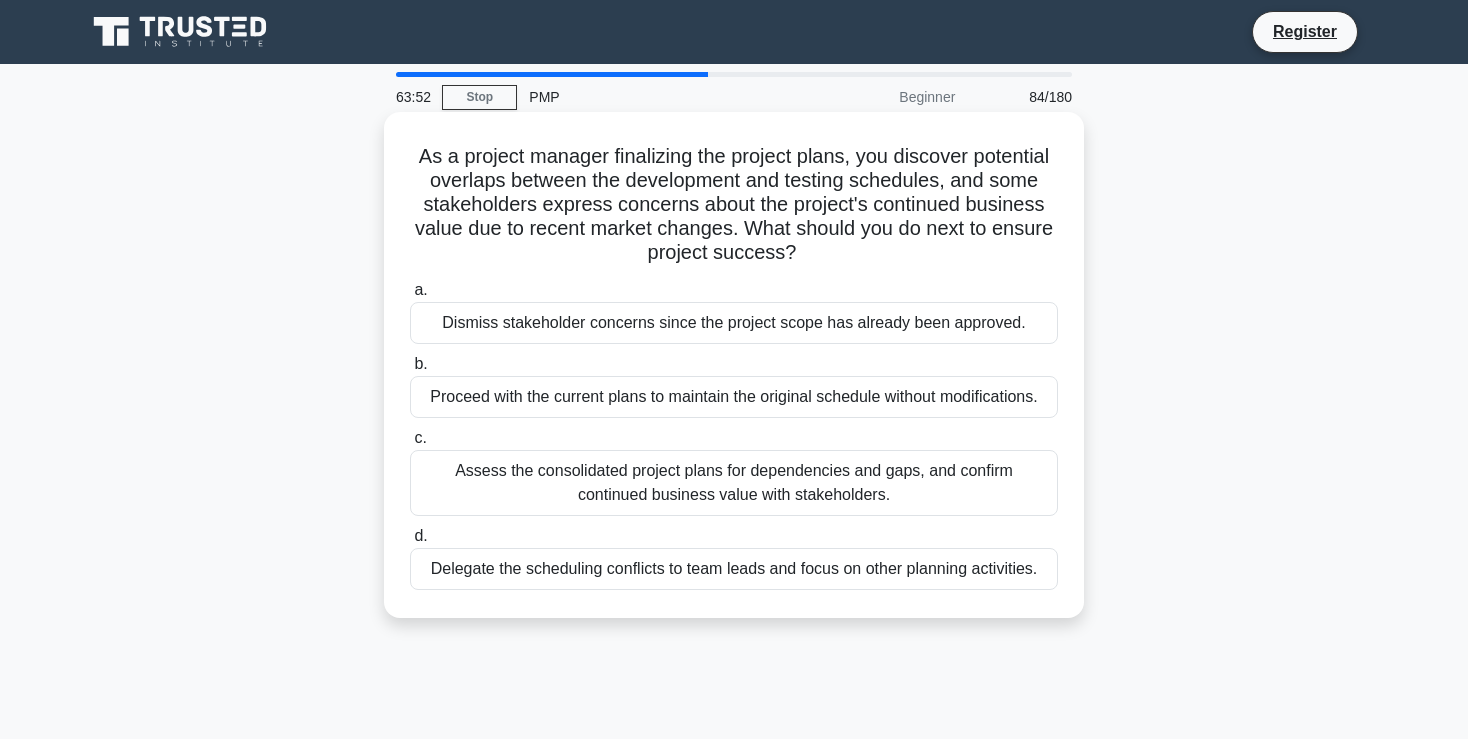click on "Assess the consolidated project plans for dependencies and gaps, and confirm continued business value with stakeholders." at bounding box center [734, 483] 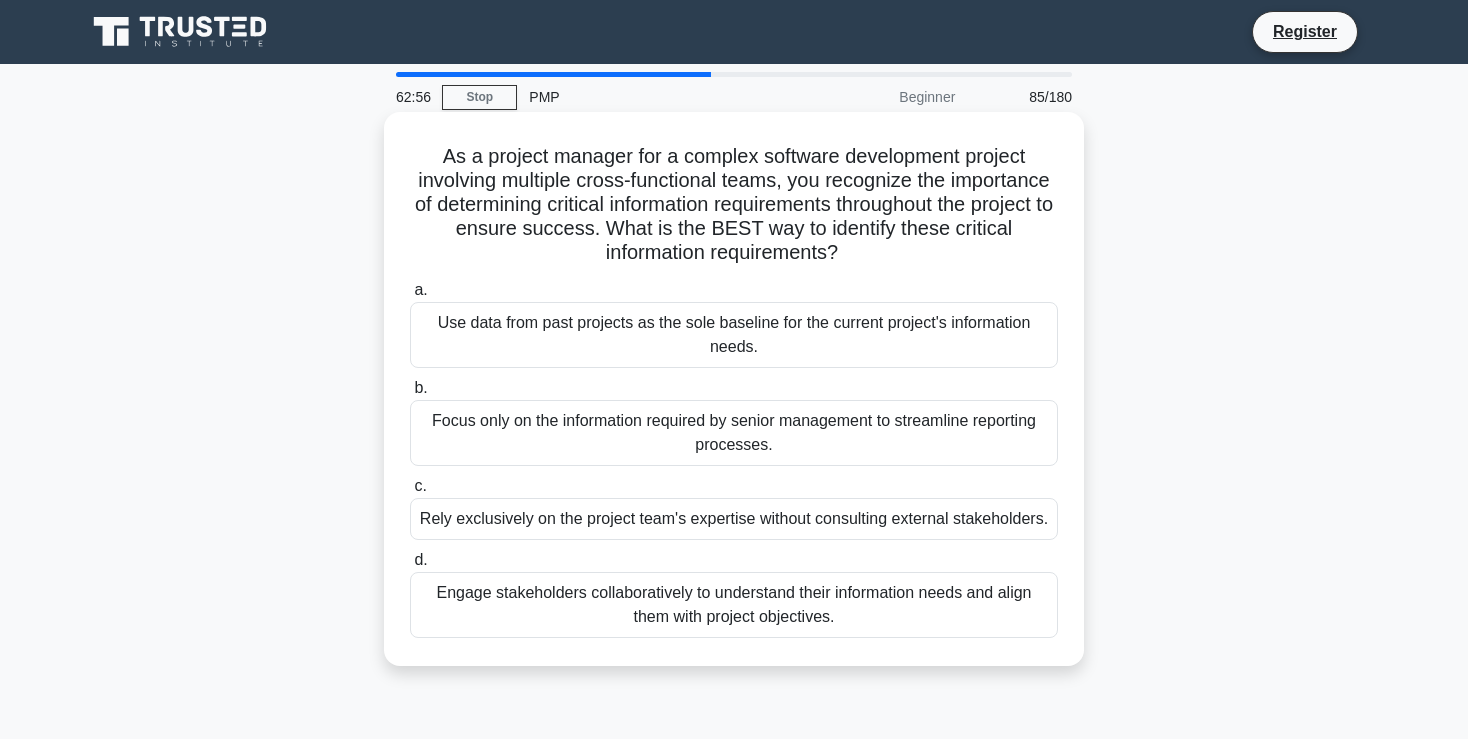 click on "Engage stakeholders collaboratively to understand their information needs and align them with project objectives." at bounding box center (734, 605) 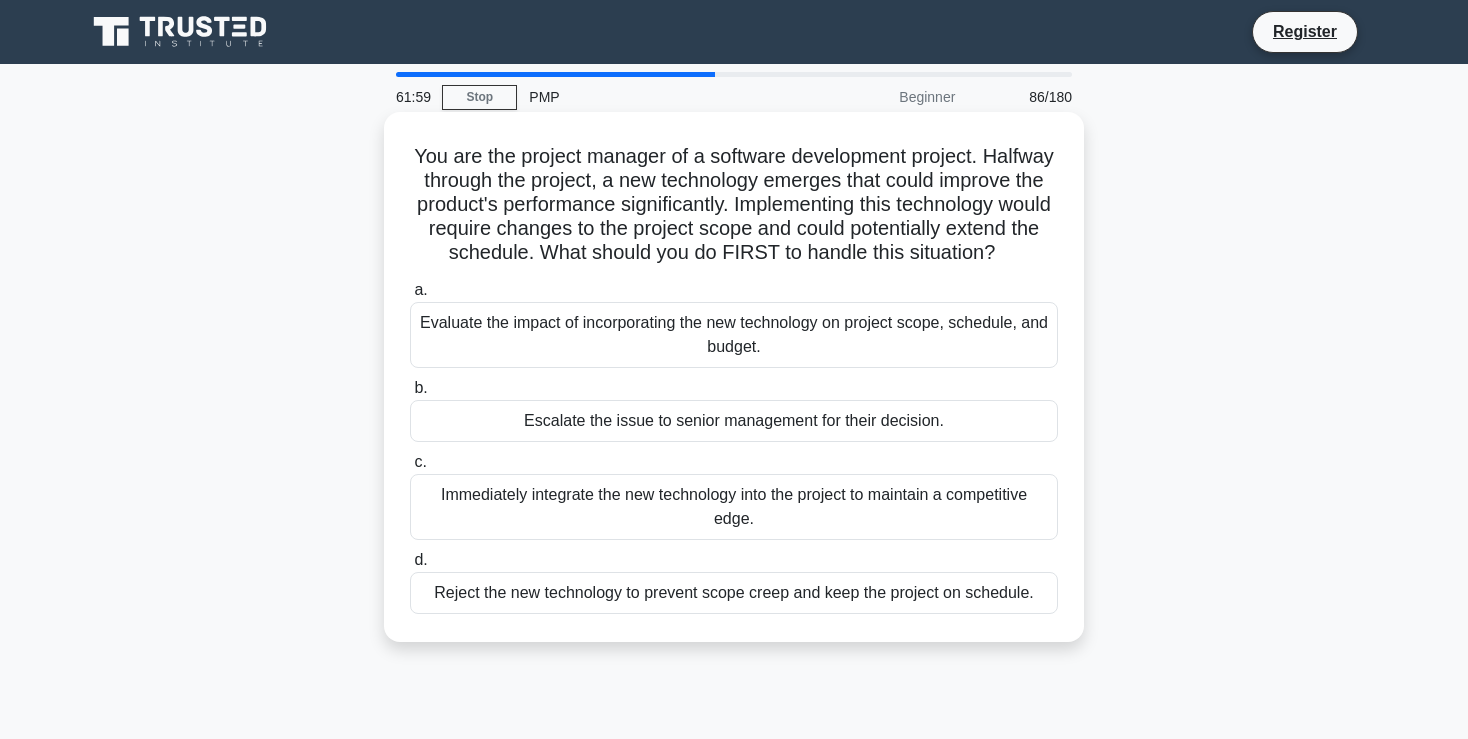 click on "Evaluate the impact of incorporating the new technology on project scope, schedule, and budget." at bounding box center (734, 335) 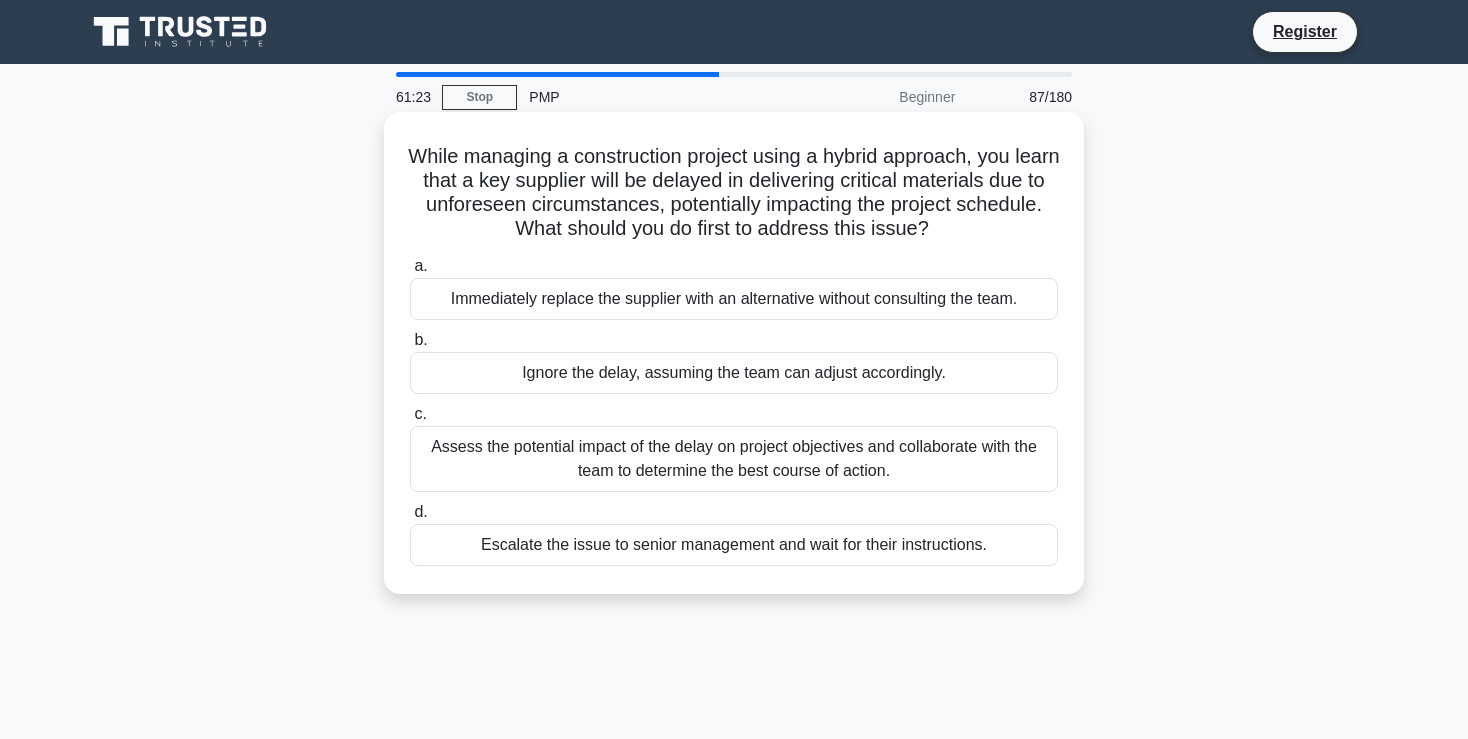 click on "Assess the potential impact of the delay on project objectives and collaborate with the team to determine the best course of action." at bounding box center (734, 459) 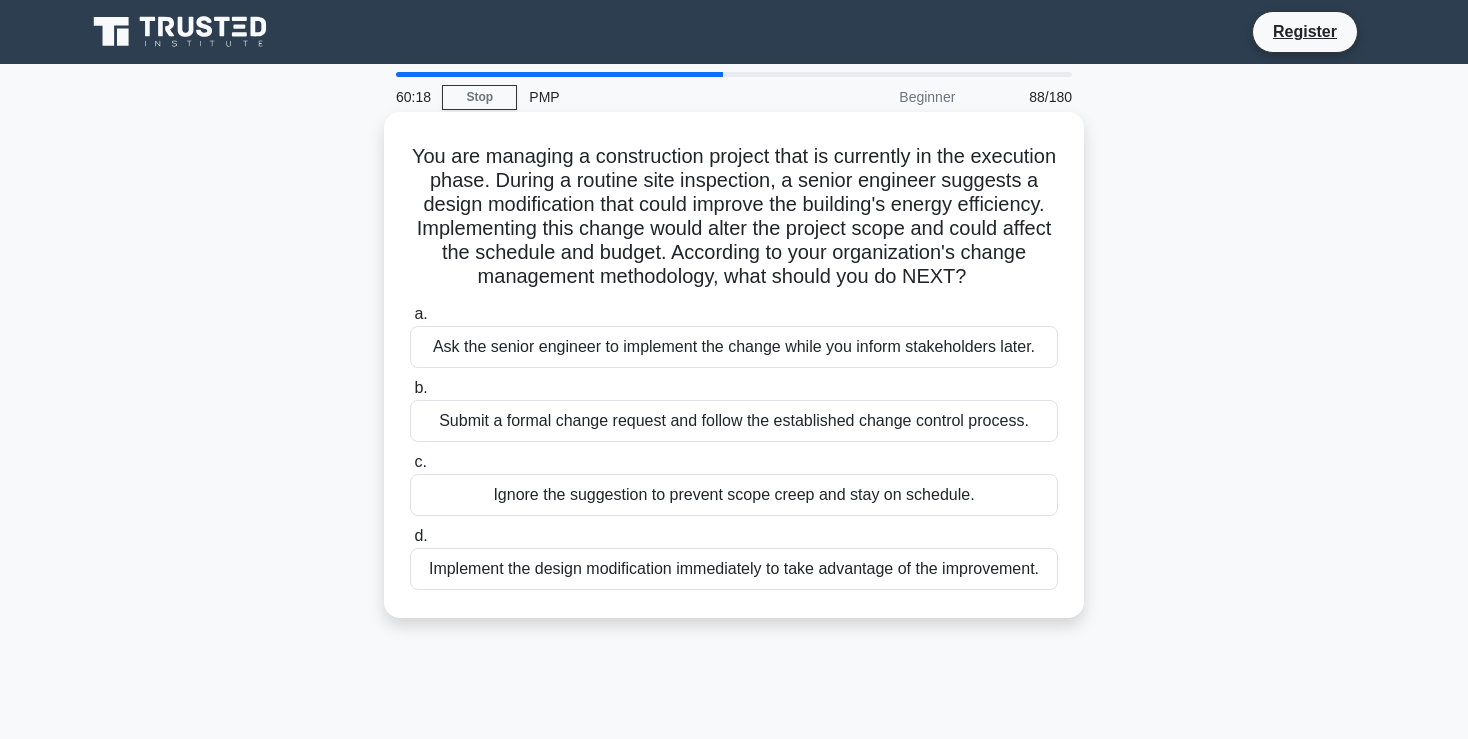 click on "Submit a formal change request and follow the established change control process." at bounding box center (734, 421) 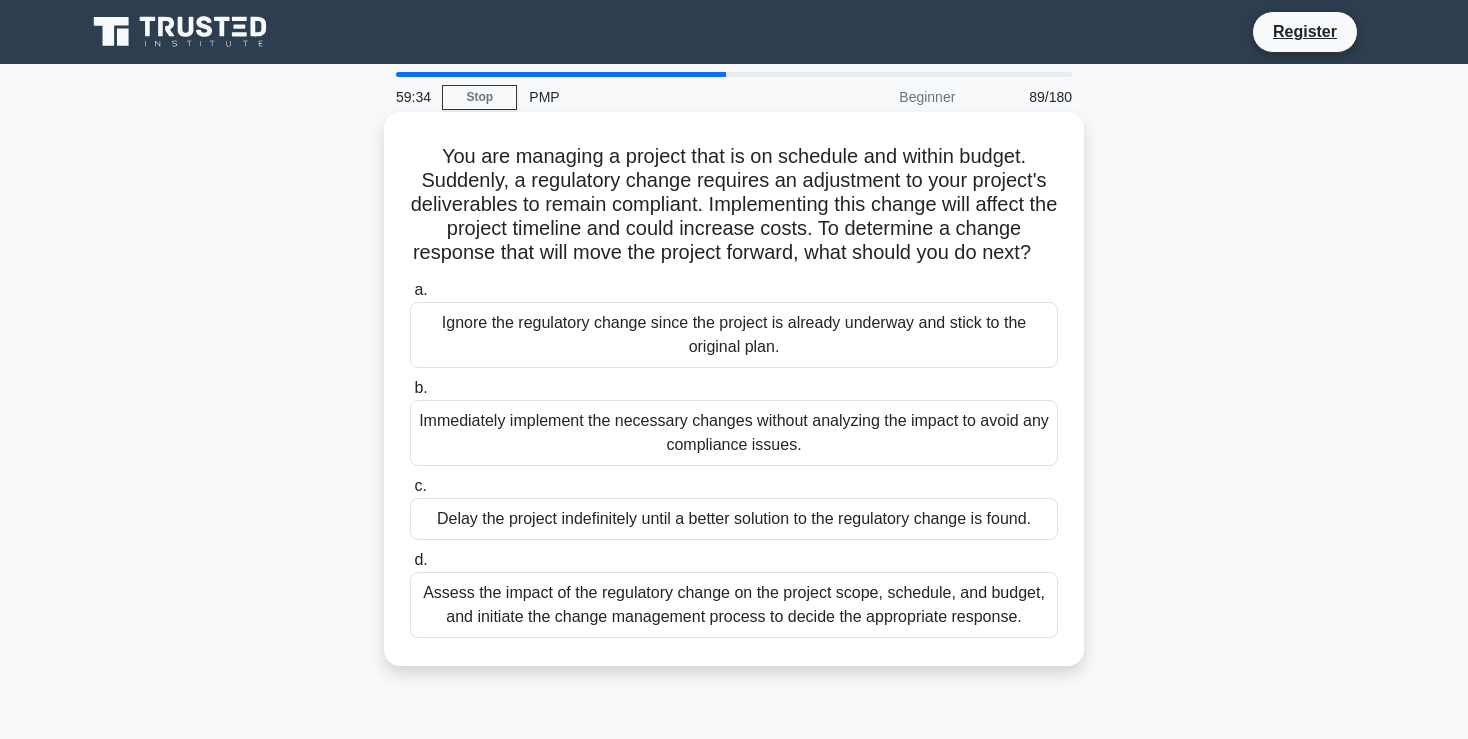 click on "Assess the impact of the regulatory change on the project scope, schedule, and budget, and initiate the change management process to decide the appropriate response." at bounding box center [734, 605] 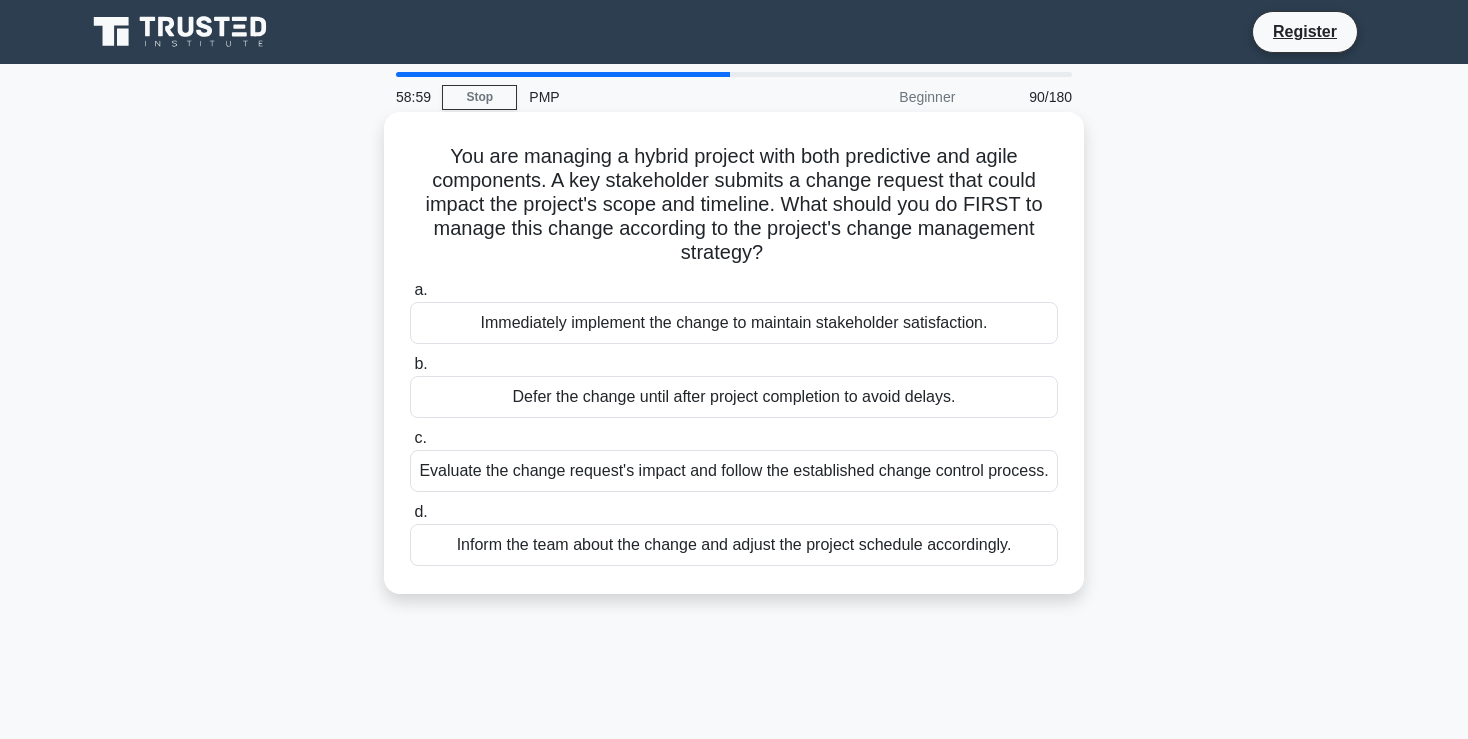 click on "Evaluate the change request's impact and follow the established change control process." at bounding box center [734, 471] 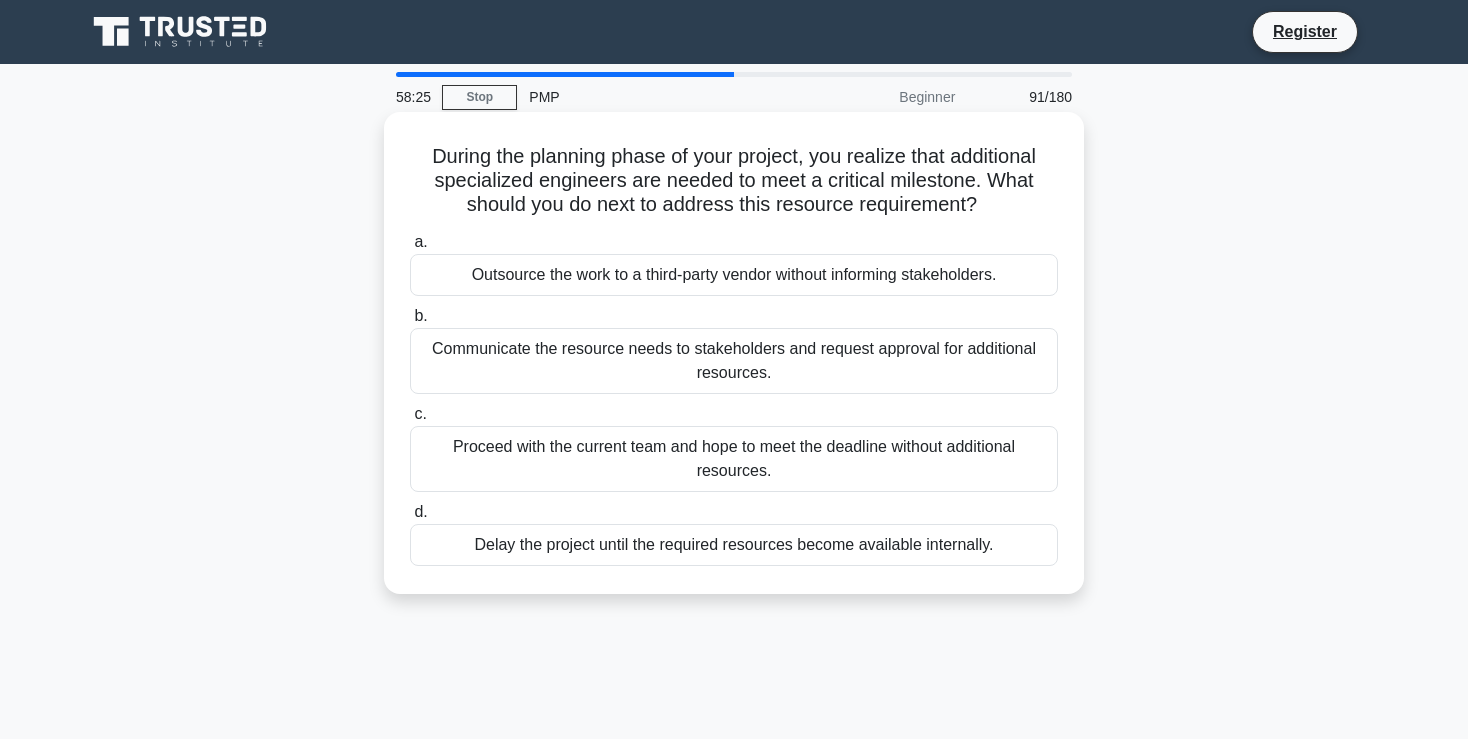 click on "Communicate the resource needs to stakeholders and request approval for additional resources." at bounding box center [734, 361] 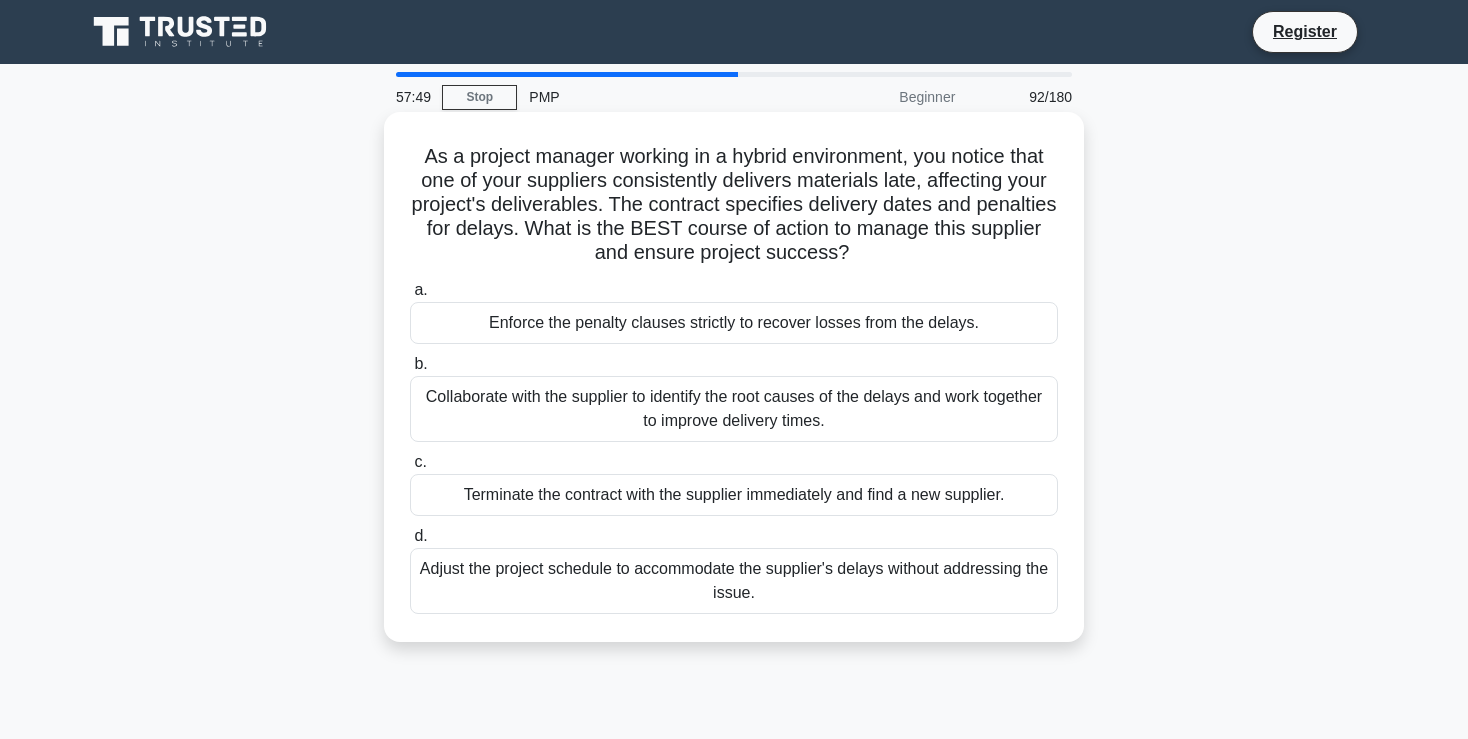 click on "Collaborate with the supplier to identify the root causes of the delays and work together to improve delivery times." at bounding box center (734, 409) 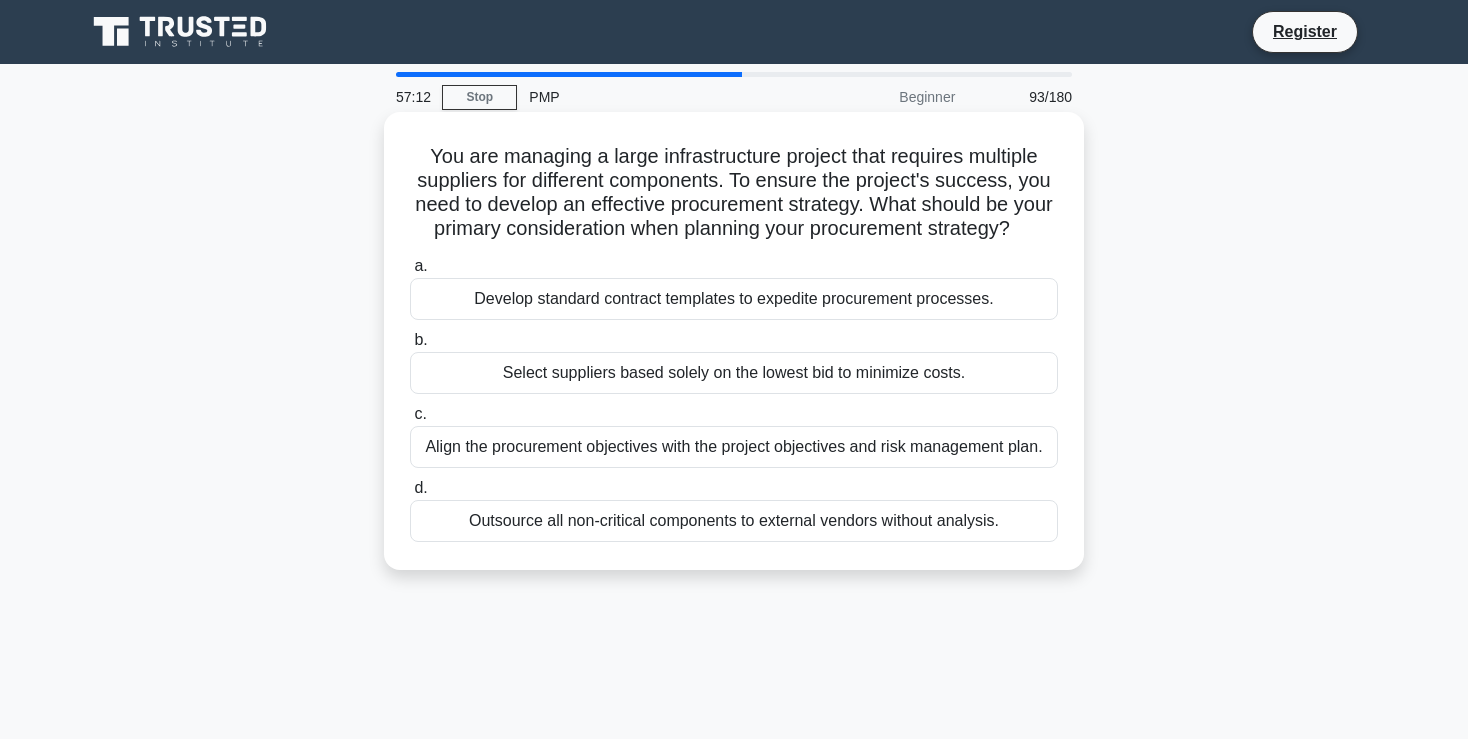 click on "Align the procurement objectives with the project objectives and risk management plan." at bounding box center (734, 447) 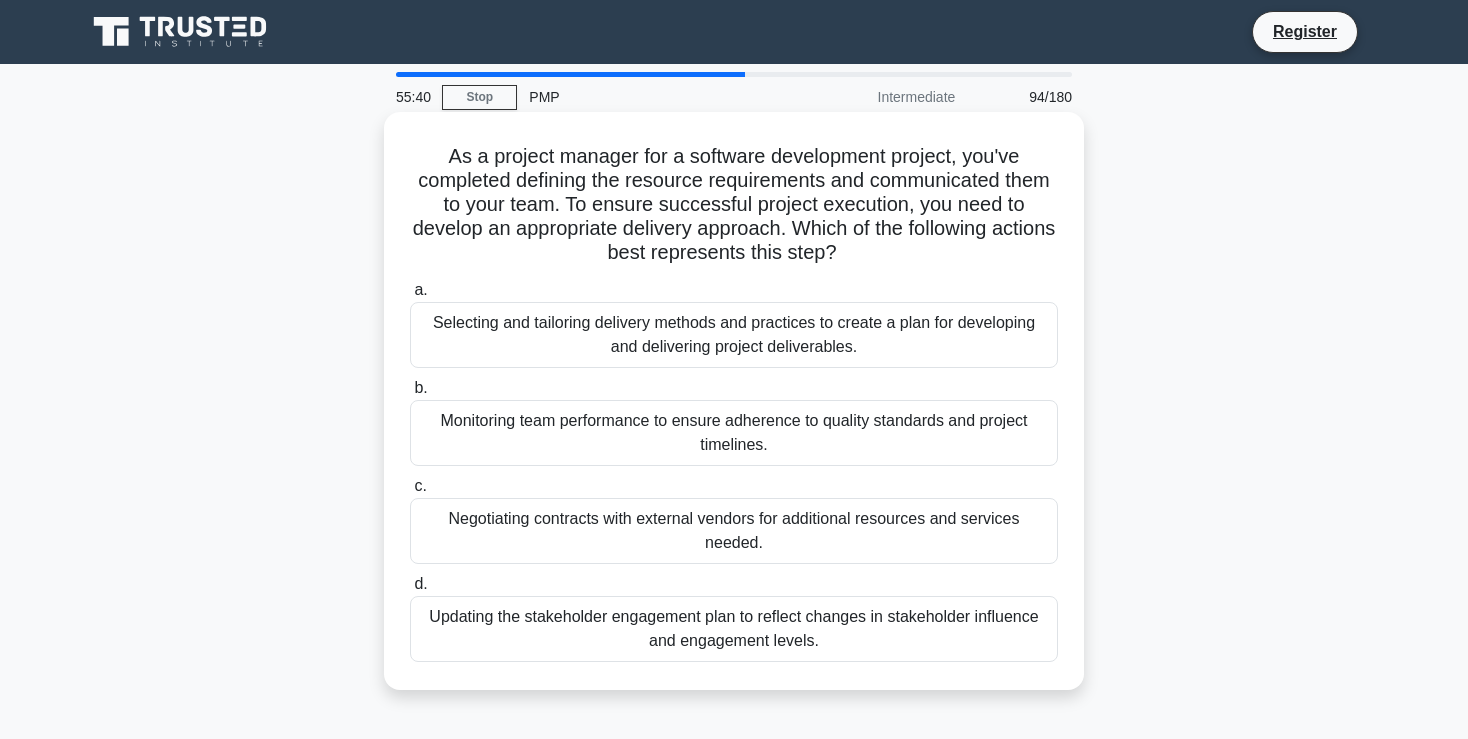 click on "Selecting and tailoring delivery methods and practices to create a plan for developing and delivering project deliverables." at bounding box center (734, 335) 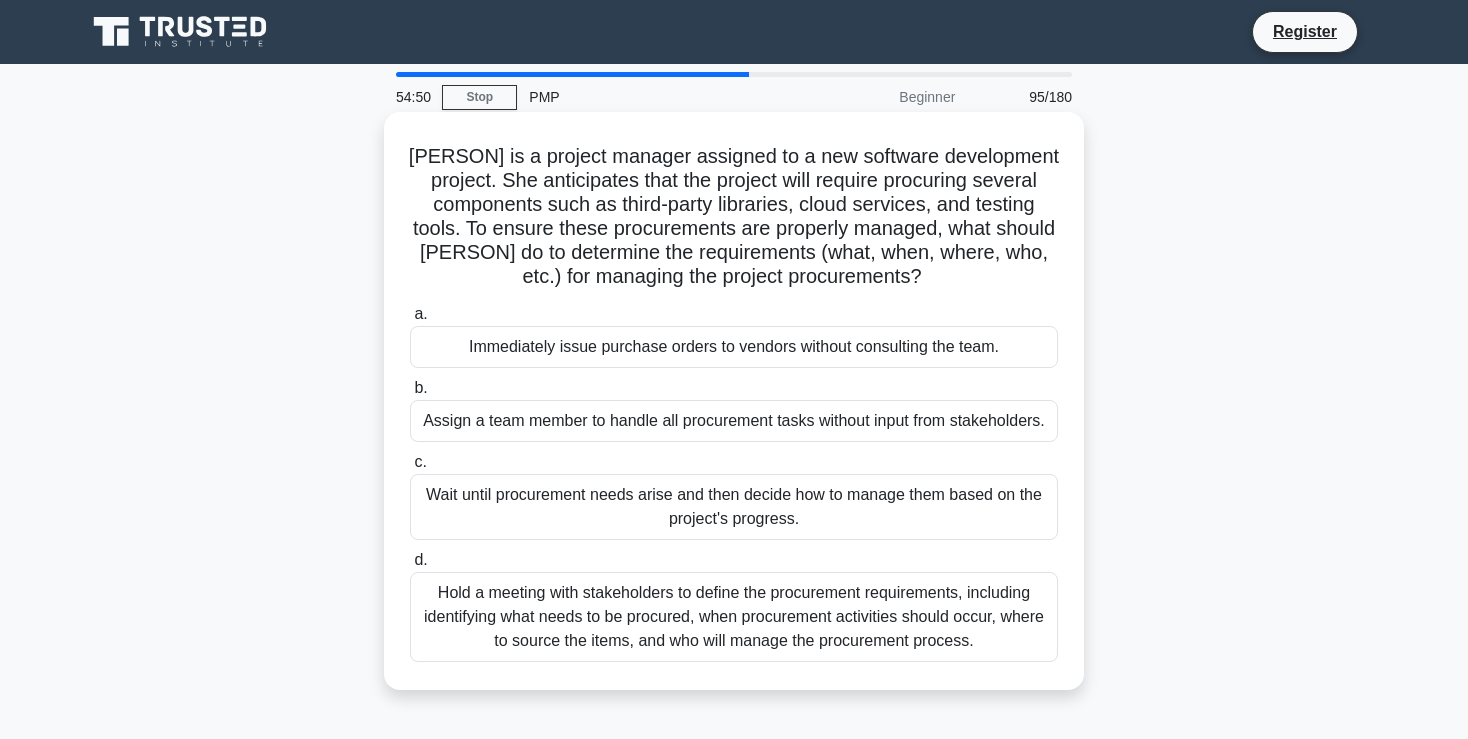 click on "Hold a meeting with stakeholders to define the procurement requirements, including identifying what needs to be procured, when procurement activities should occur, where to source the items, and who will manage the procurement process." at bounding box center [734, 617] 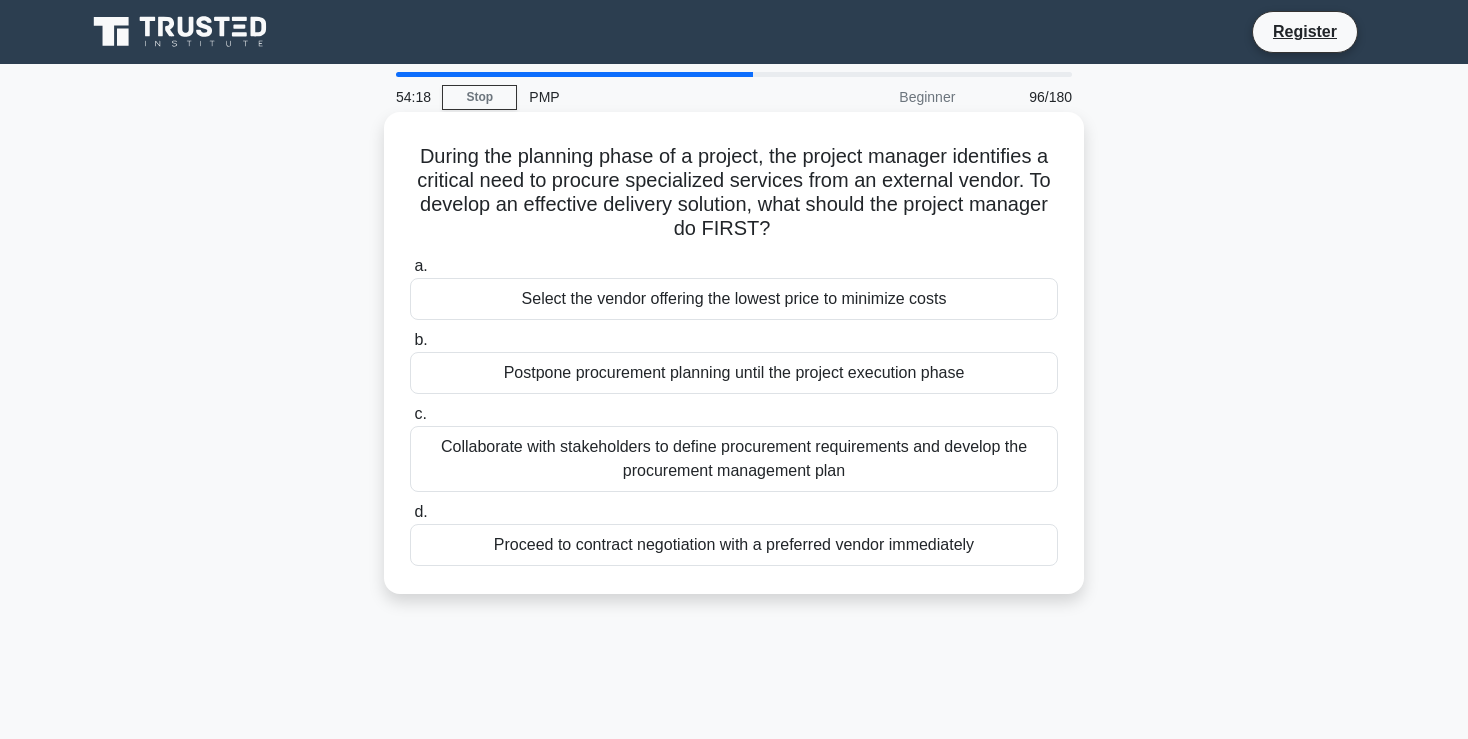 click on "Collaborate with stakeholders to define procurement requirements and develop the procurement management plan" at bounding box center (734, 459) 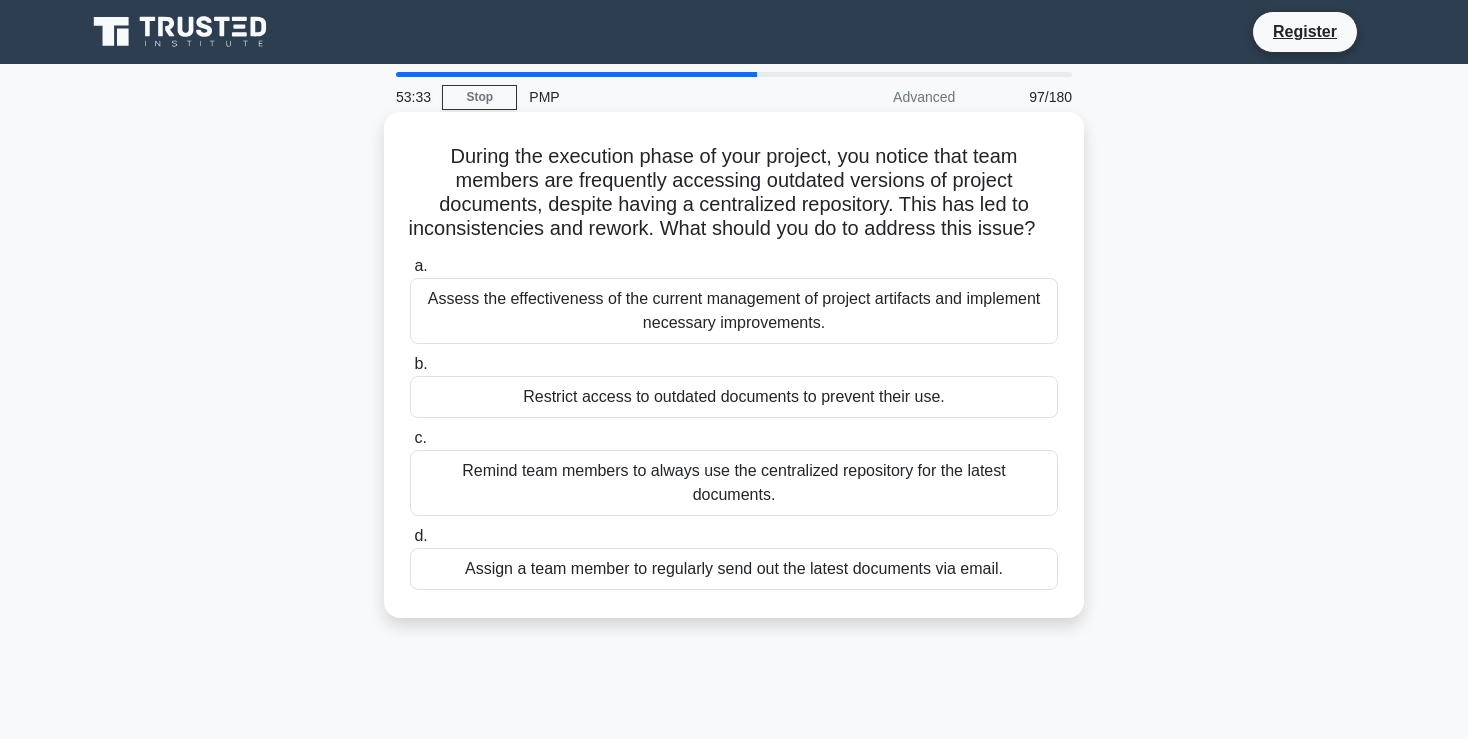 click on "Remind team members to always use the centralized repository for the latest documents." at bounding box center (734, 483) 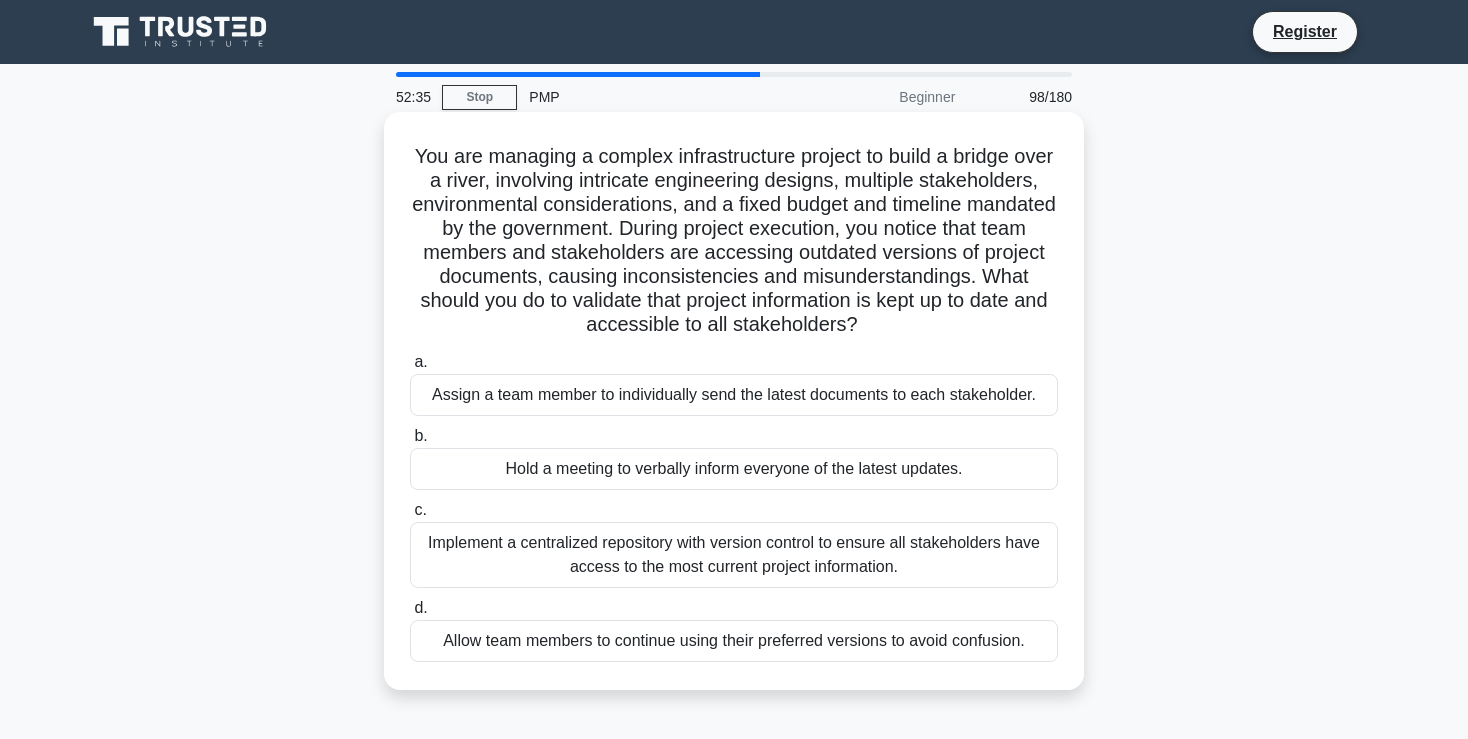 click on "Implement a centralized repository with version control to ensure all stakeholders have access to the most current project information." at bounding box center [734, 555] 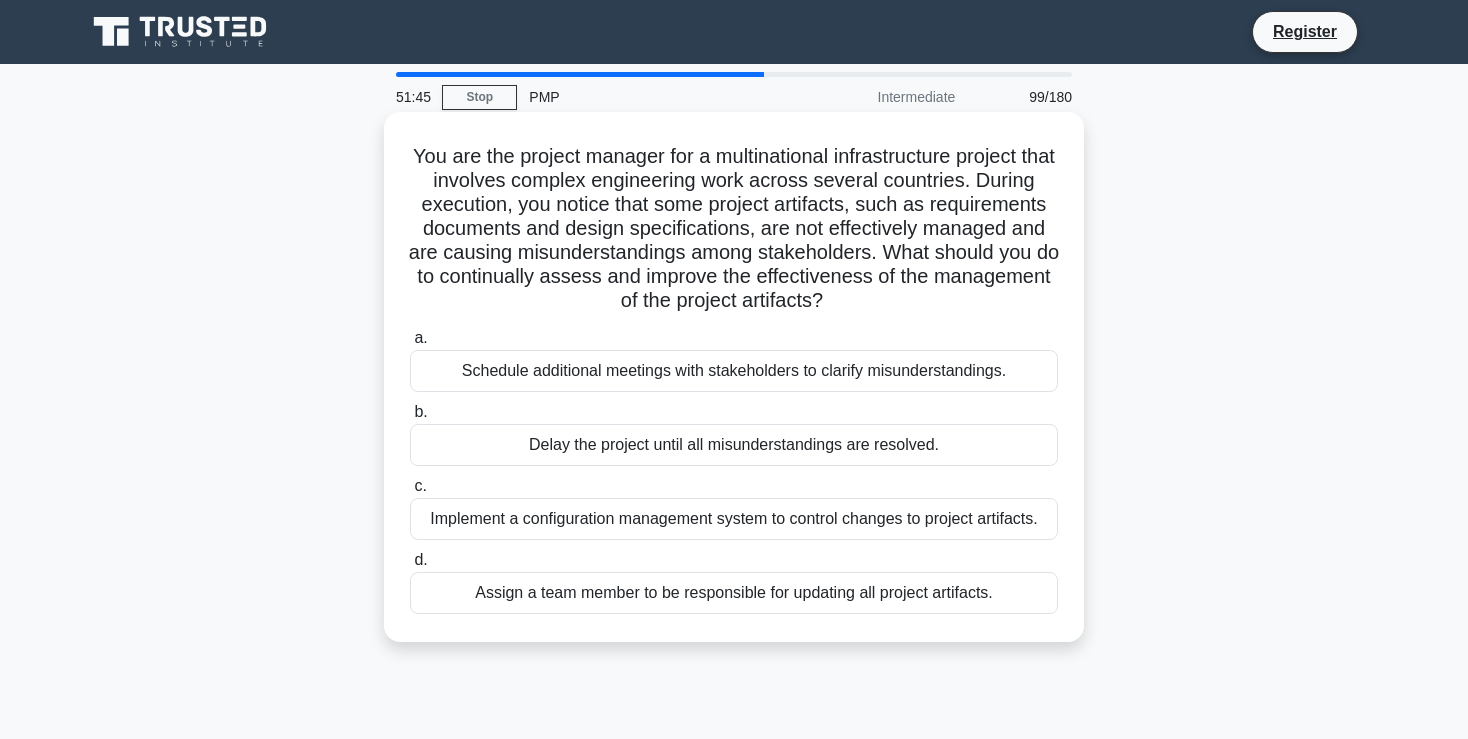 click on "Implement a configuration management system to control changes to project artifacts." at bounding box center [734, 519] 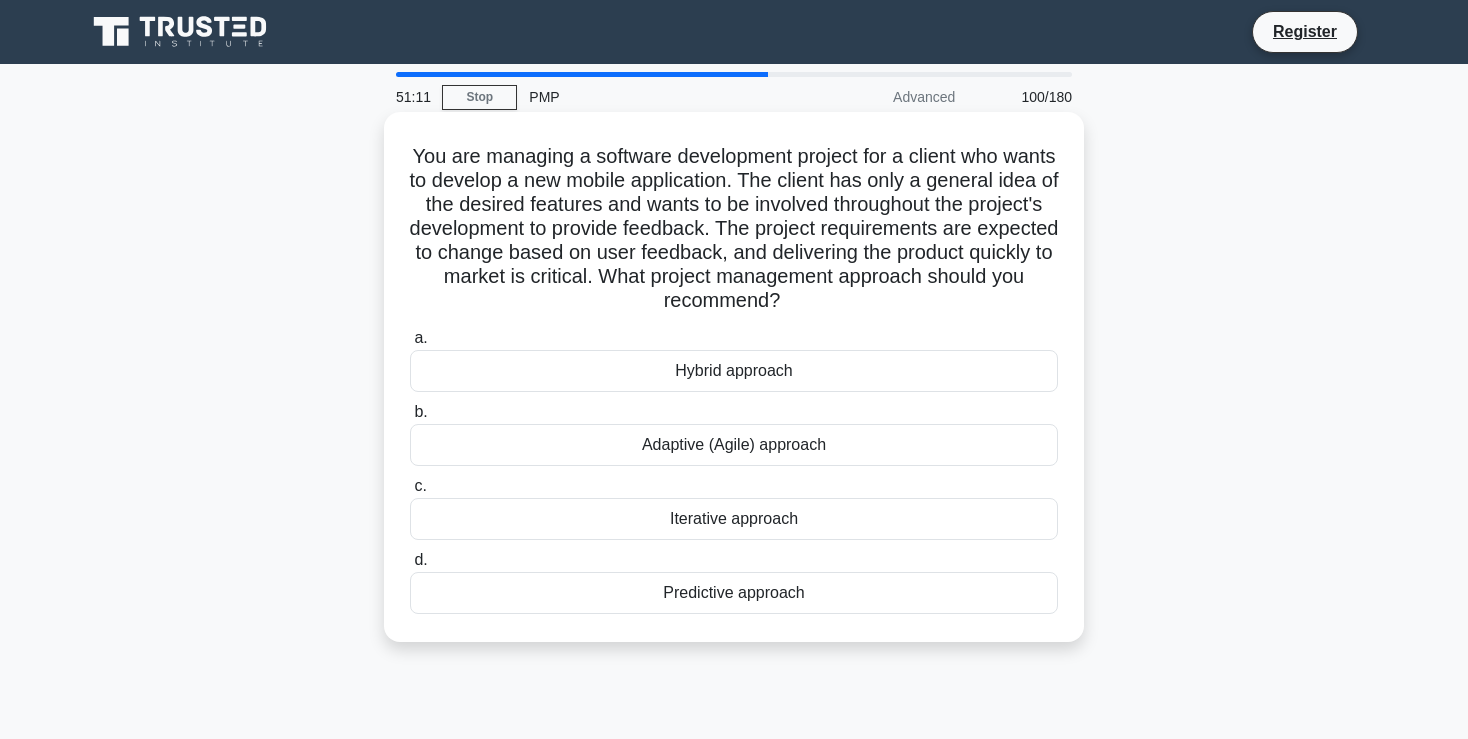 click on "Adaptive (Agile) approach" at bounding box center (734, 445) 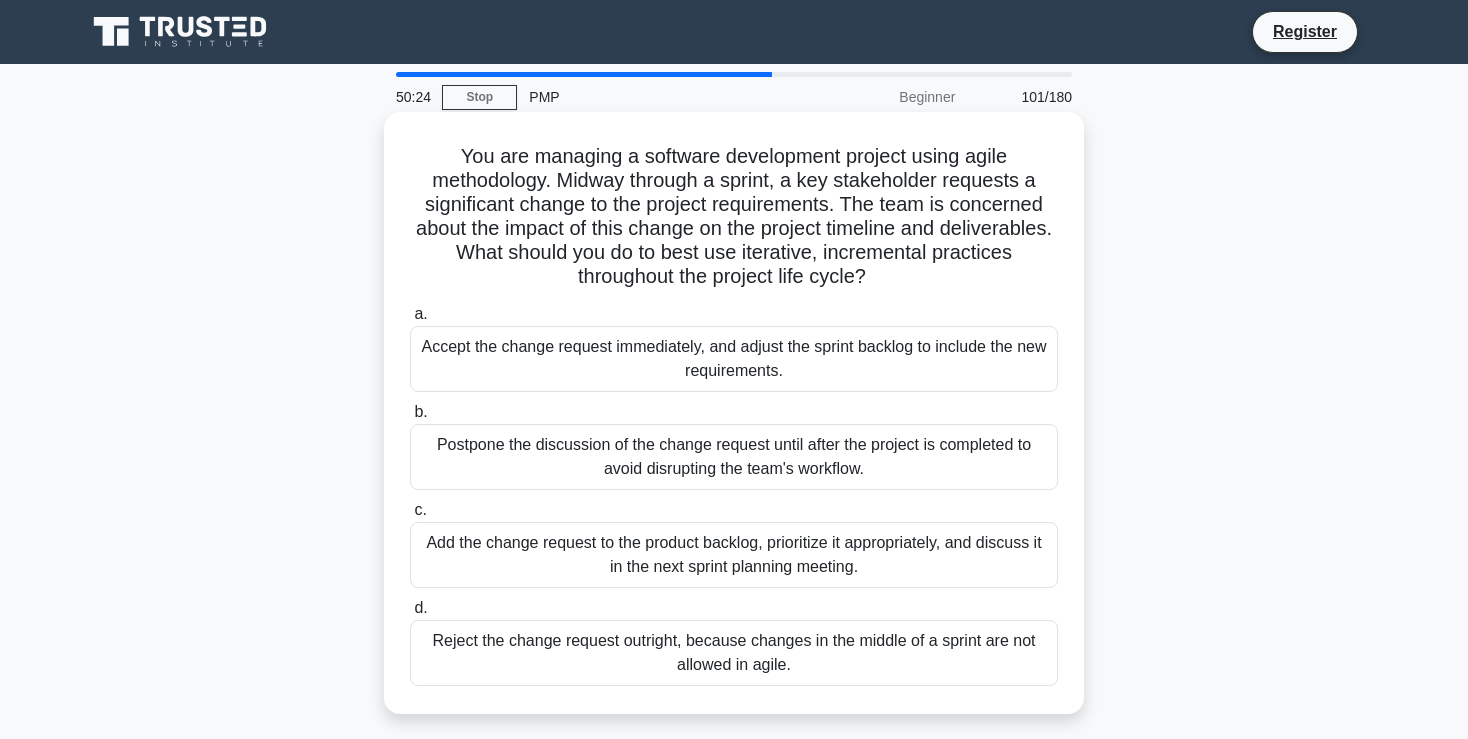 click on "Add the change request to the product backlog, prioritize it appropriately, and discuss it in the next sprint planning meeting." at bounding box center (734, 555) 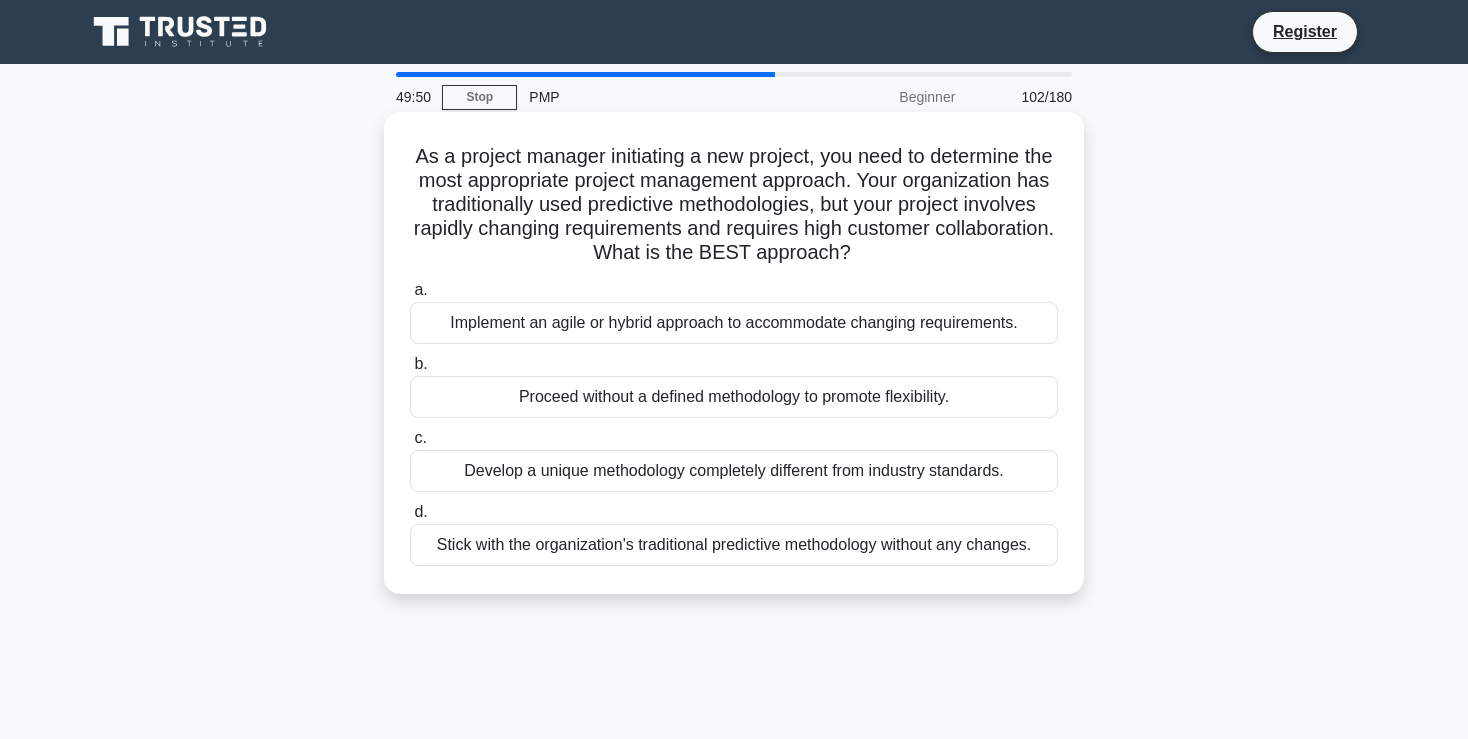 click on "Implement an agile or hybrid approach to accommodate changing requirements." at bounding box center (734, 323) 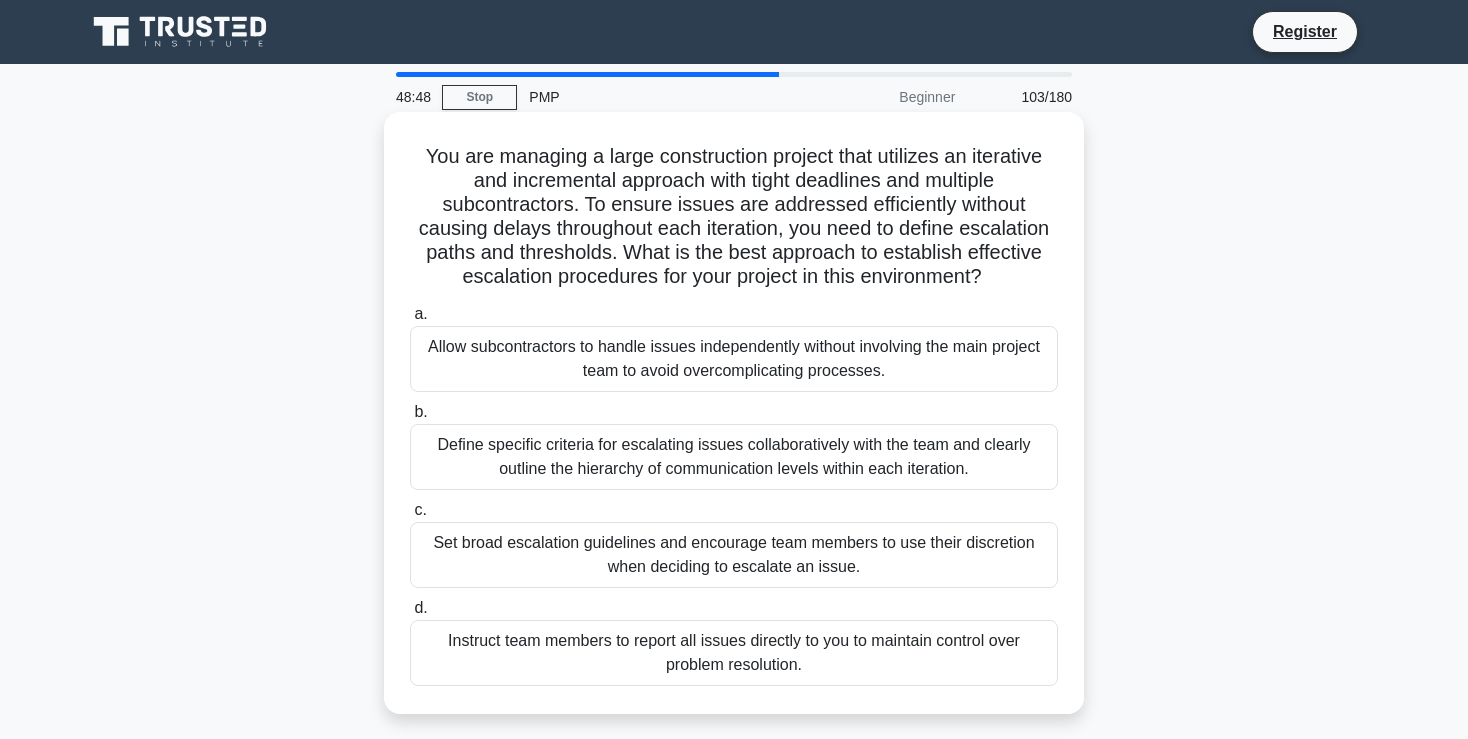 click on "Define specific criteria for escalating issues collaboratively with the team and clearly outline the hierarchy of communication levels within each iteration." at bounding box center [734, 457] 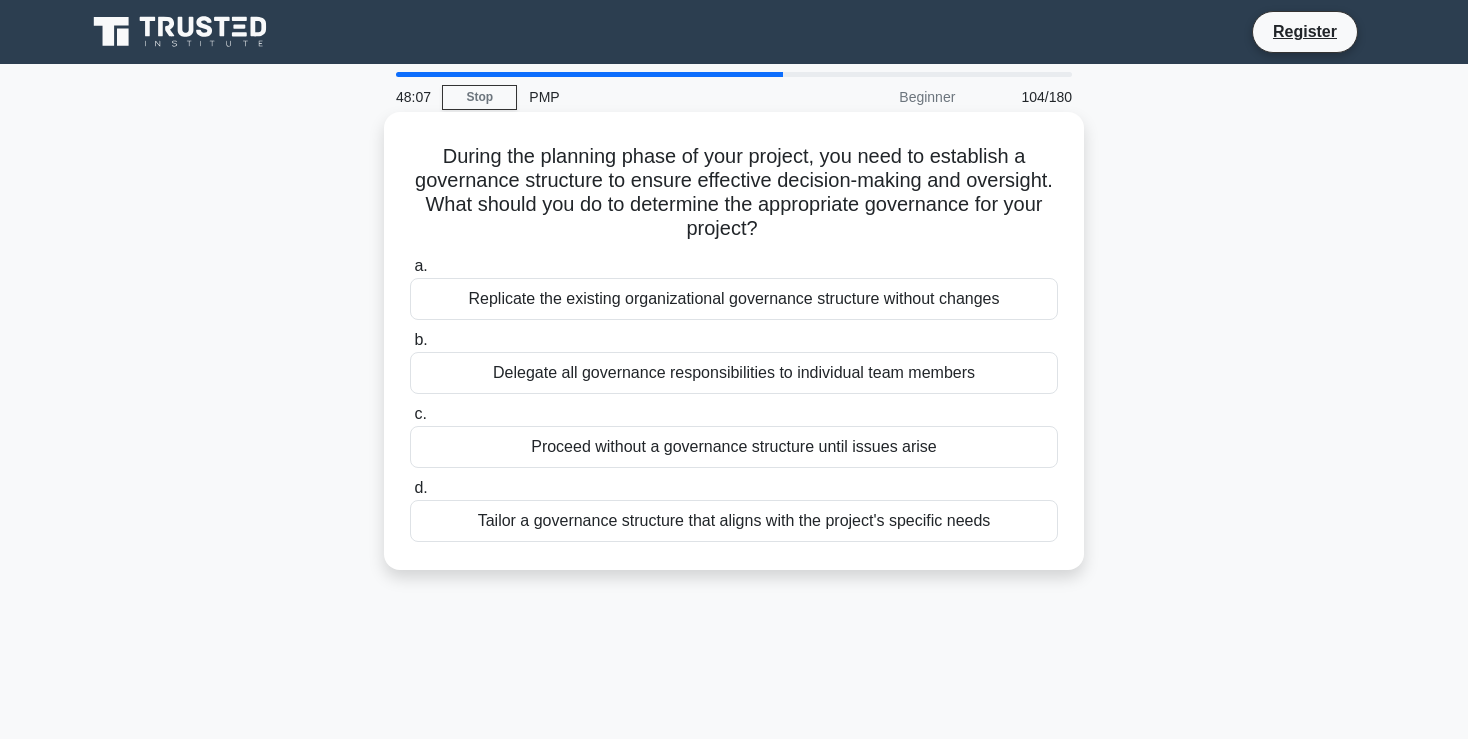 click on "Tailor a governance structure that aligns with the project's specific needs" at bounding box center [734, 521] 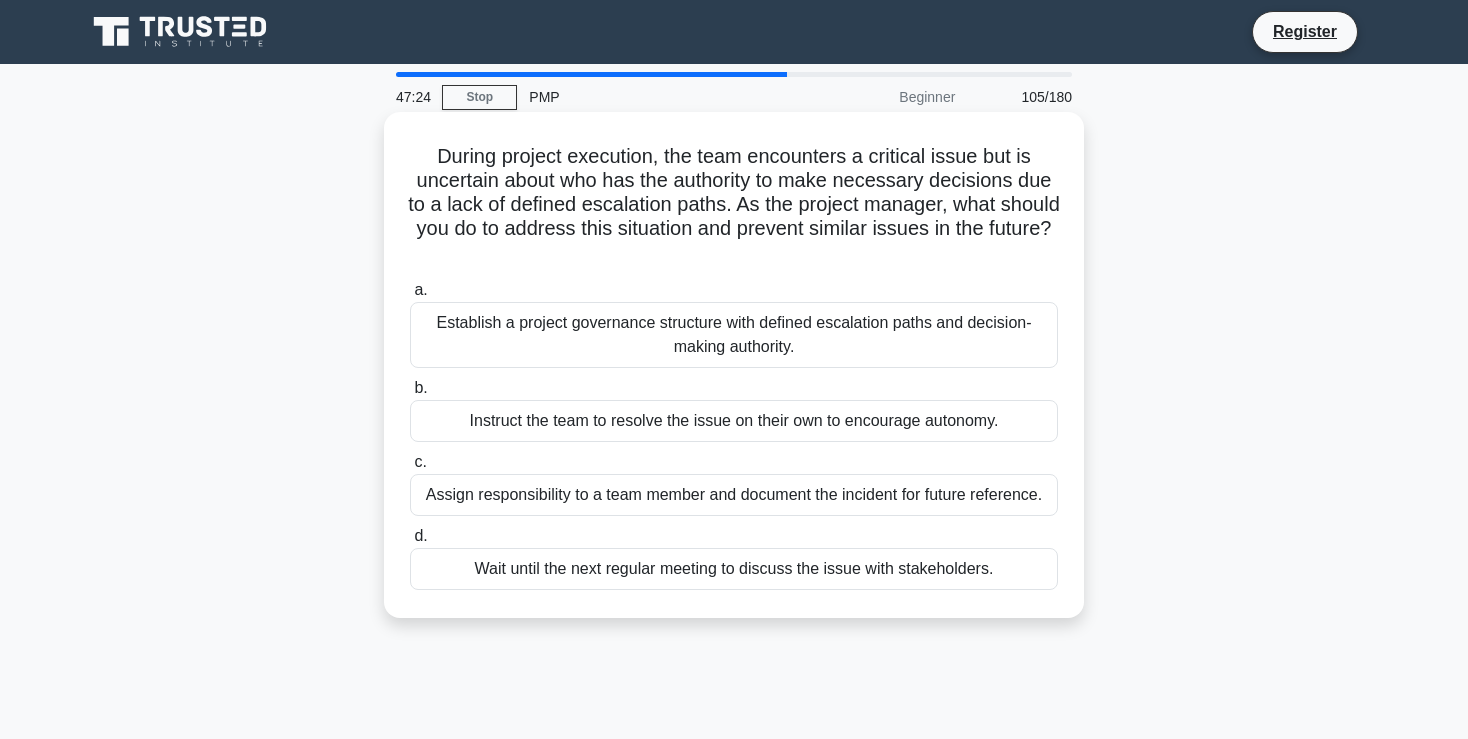 click on "Establish a project governance structure with defined escalation paths and decision-making authority." at bounding box center (734, 335) 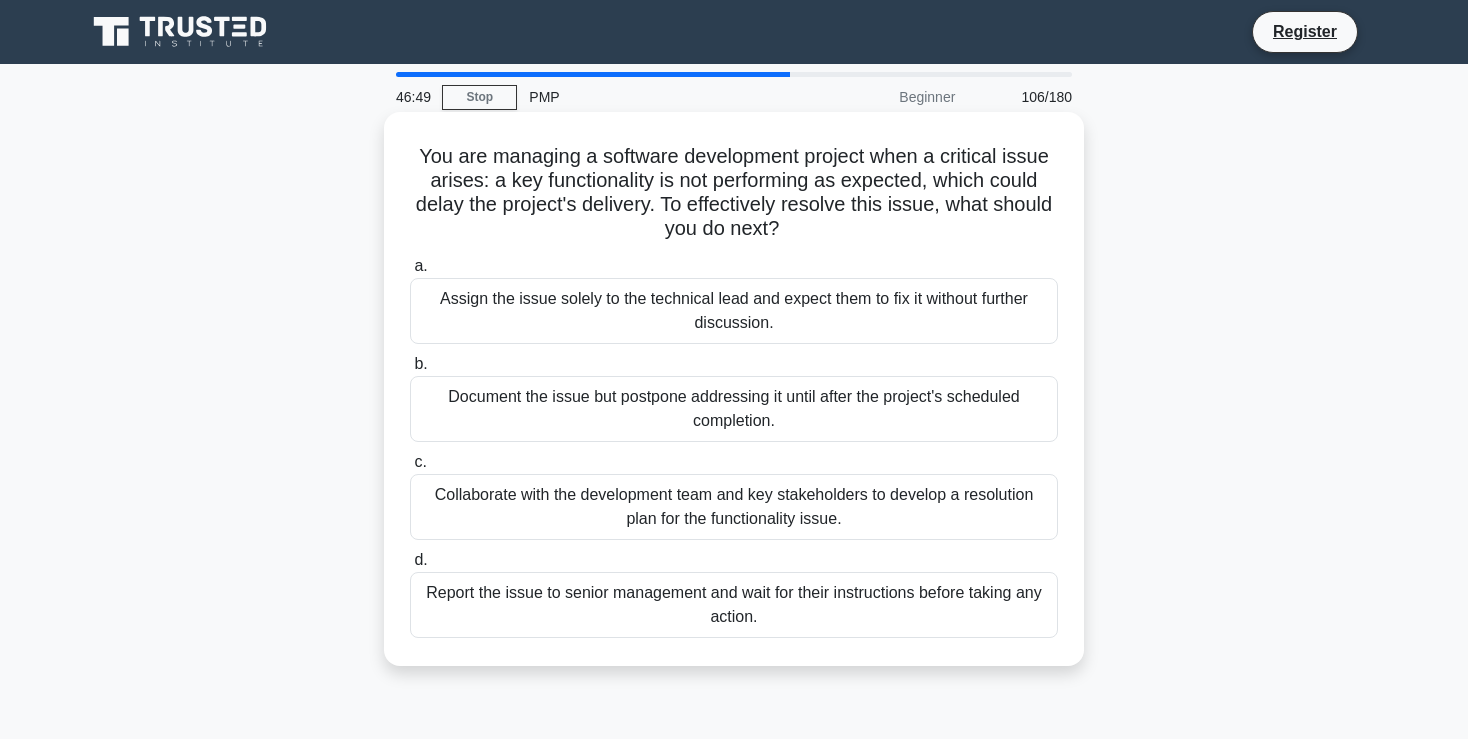 click on "Collaborate with the development team and key stakeholders to develop a resolution plan for the functionality issue." at bounding box center [734, 507] 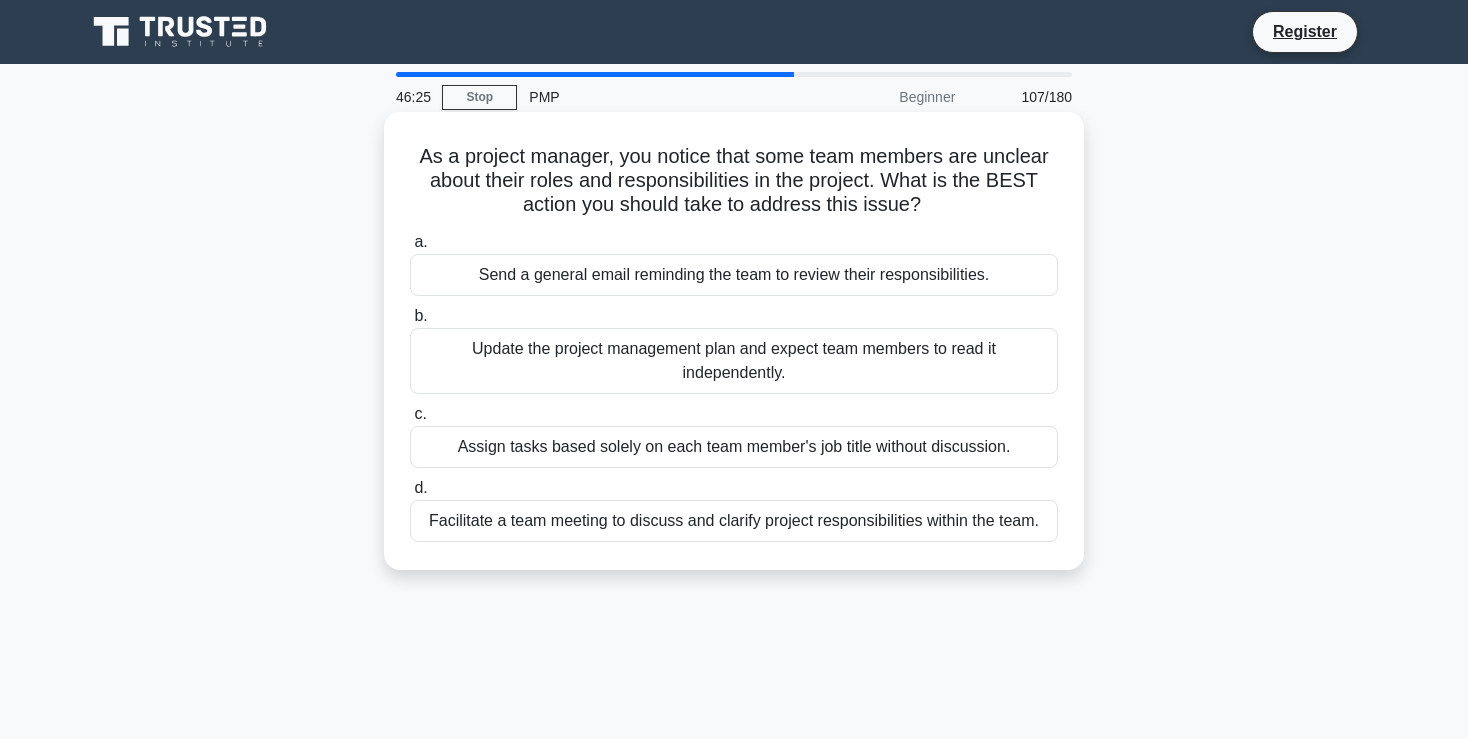 click on "Facilitate a team meeting to discuss and clarify project responsibilities within the team." at bounding box center (734, 521) 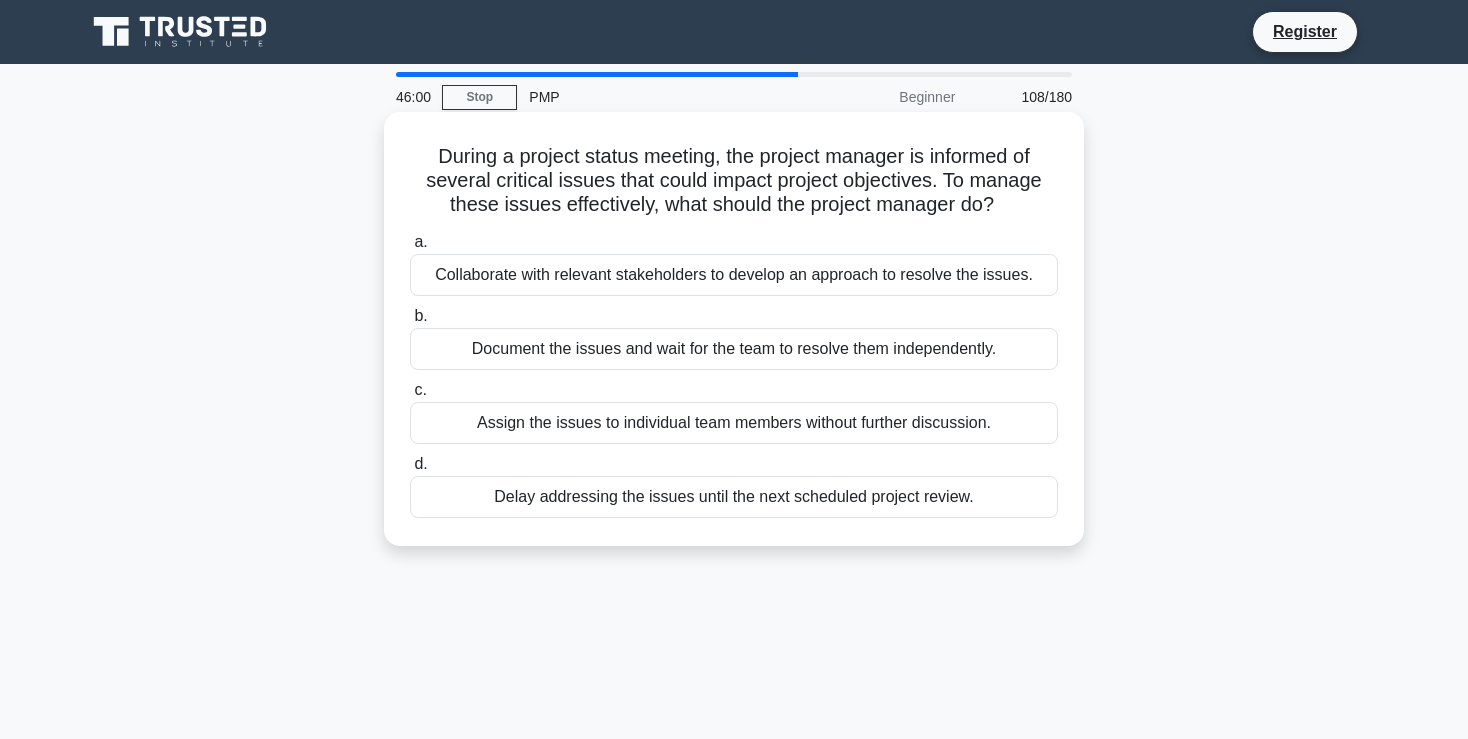 click on "Collaborate with relevant stakeholders to develop an approach to resolve the issues." at bounding box center [734, 275] 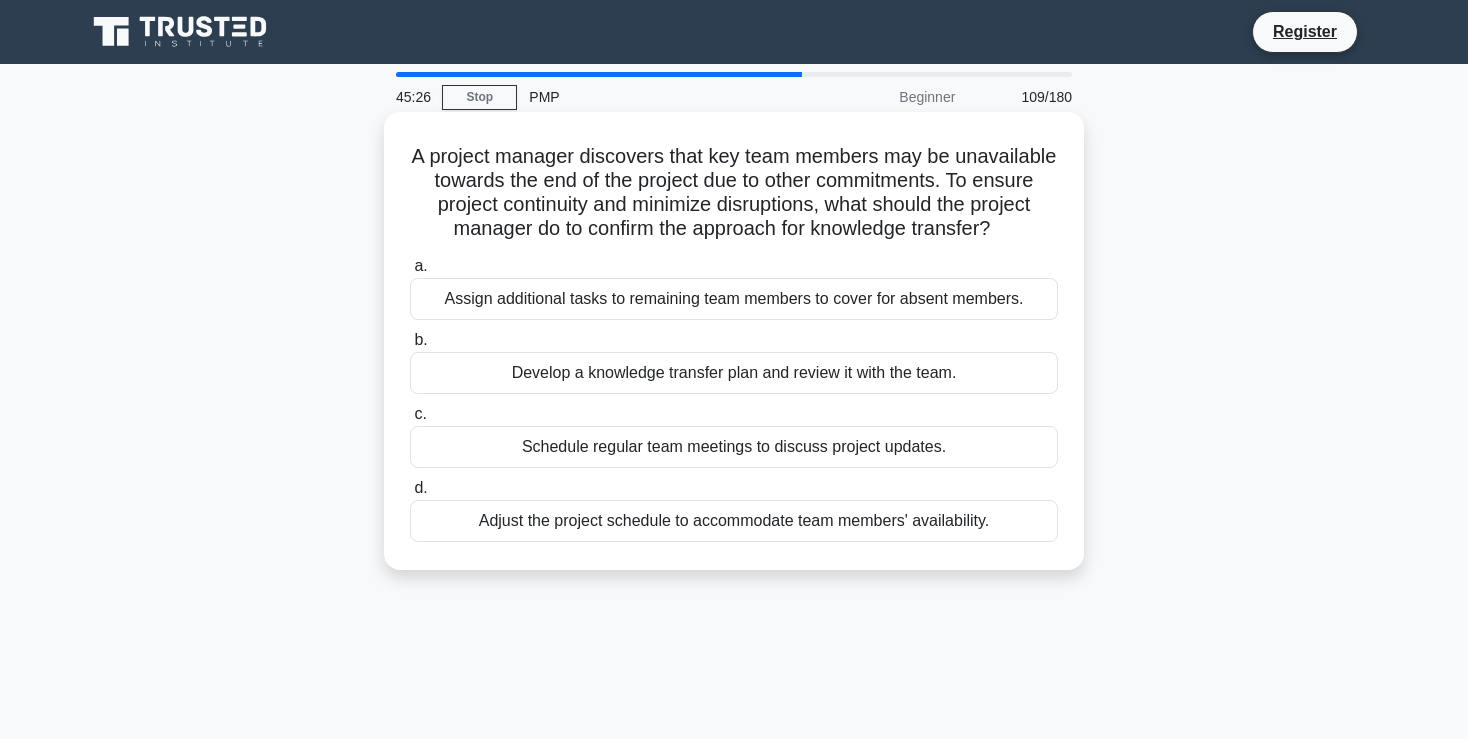 click on "Develop a knowledge transfer plan and review it with the team." at bounding box center [734, 373] 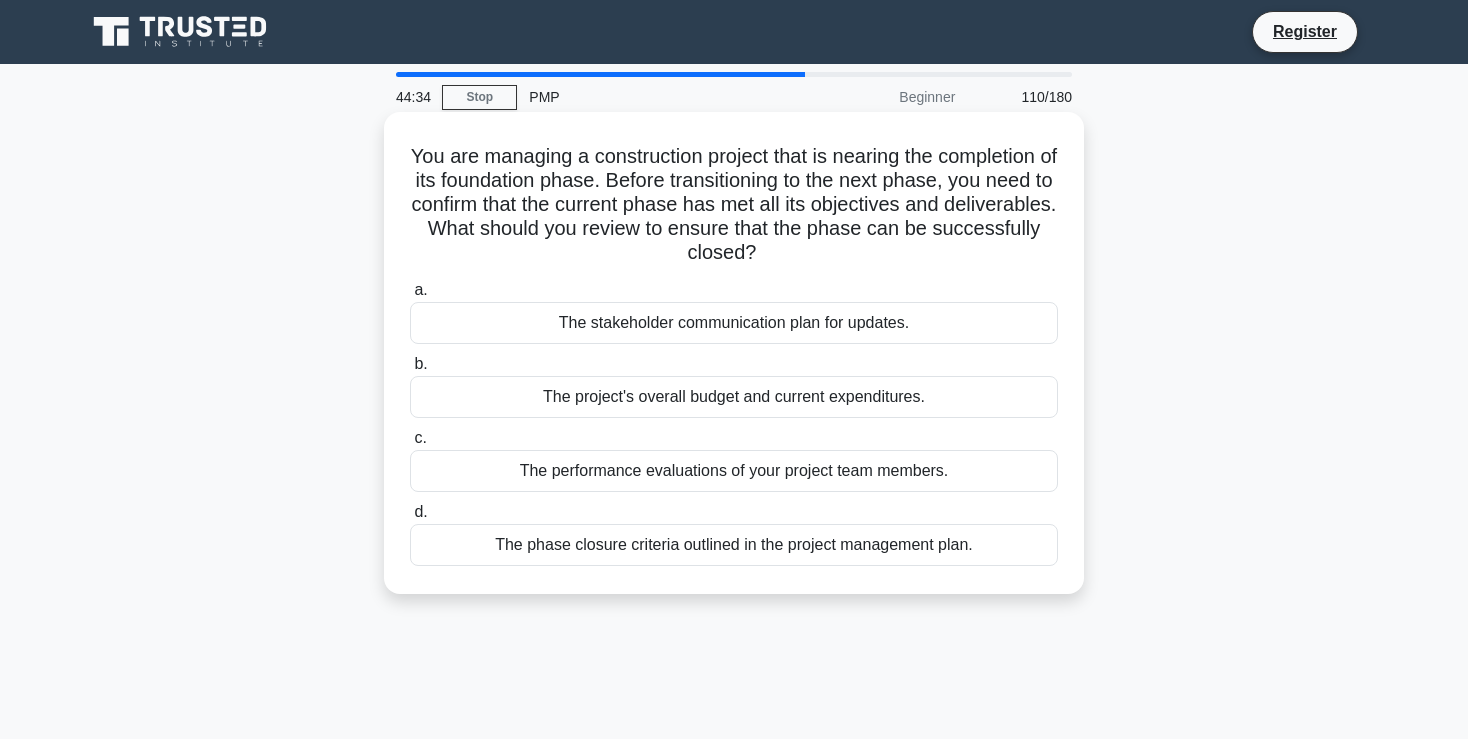 click on "The phase closure criteria outlined in the project management plan." at bounding box center [734, 545] 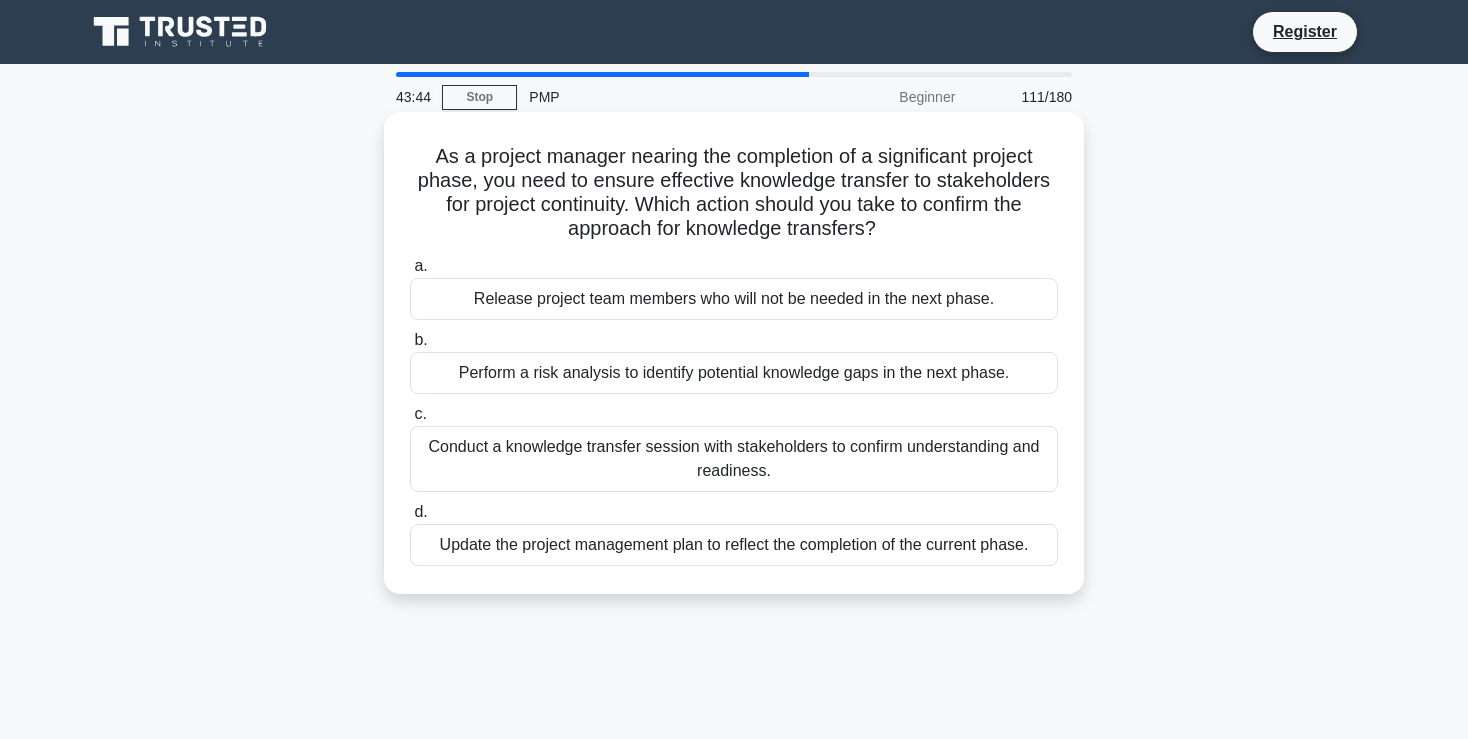 click on "Conduct a knowledge transfer session with stakeholders to confirm understanding and readiness." at bounding box center [734, 459] 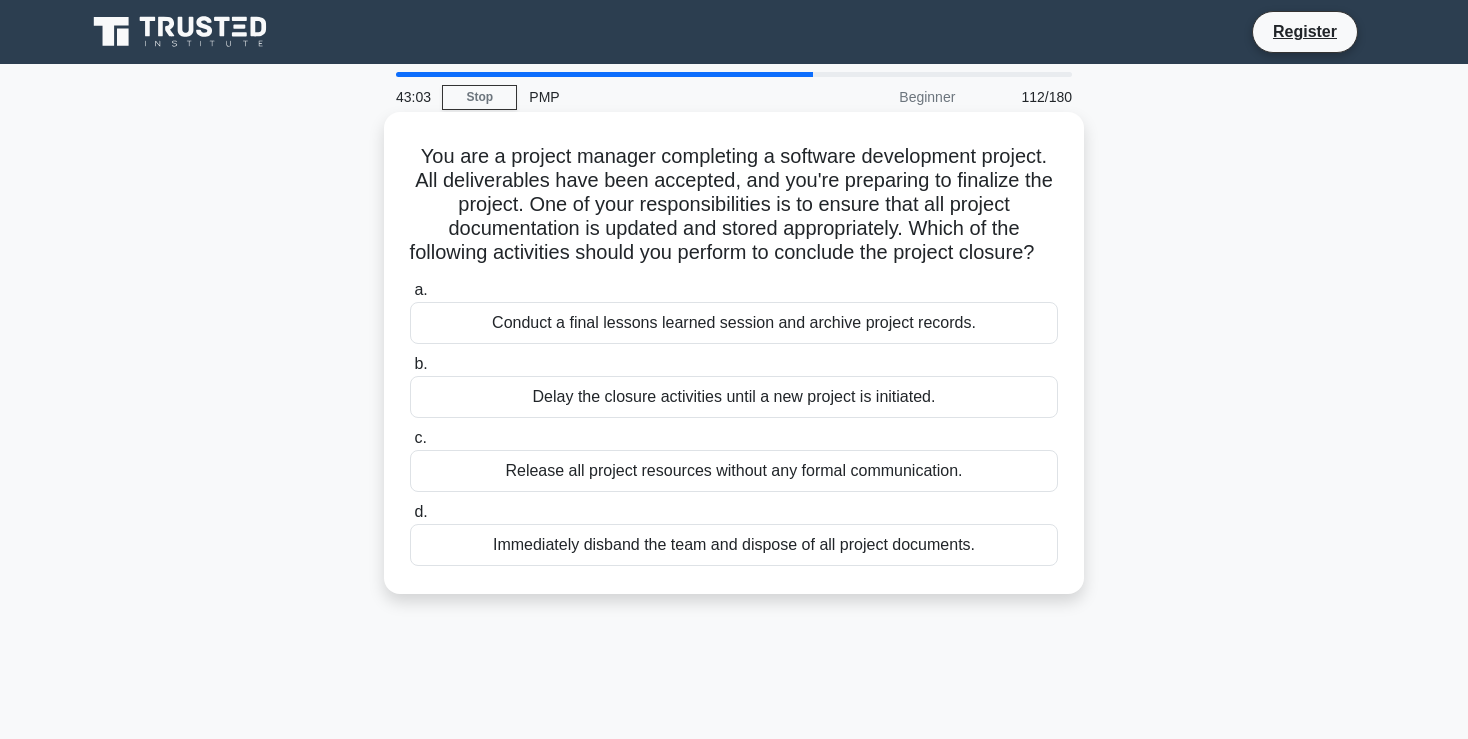 click on "Conduct a final lessons learned session and archive project records." at bounding box center [734, 323] 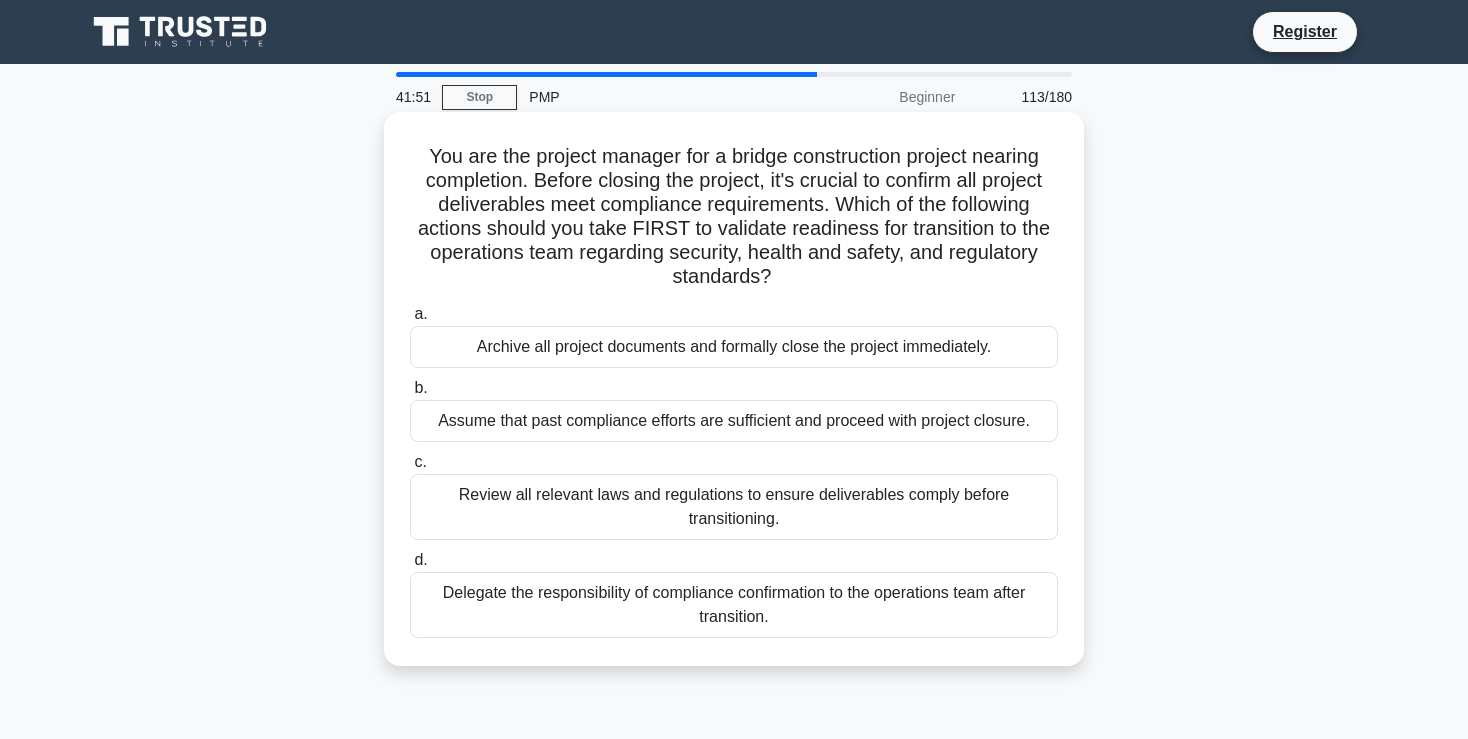click on "Review all relevant laws and regulations to ensure deliverables comply before transitioning." at bounding box center (734, 507) 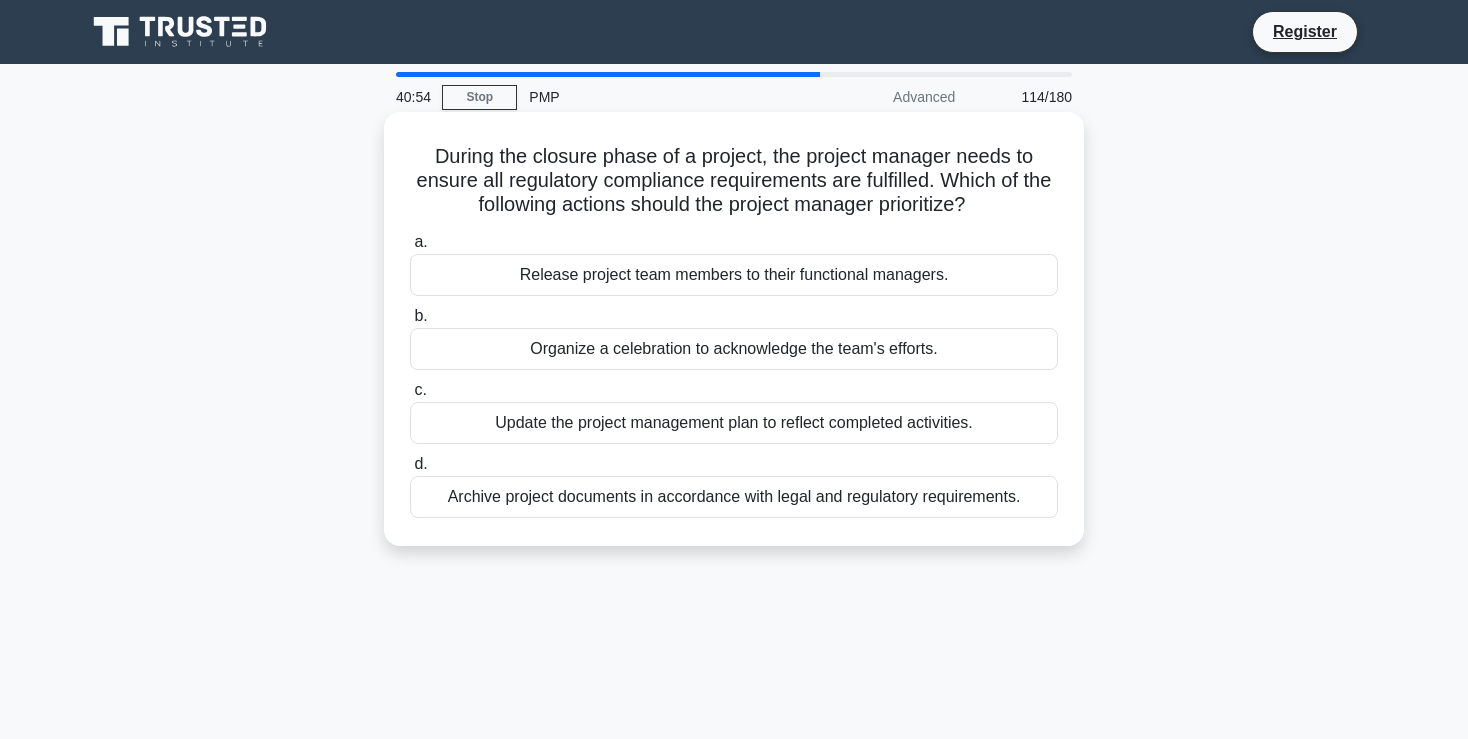 click on "Update the project management plan to reflect completed activities." at bounding box center [734, 423] 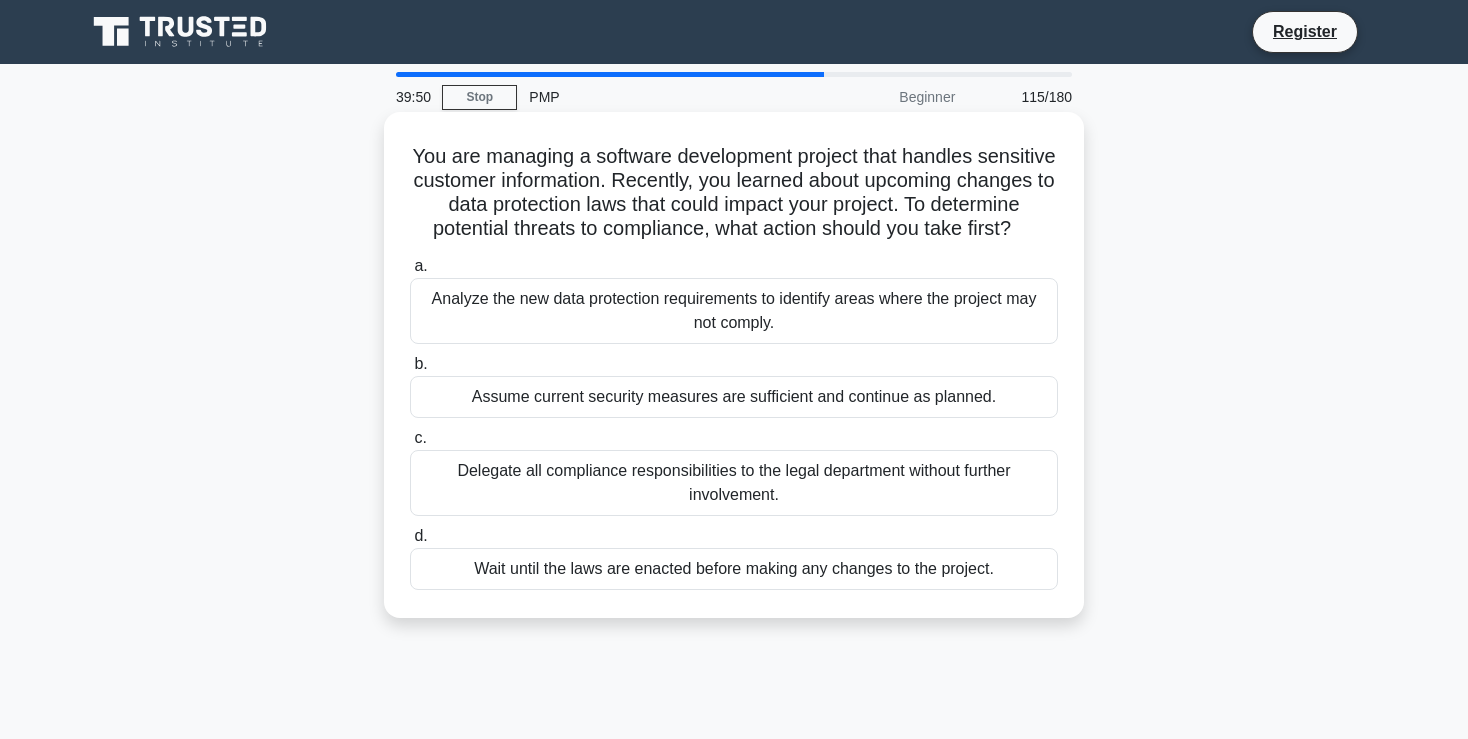 click on "Analyze the new data protection requirements to identify areas where the project may not comply." at bounding box center [734, 311] 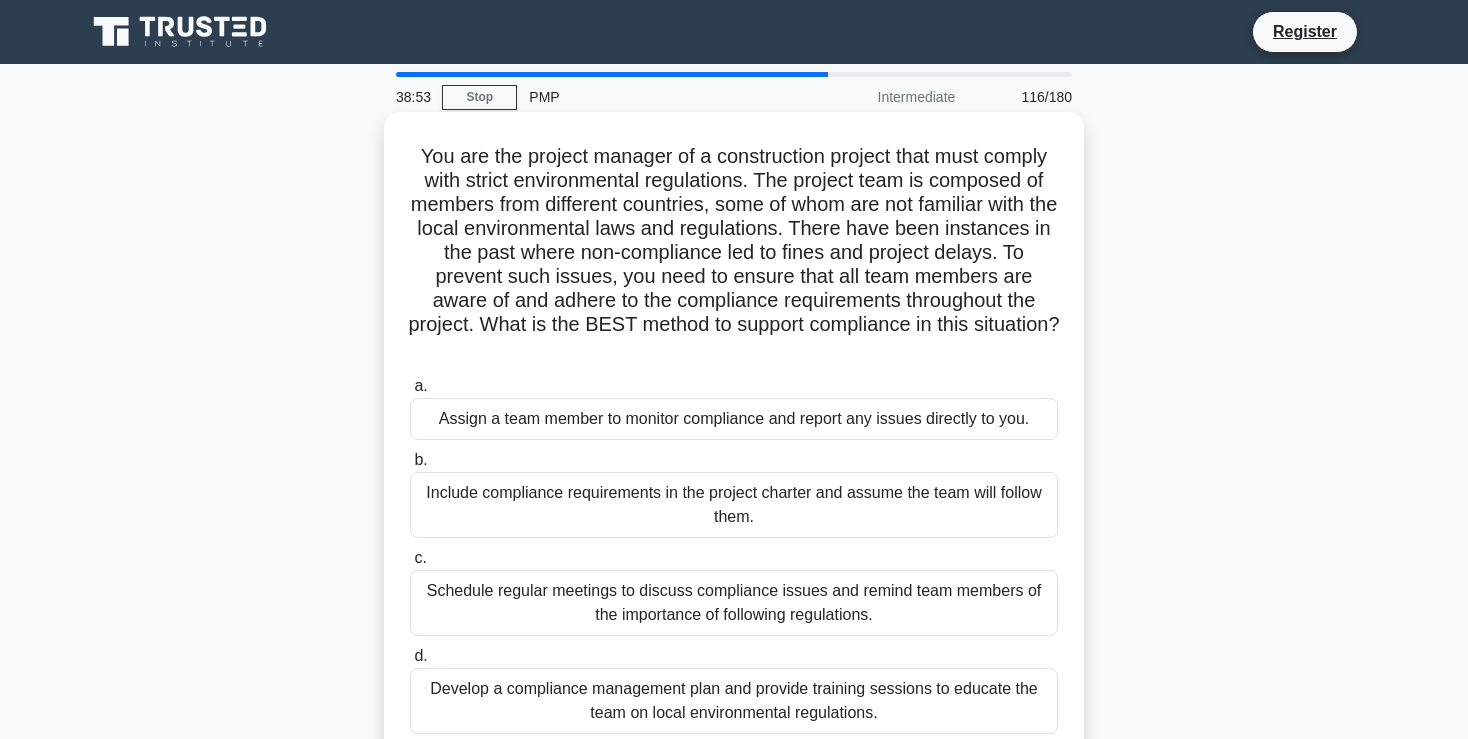 click on "Develop a compliance management plan and provide training sessions to educate the team on local environmental regulations." at bounding box center (734, 701) 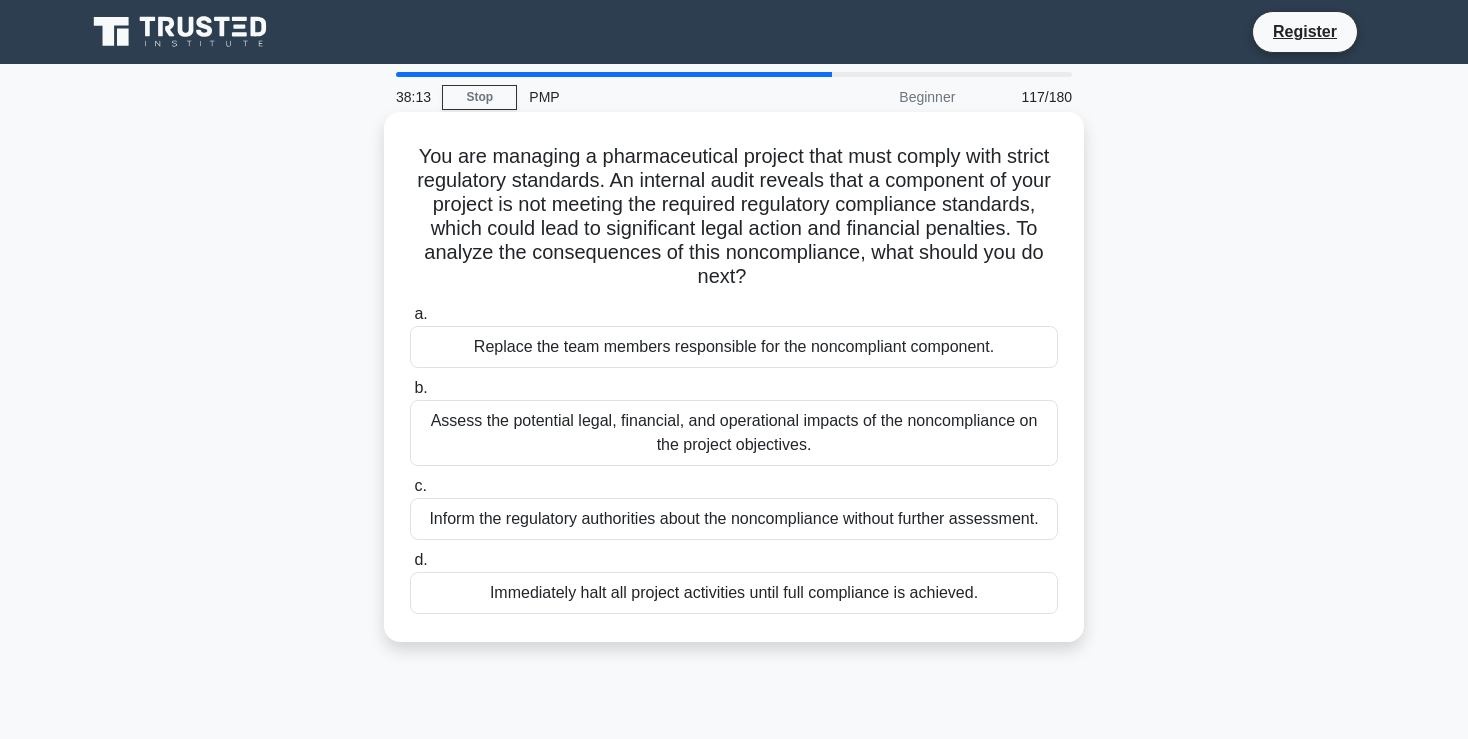 click on "Assess the potential legal, financial, and operational impacts of the noncompliance on the project objectives." at bounding box center [734, 433] 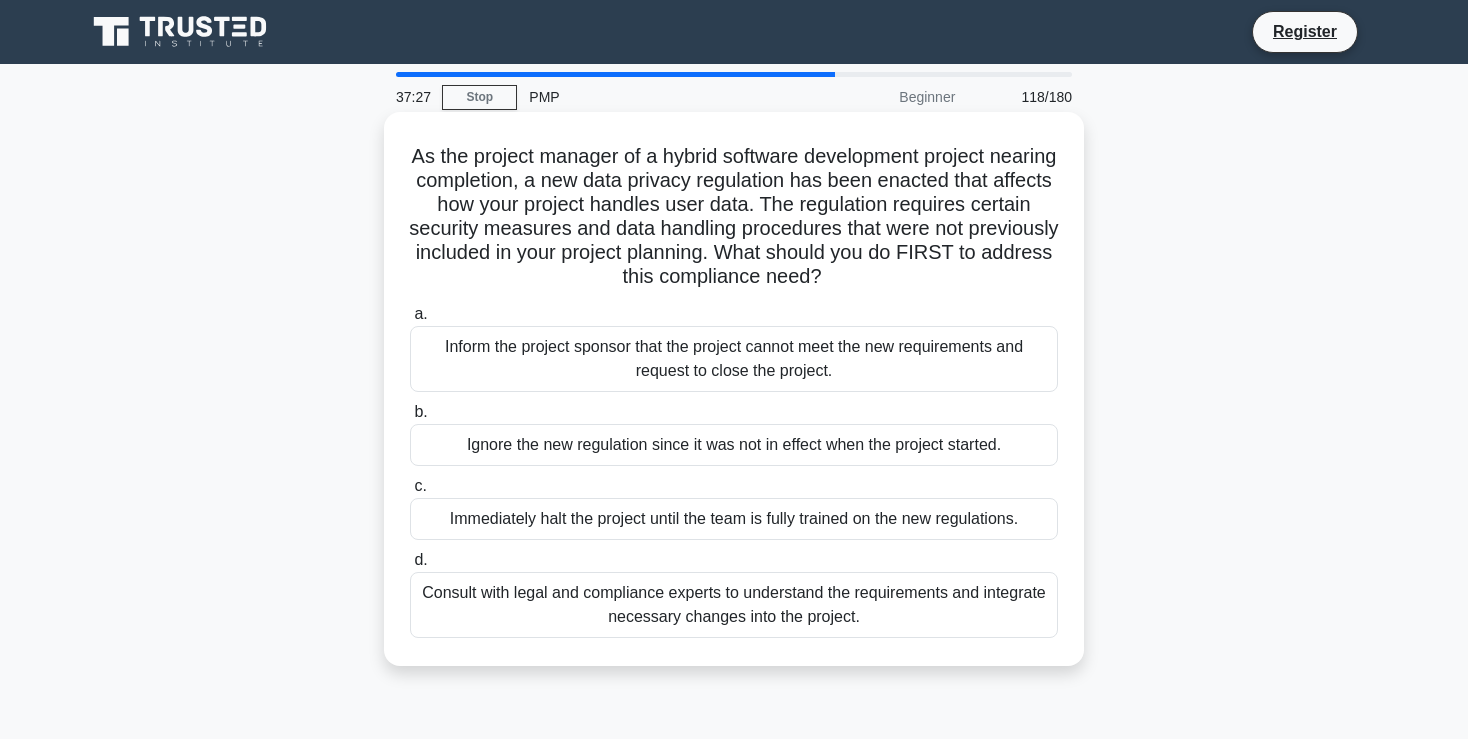 click on "Consult with legal and compliance experts to understand the requirements and integrate necessary changes into the project." at bounding box center [734, 605] 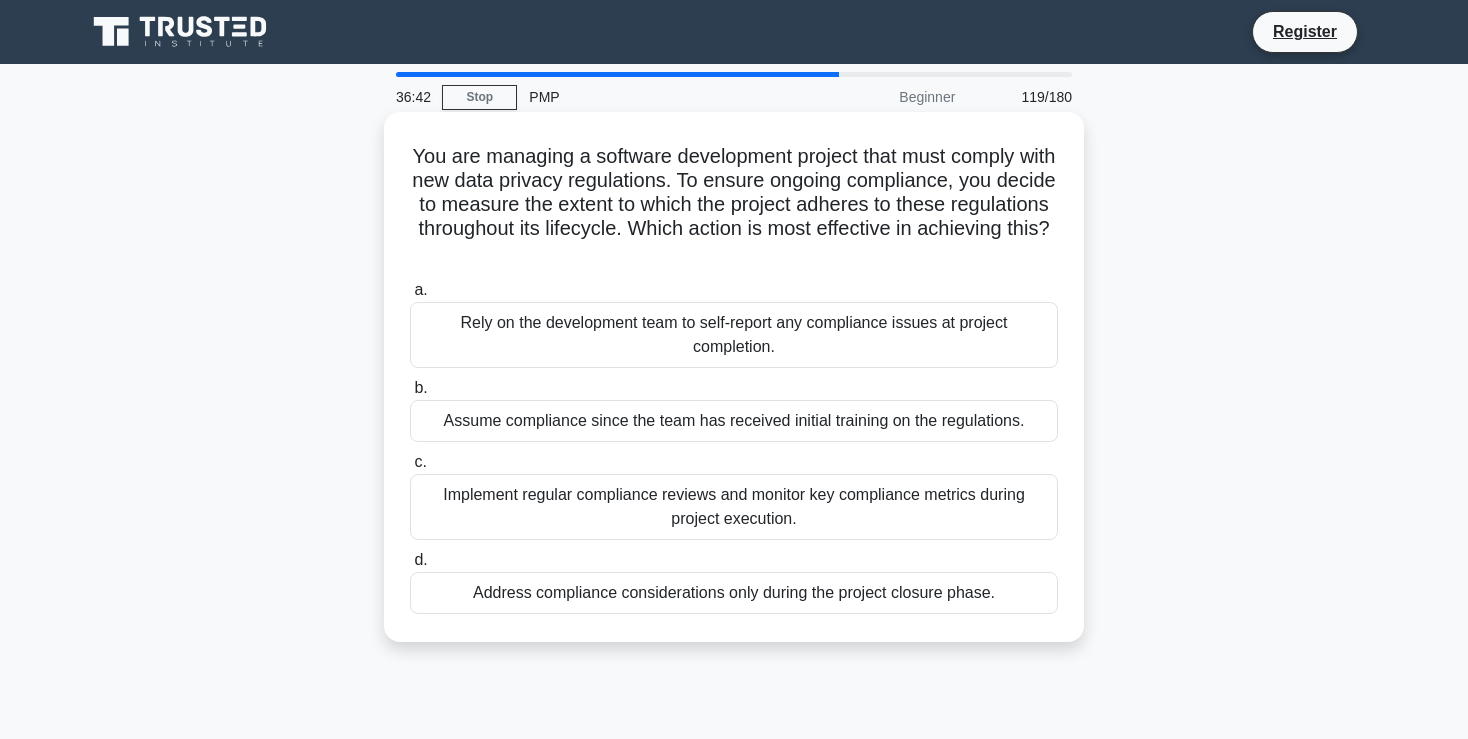 click on "Implement regular compliance reviews and monitor key compliance metrics during project execution." at bounding box center [734, 507] 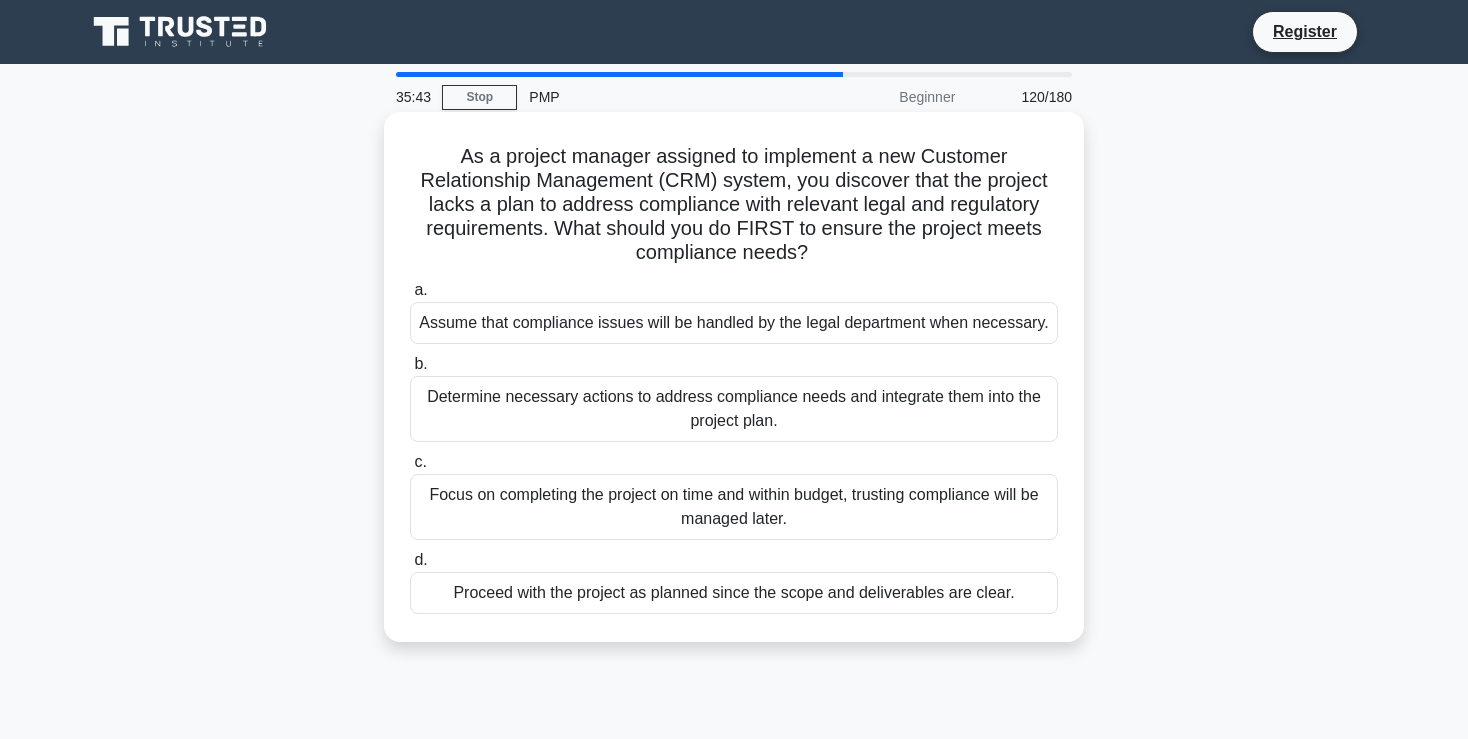click on "Determine necessary actions to address compliance needs and integrate them into the project plan." at bounding box center (734, 409) 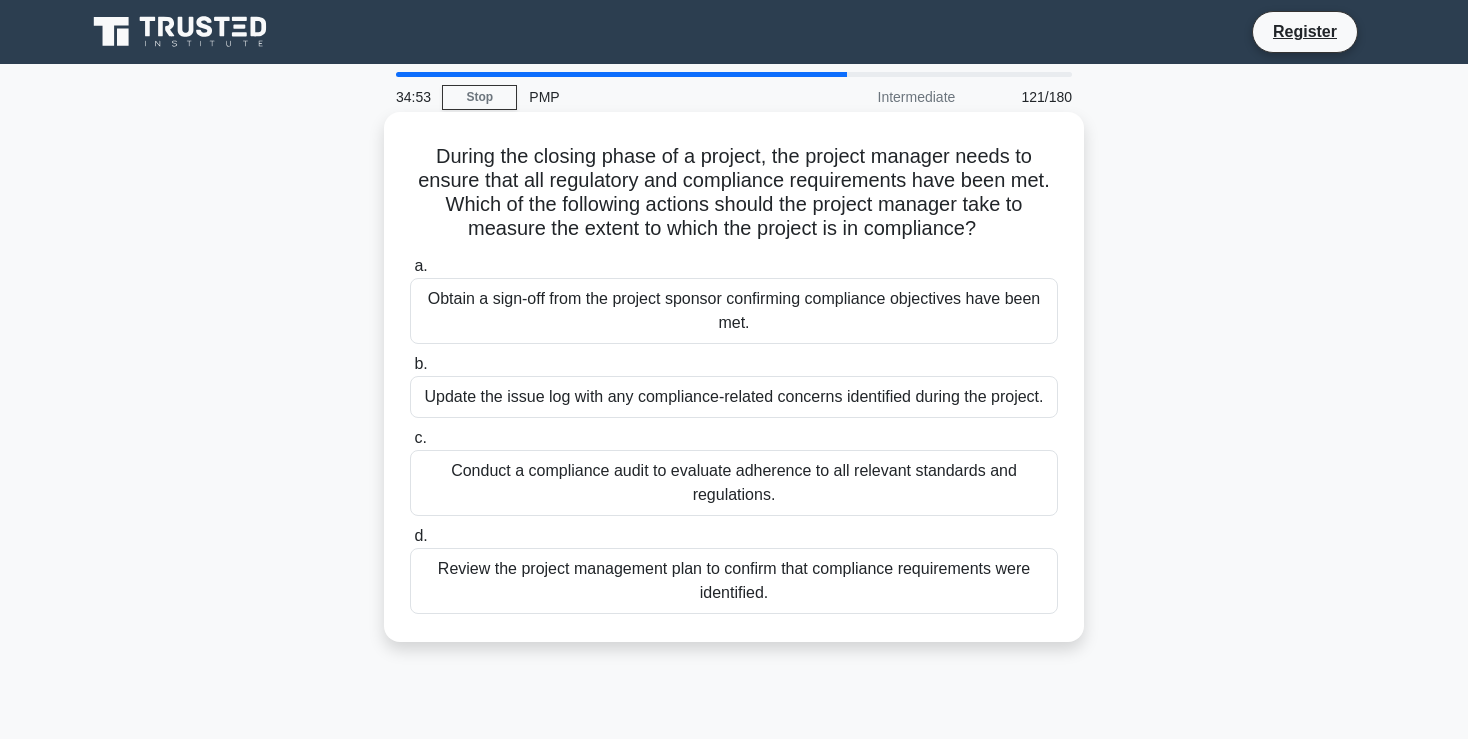 click on "Conduct a compliance audit to evaluate adherence to all relevant standards and regulations." at bounding box center (734, 483) 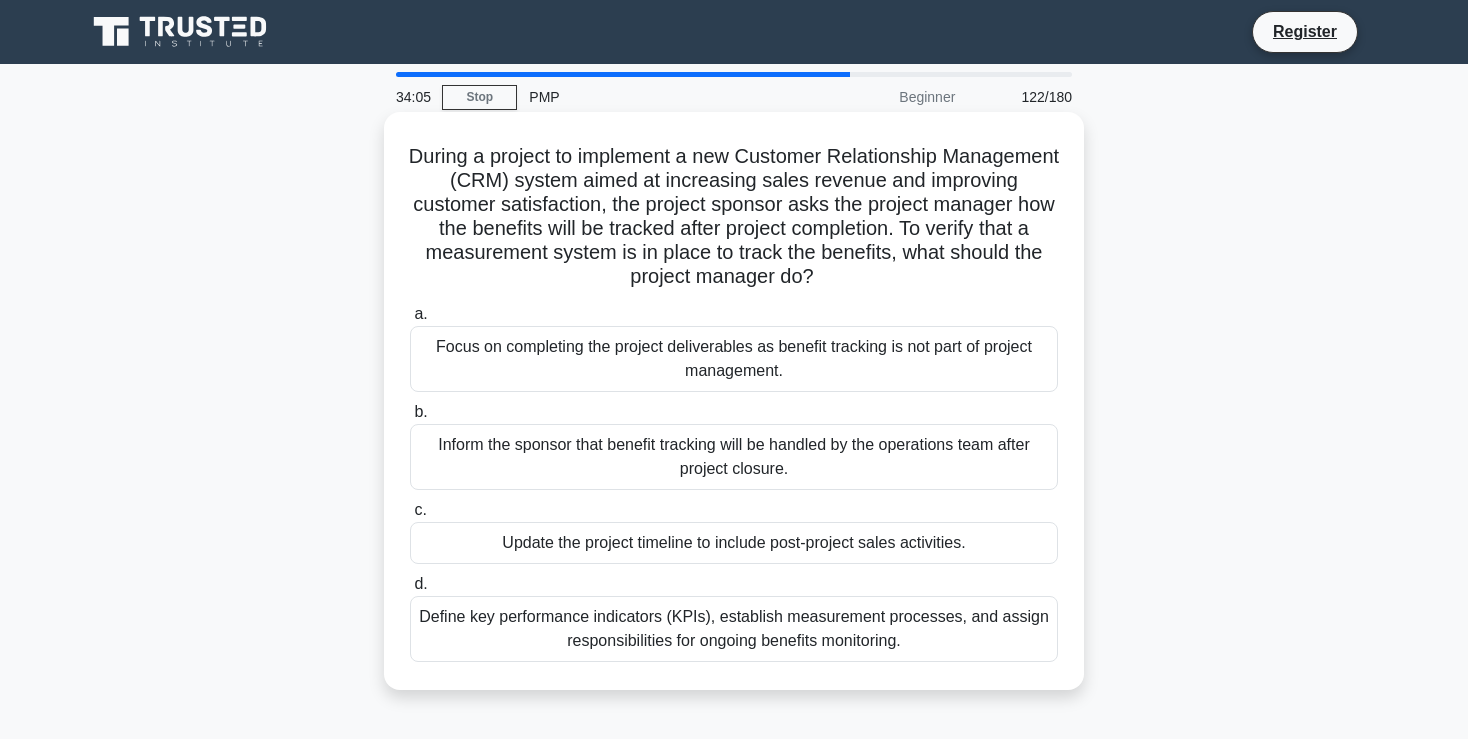 click on "Define key performance indicators (KPIs), establish measurement processes, and assign responsibilities for ongoing benefits monitoring." at bounding box center (734, 629) 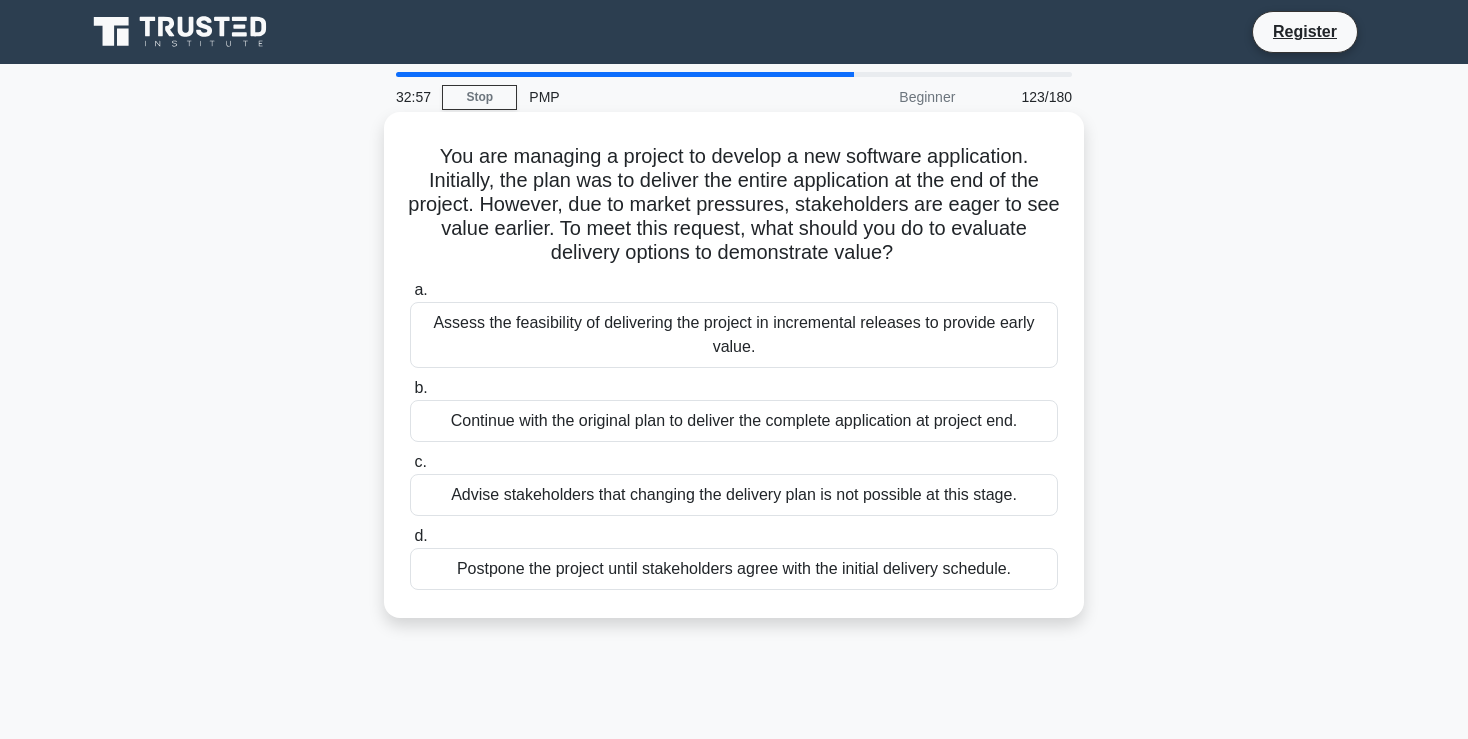 click on "Assess the feasibility of delivering the project in incremental releases to provide early value." at bounding box center [734, 335] 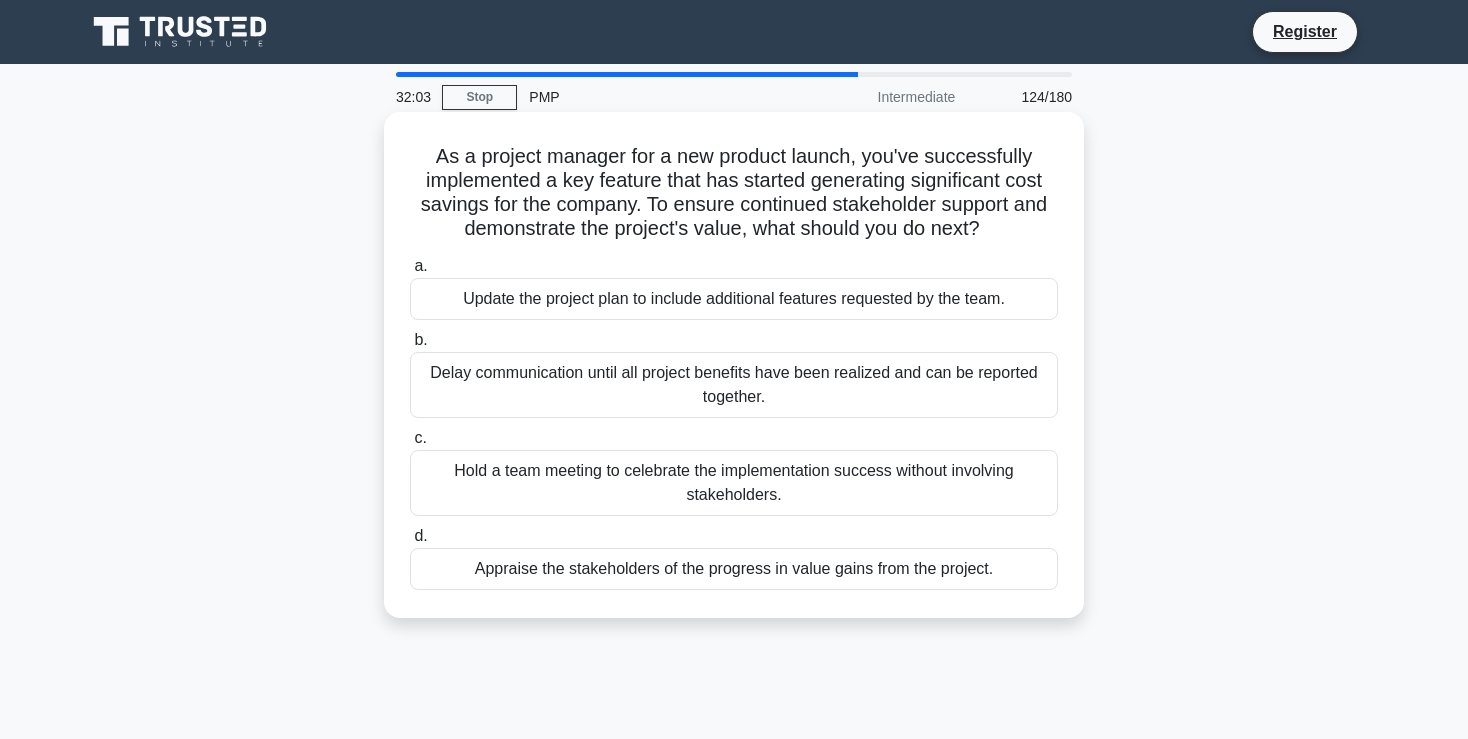 click on "Appraise the stakeholders of the progress in value gains from the project." at bounding box center [734, 569] 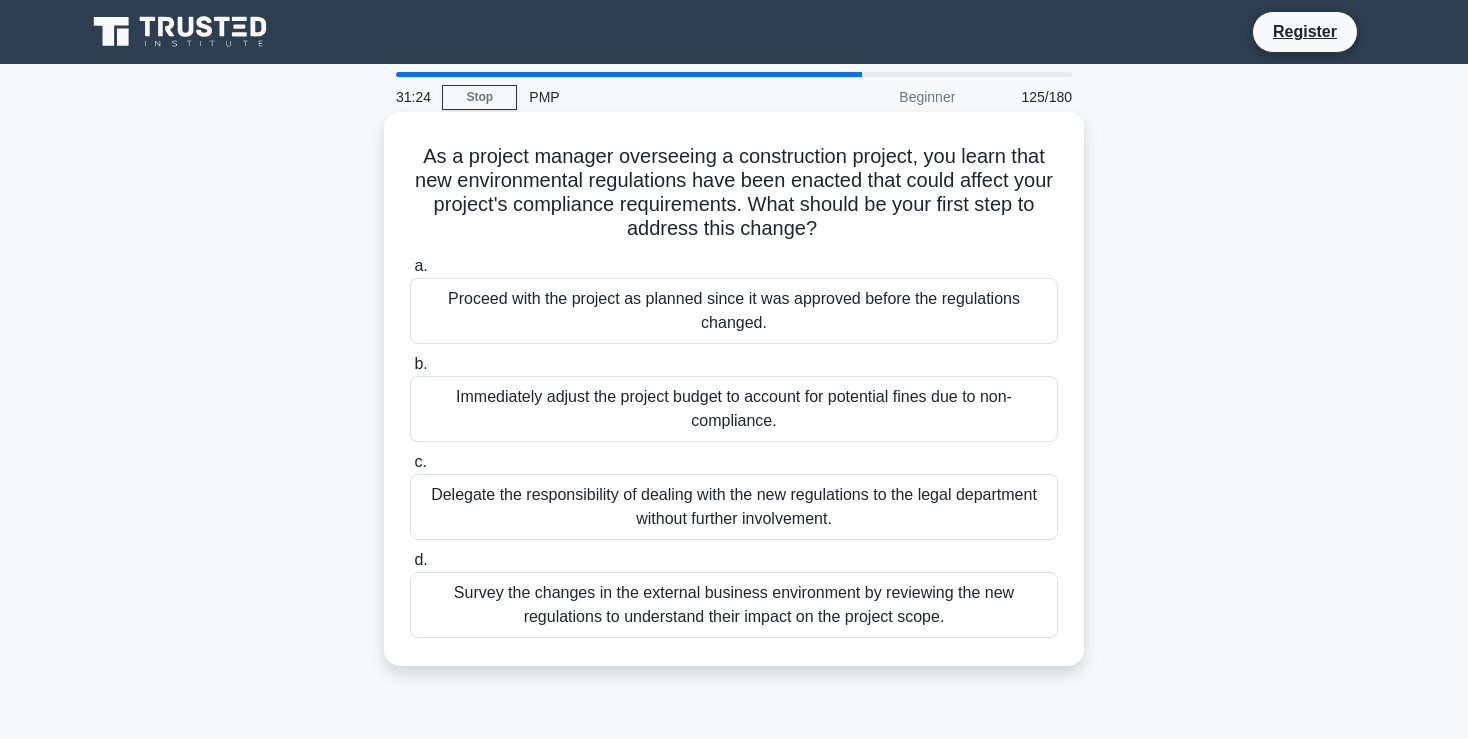 click on "Survey the changes in the external business environment by reviewing the new regulations to understand their impact on the project scope." at bounding box center [734, 605] 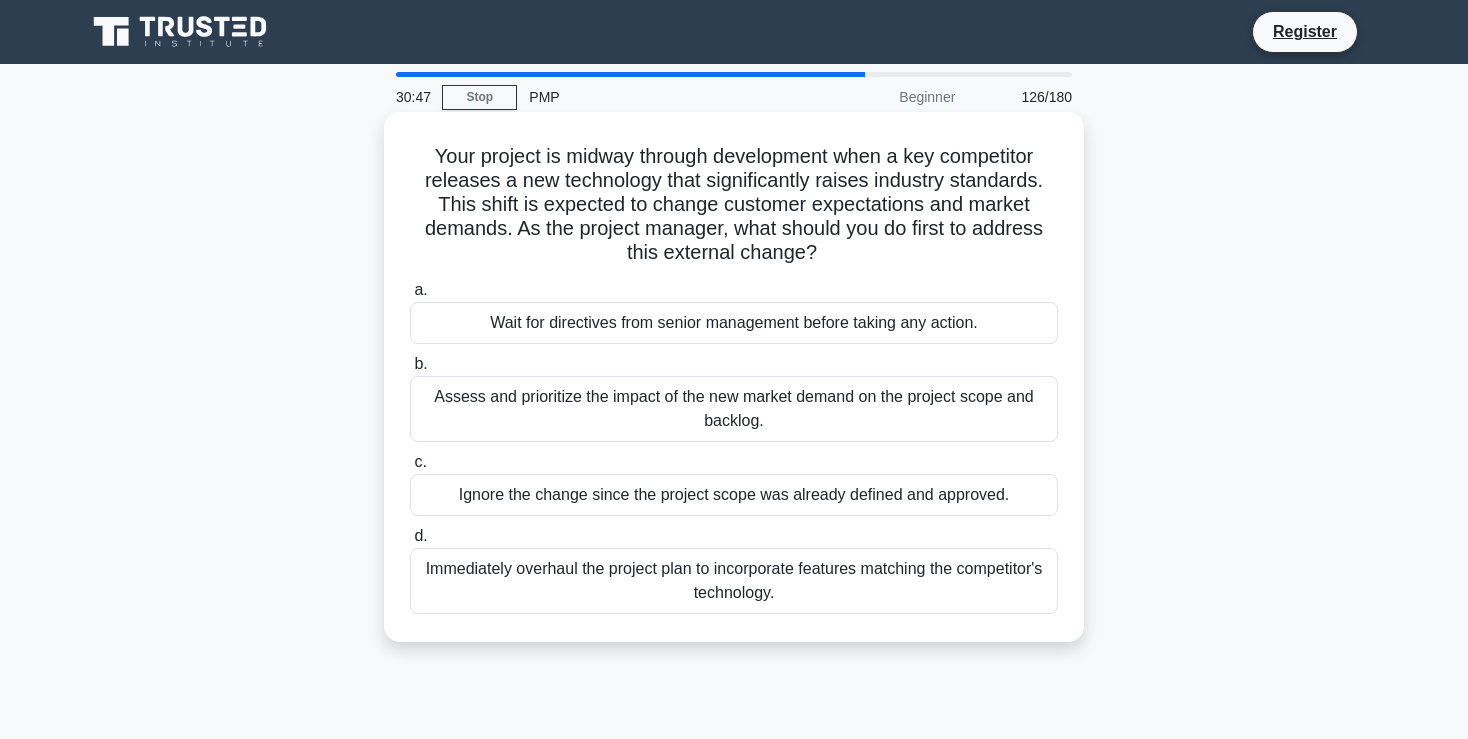 click on "Assess and prioritize the impact of the new market demand on the project scope and backlog." at bounding box center (734, 409) 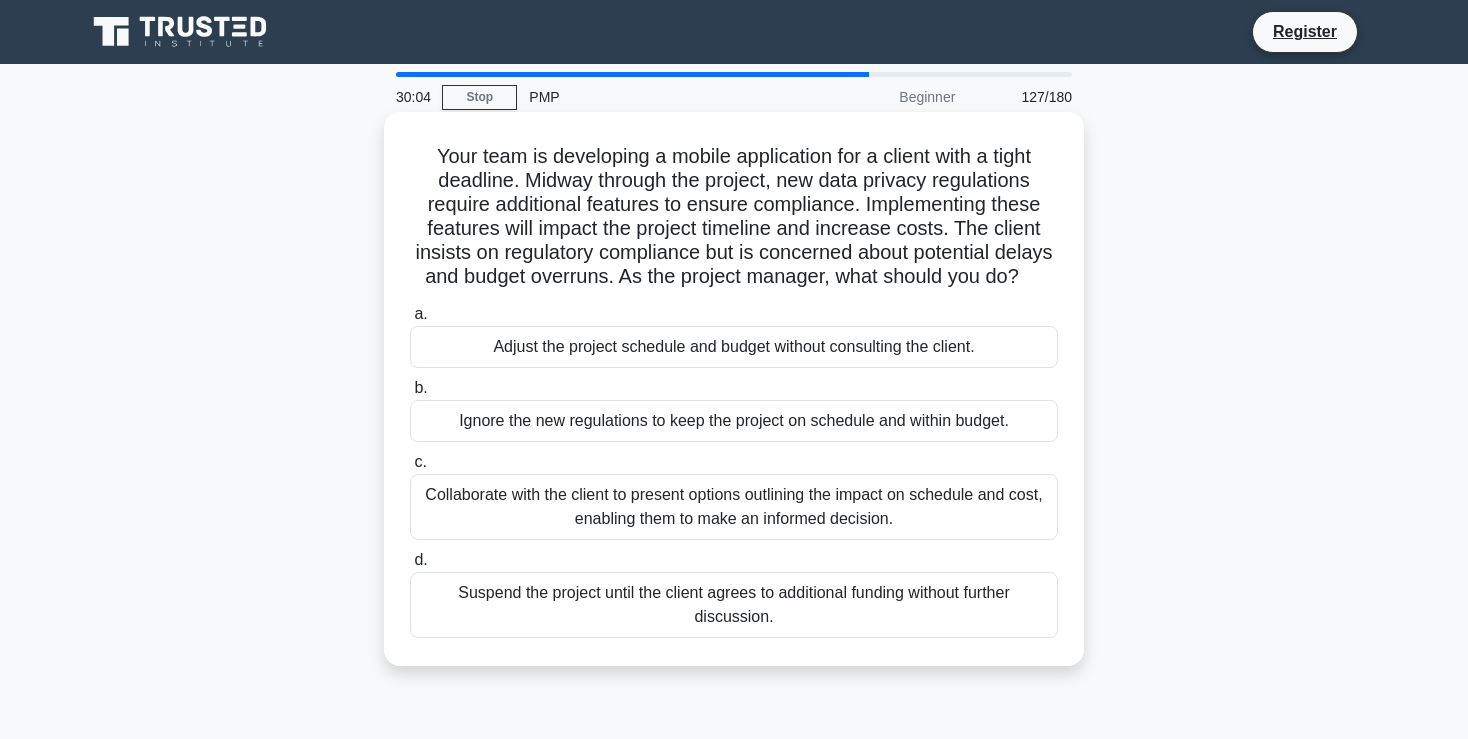 click on "Collaborate with the client to present options outlining the impact on schedule and cost, enabling them to make an informed decision." at bounding box center (734, 507) 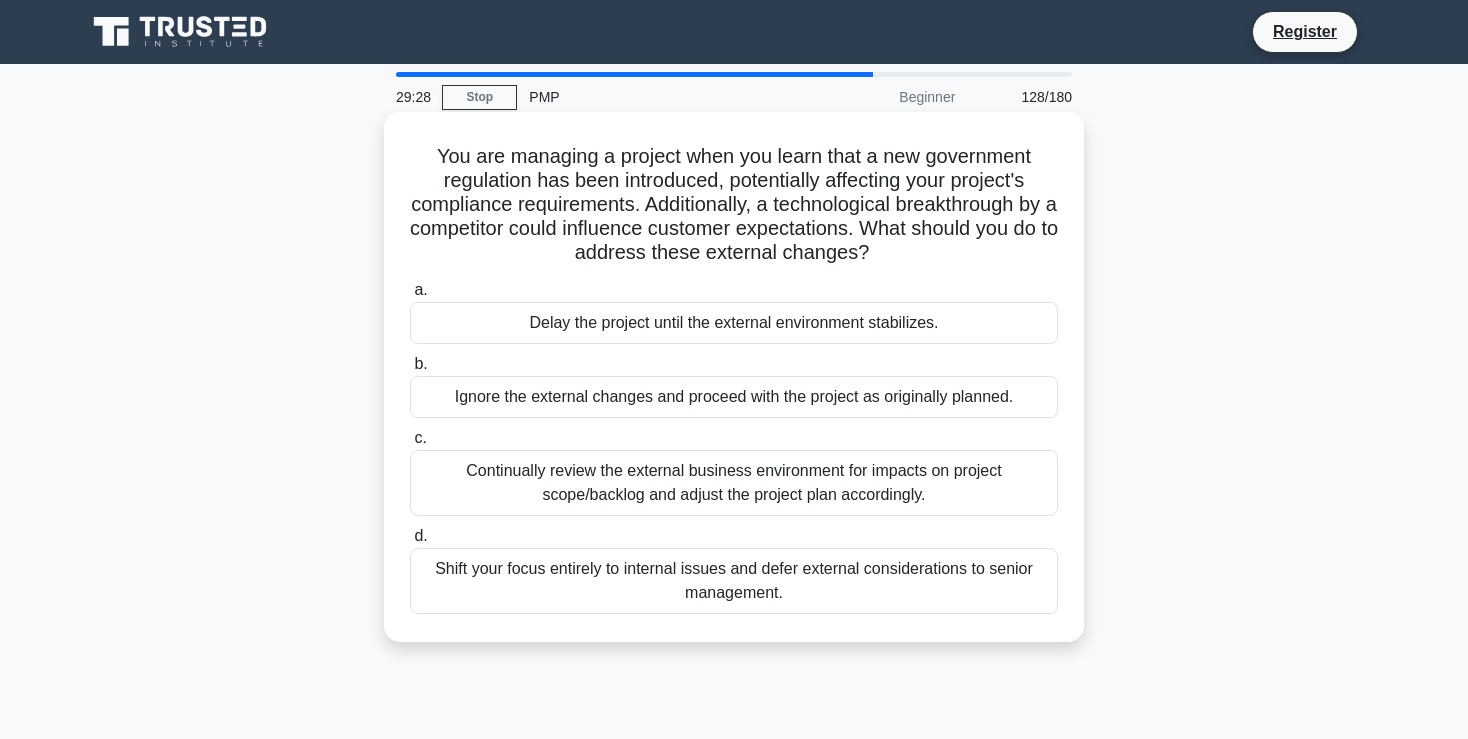 click on "Continually review the external business environment for impacts on project scope/backlog and adjust the project plan accordingly." at bounding box center (734, 483) 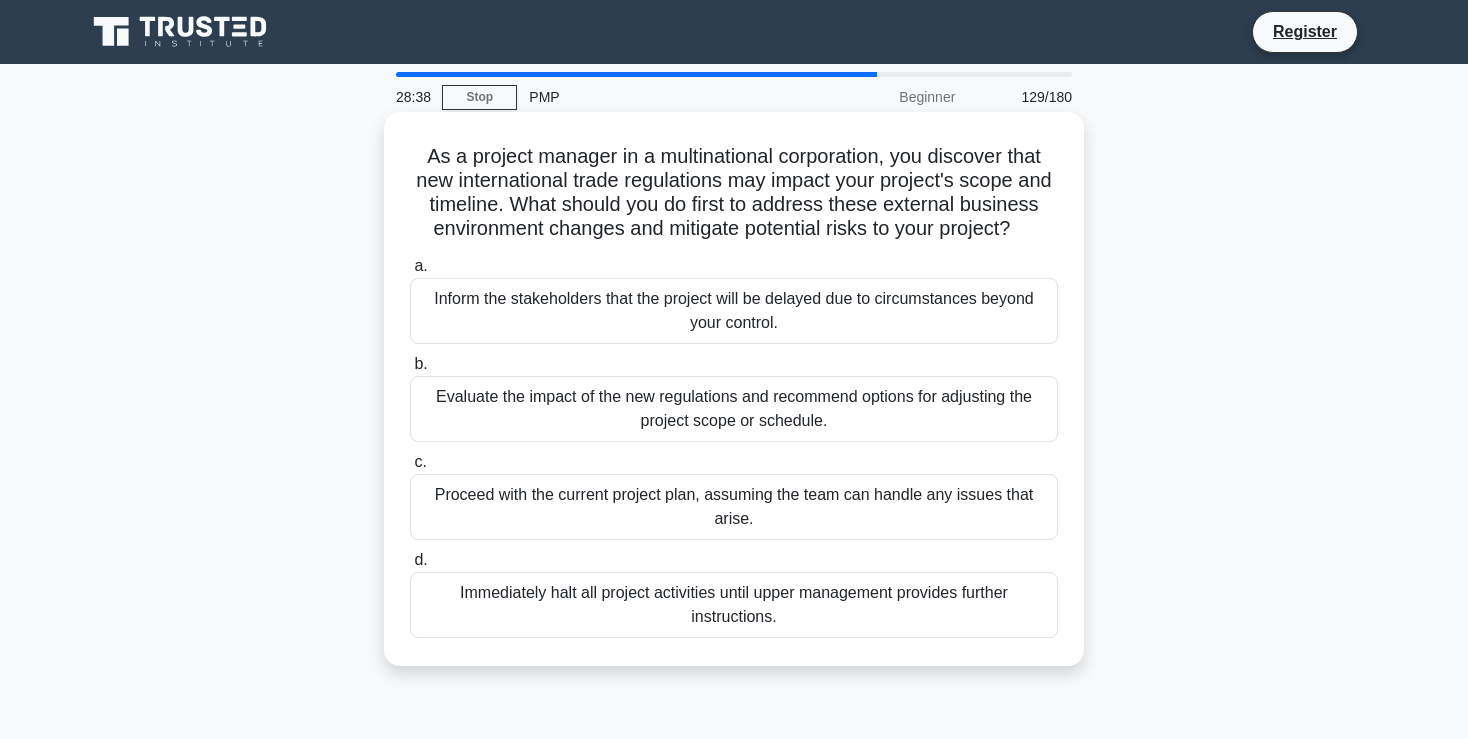 click on "Evaluate the impact of the new regulations and recommend options for adjusting the project scope or schedule." at bounding box center [734, 409] 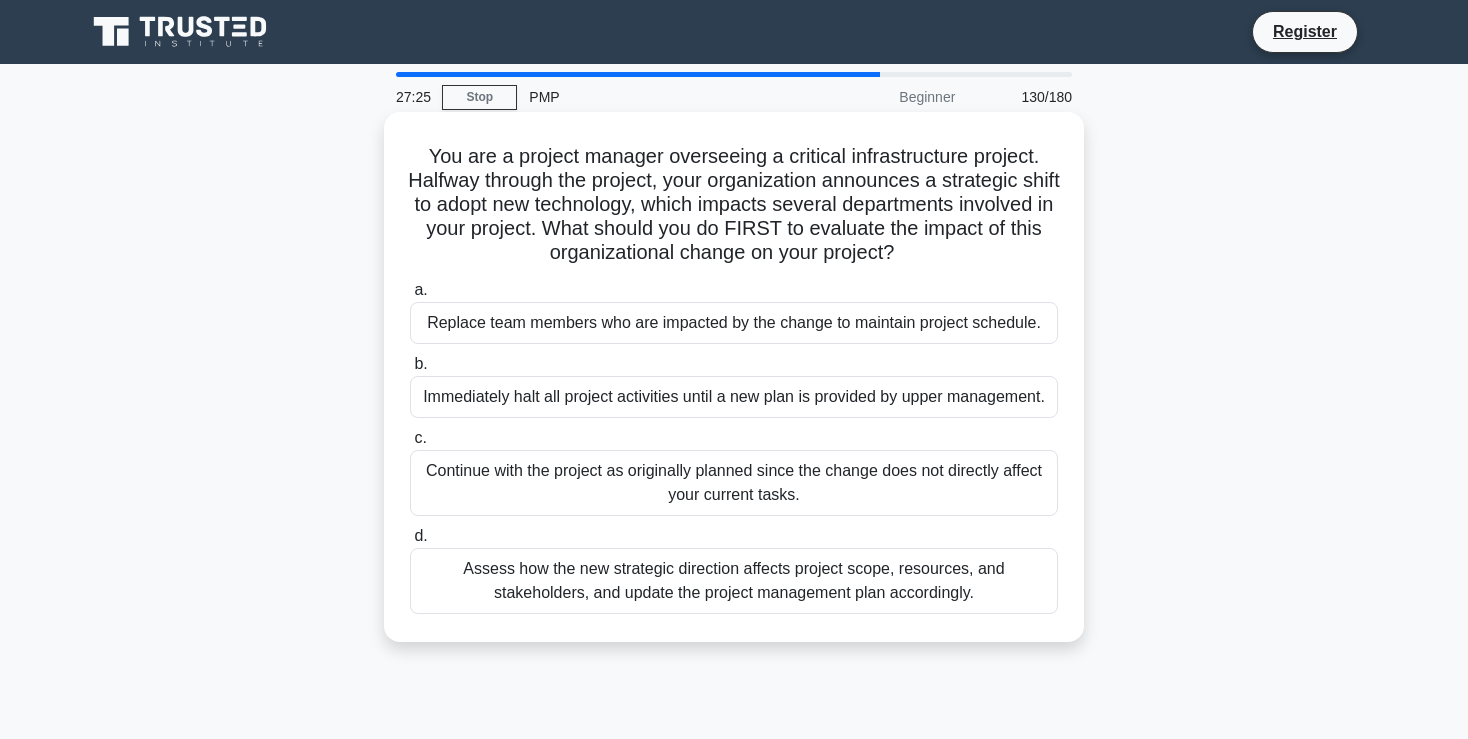 click on "Assess how the new strategic direction affects project scope, resources, and stakeholders, and update the project management plan accordingly." at bounding box center (734, 581) 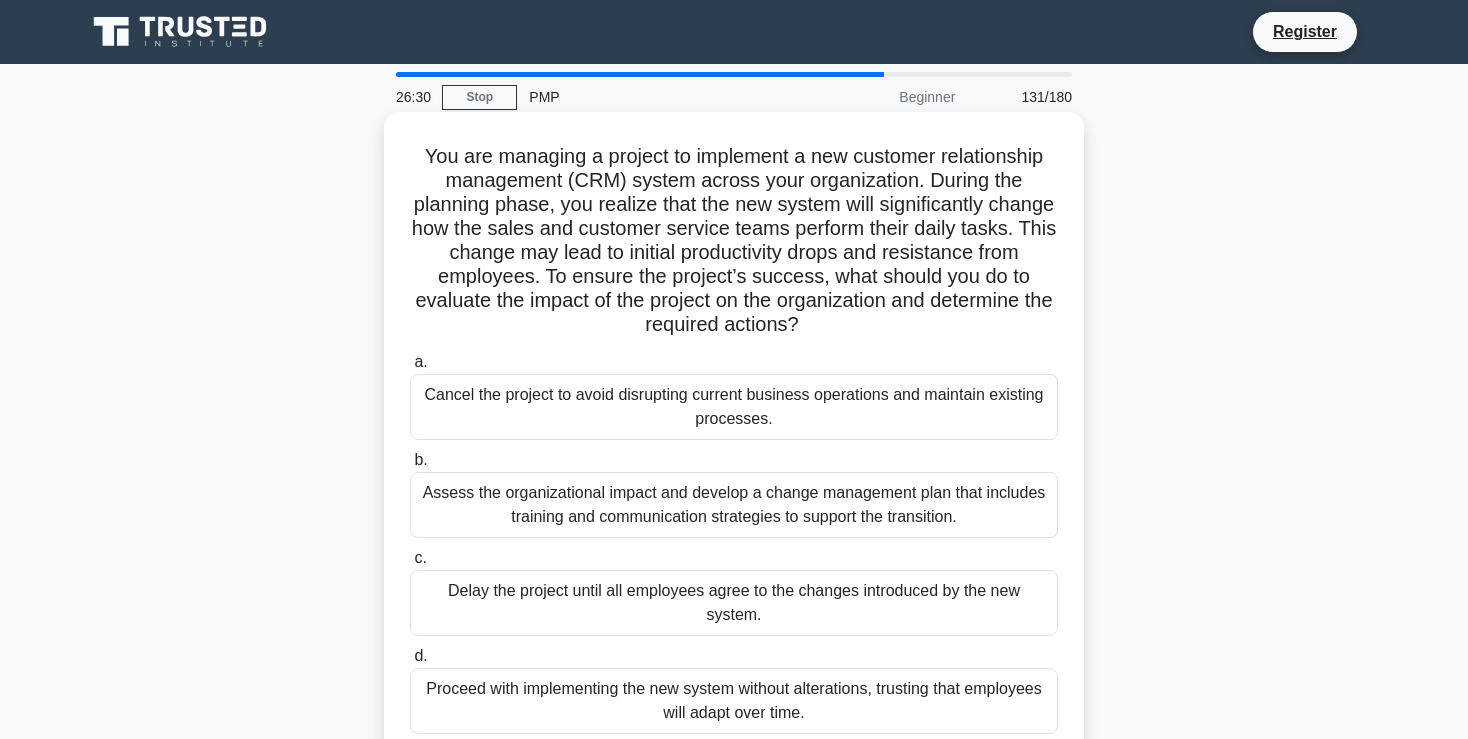 click on "Assess the organizational impact and develop a change management plan that includes training and communication strategies to support the transition." at bounding box center (734, 505) 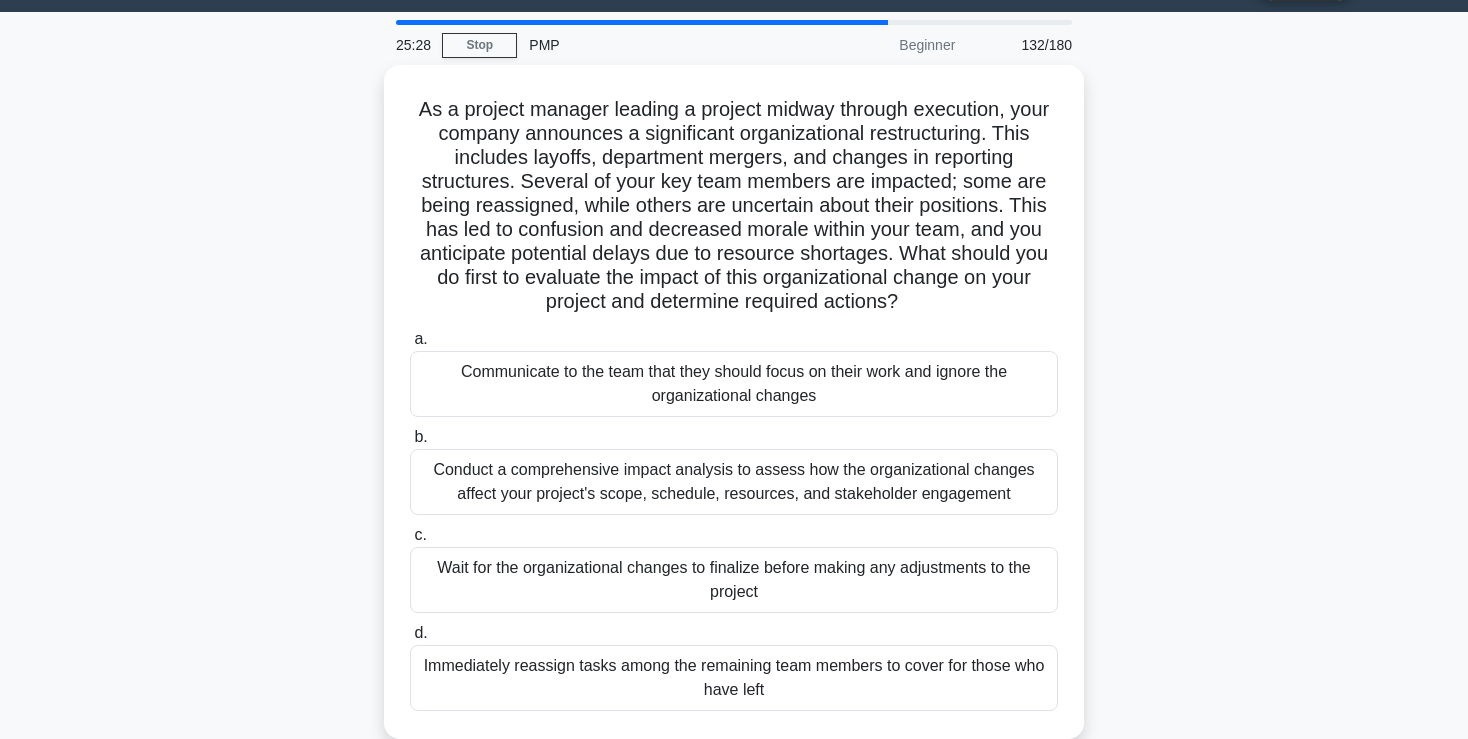 scroll, scrollTop: 105, scrollLeft: 0, axis: vertical 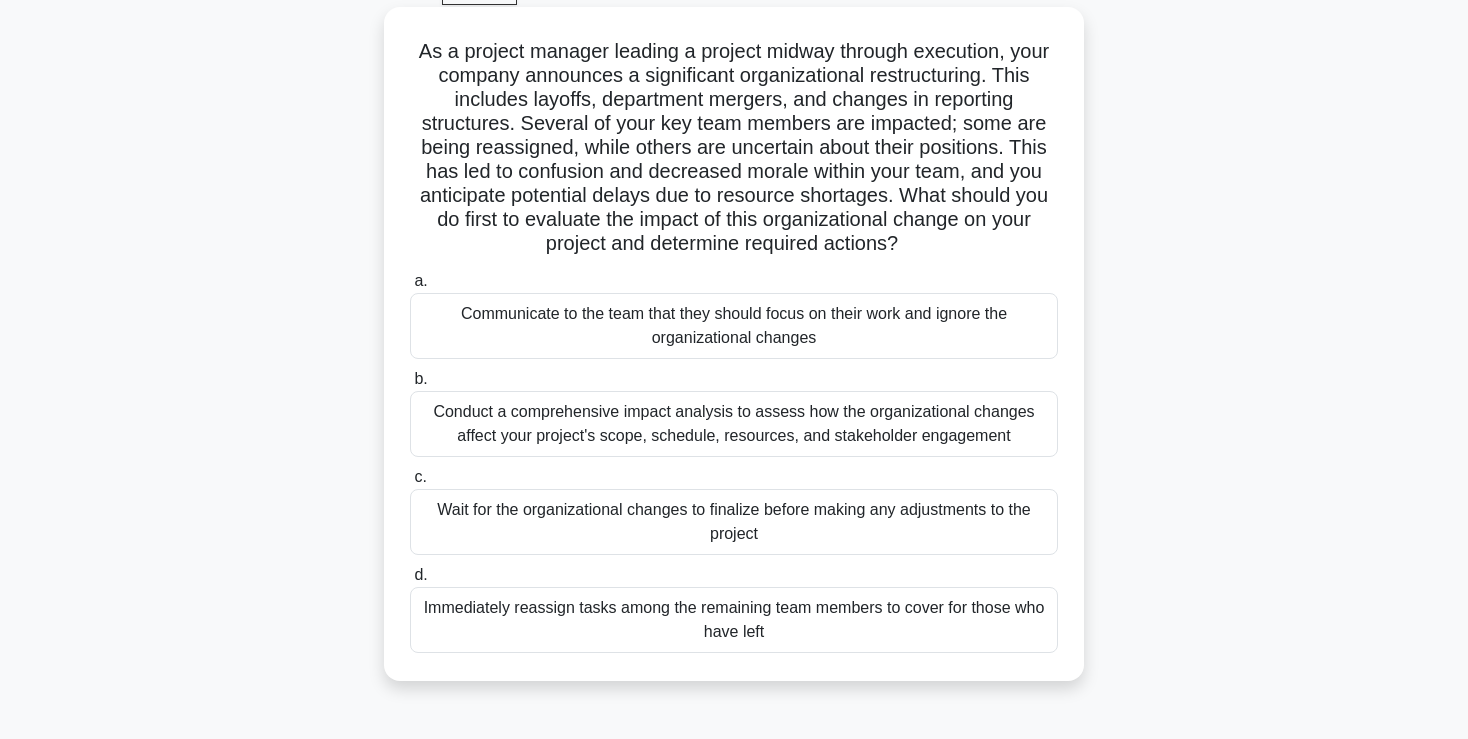click on "Conduct a comprehensive impact analysis to assess how the organizational changes affect your project's scope, schedule, resources, and stakeholder engagement" at bounding box center [734, 424] 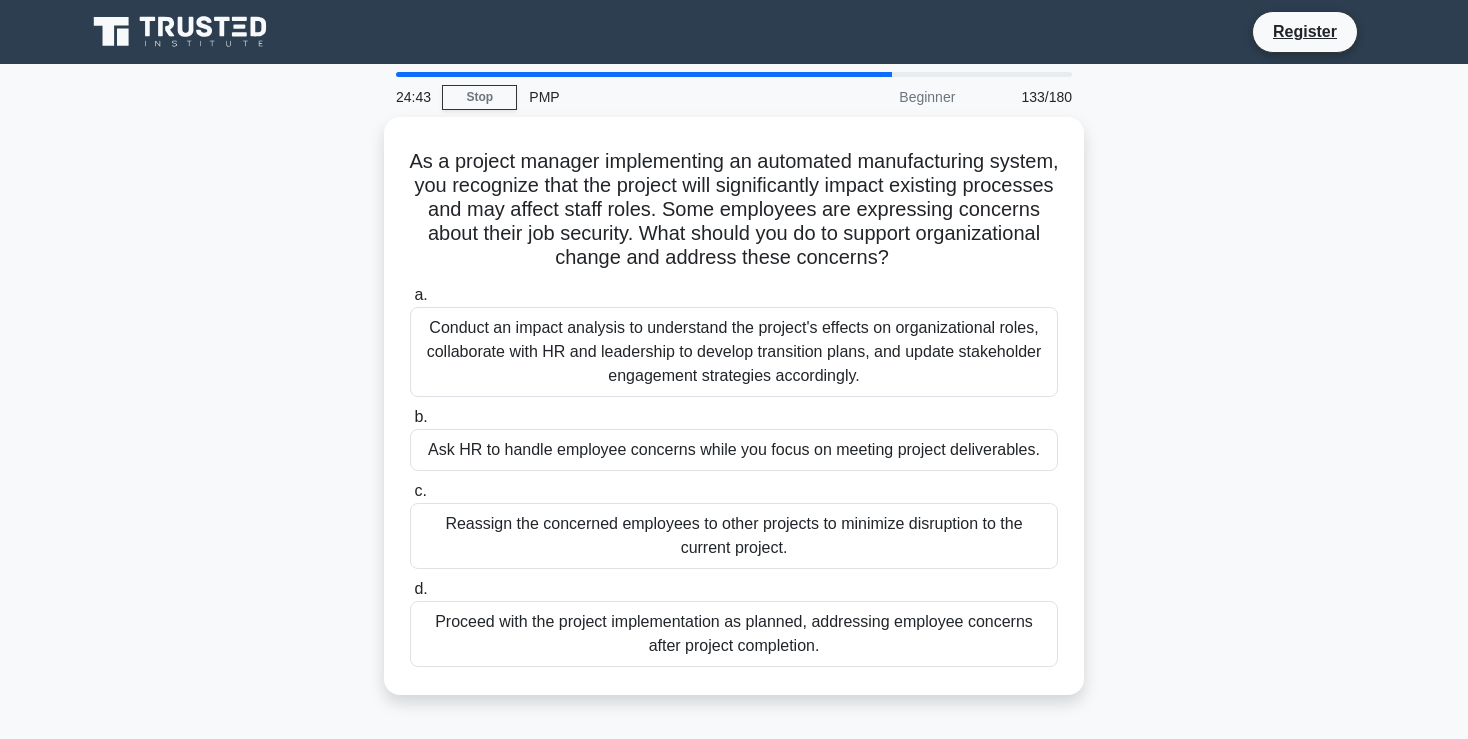 scroll, scrollTop: 0, scrollLeft: 0, axis: both 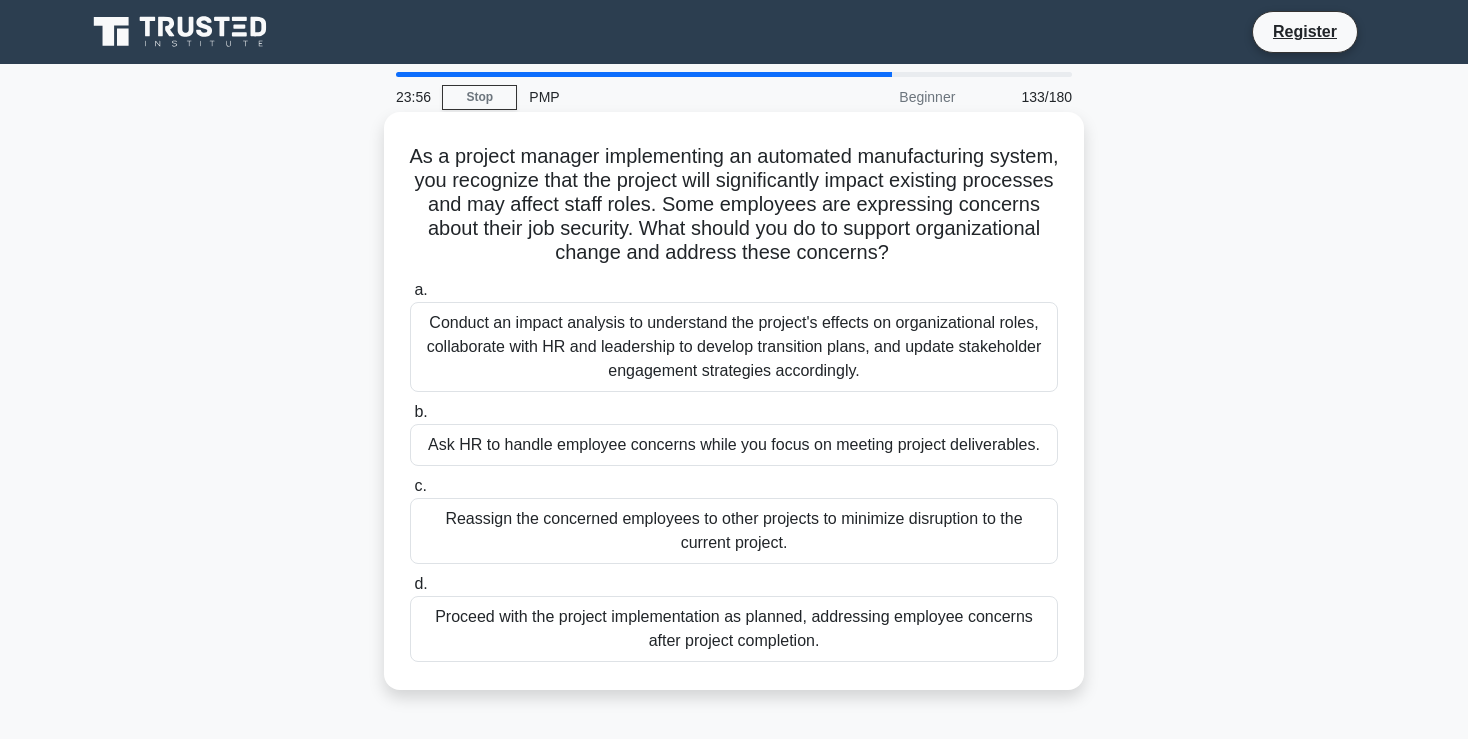click on "Conduct an impact analysis to understand the project's effects on organizational roles, collaborate with HR and leadership to develop transition plans, and update stakeholder engagement strategies accordingly." at bounding box center (734, 347) 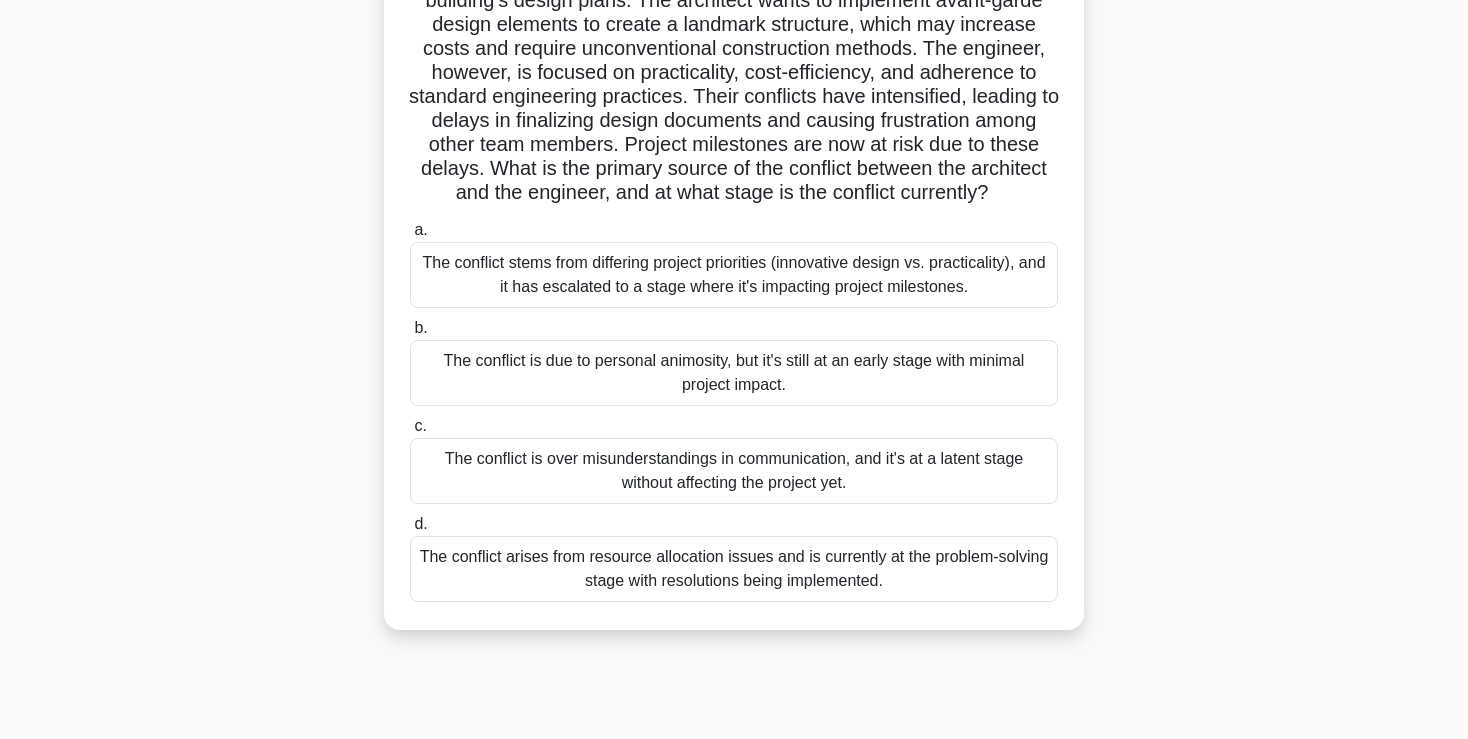 scroll, scrollTop: 214, scrollLeft: 0, axis: vertical 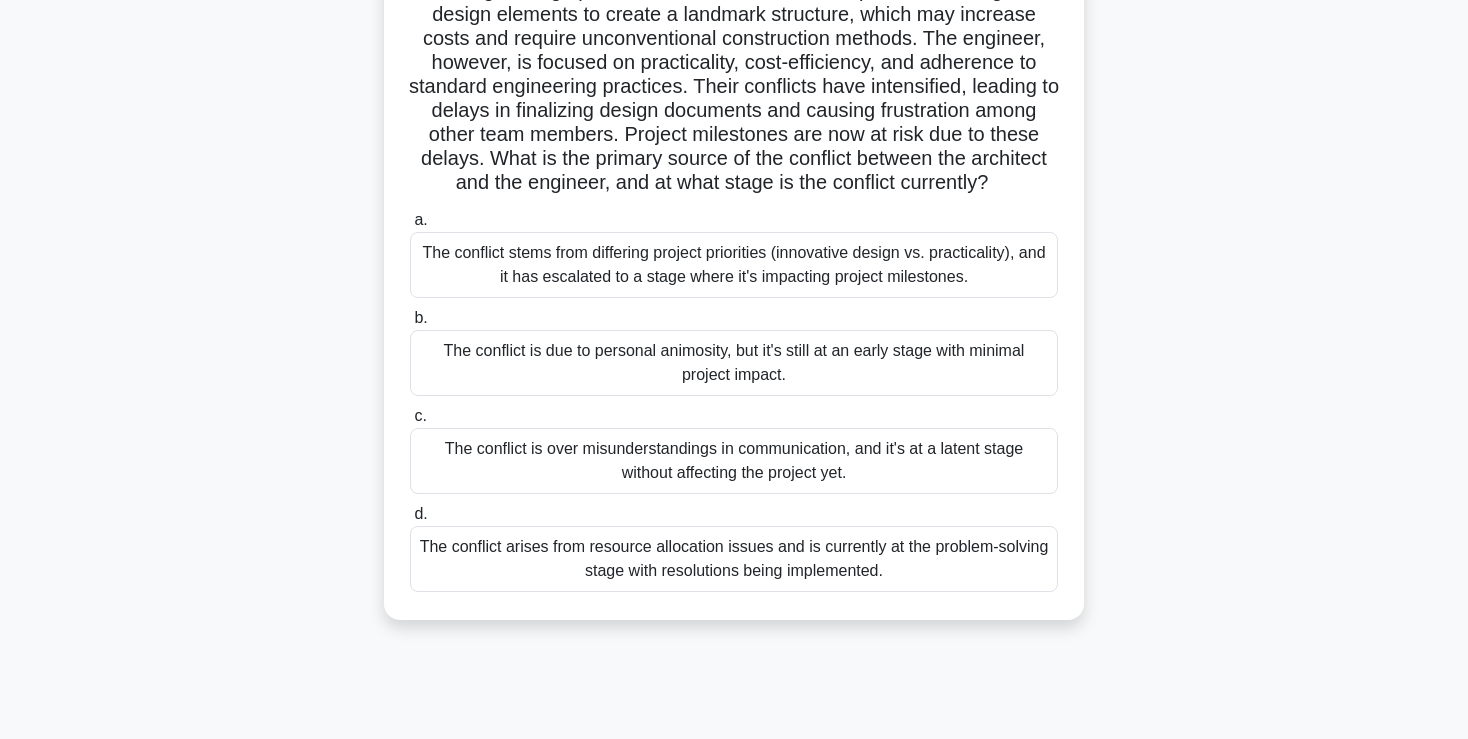 click on "The conflict stems from differing project priorities (innovative design vs. practicality), and it has escalated to a stage where it's impacting project milestones." at bounding box center [734, 265] 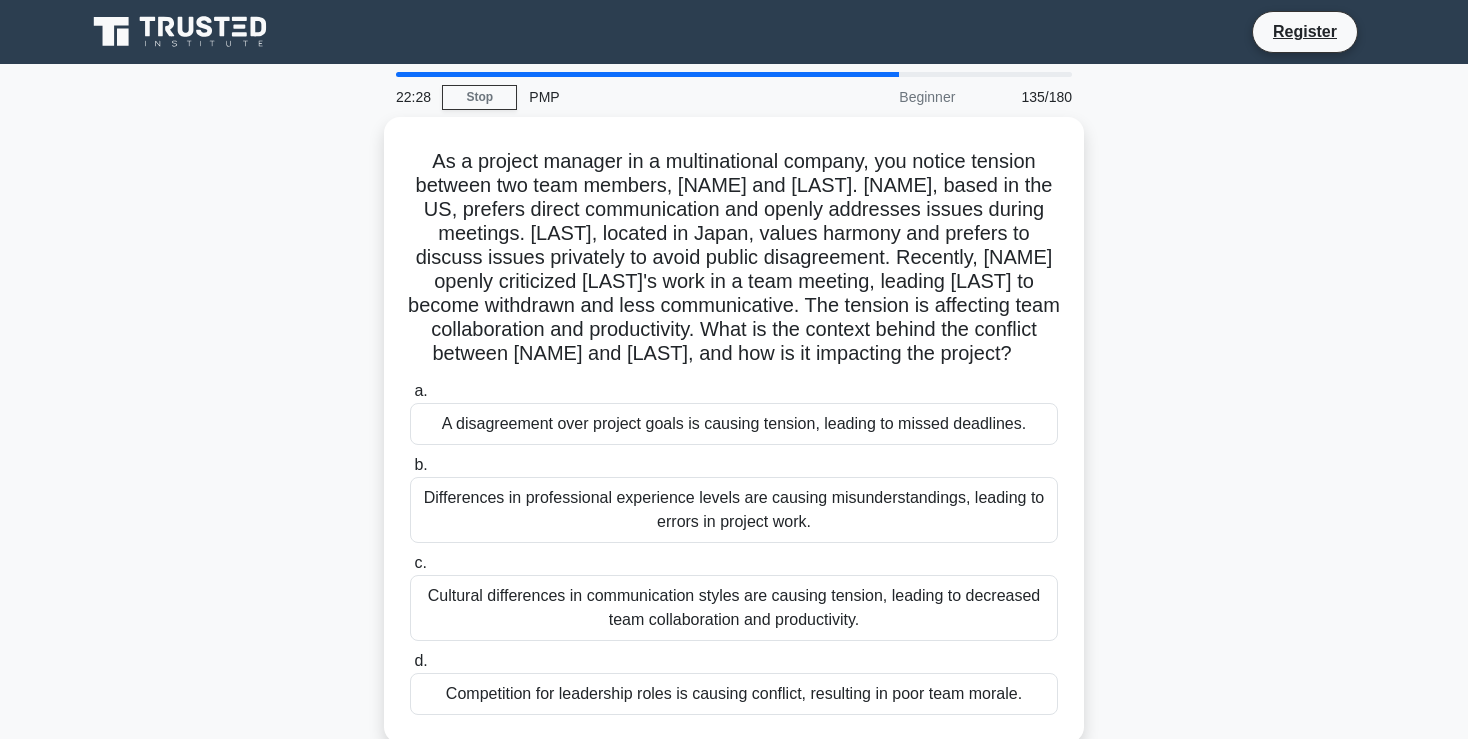 scroll, scrollTop: 0, scrollLeft: 0, axis: both 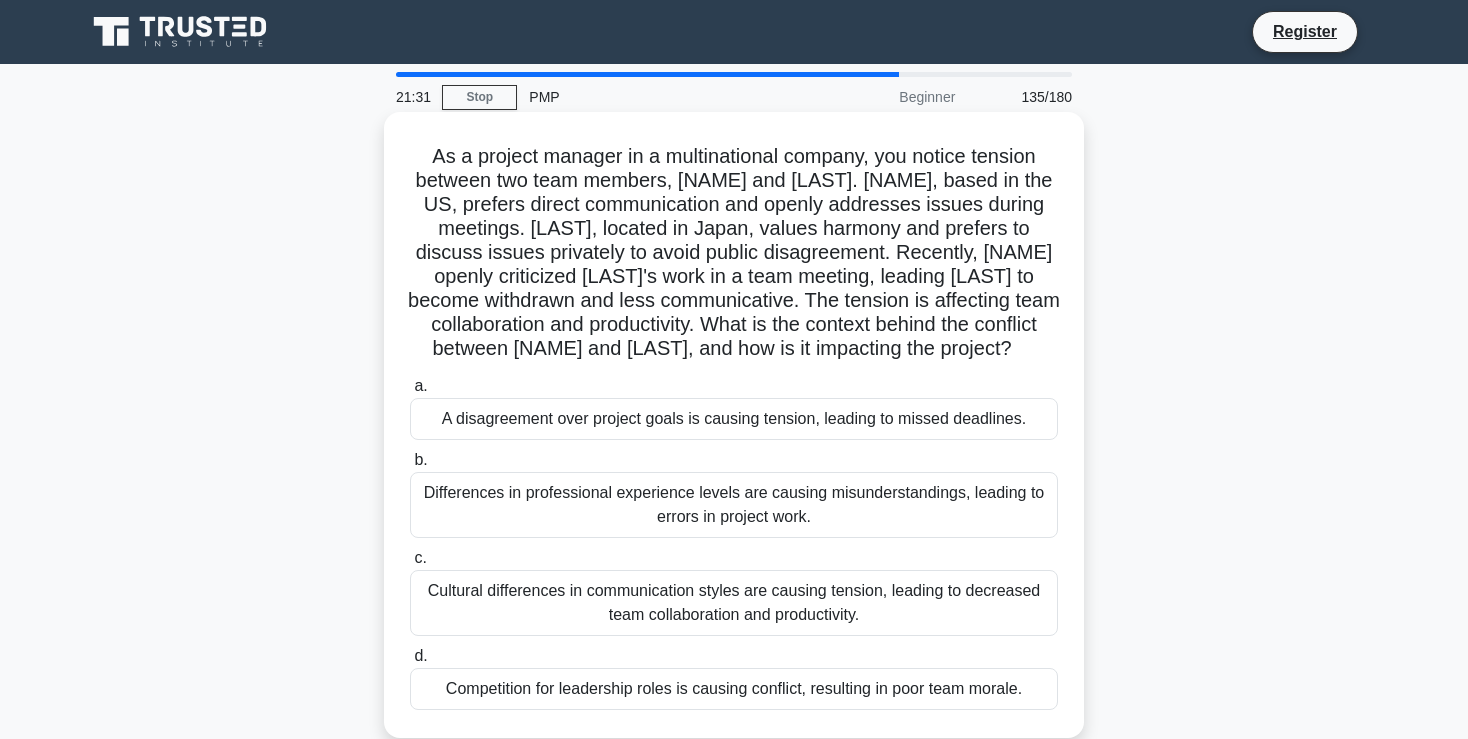 click on "Cultural differences in communication styles are causing tension, leading to decreased team collaboration and productivity." at bounding box center [734, 603] 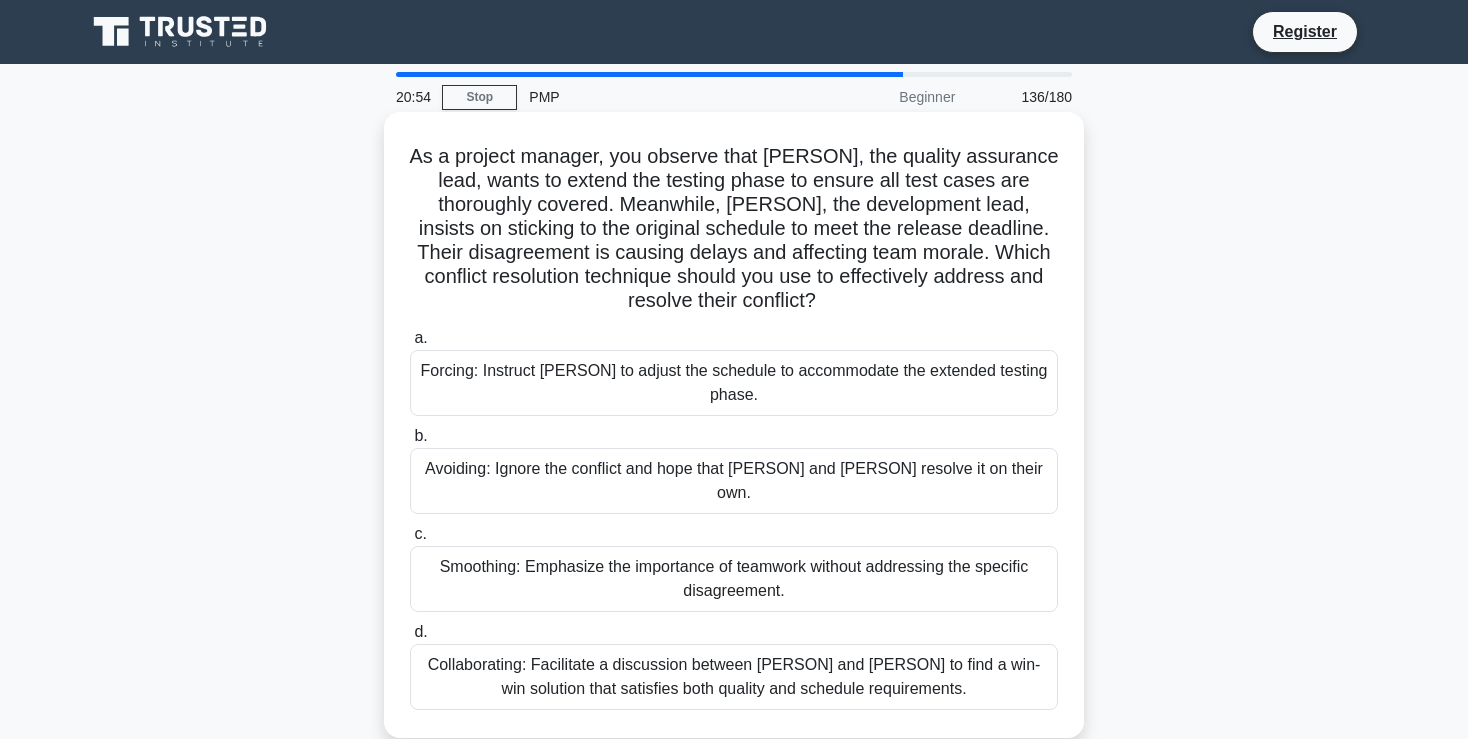 click on "Collaborating: Facilitate a discussion between Karen and Tom to find a win-win solution that satisfies both quality and schedule requirements." at bounding box center [734, 677] 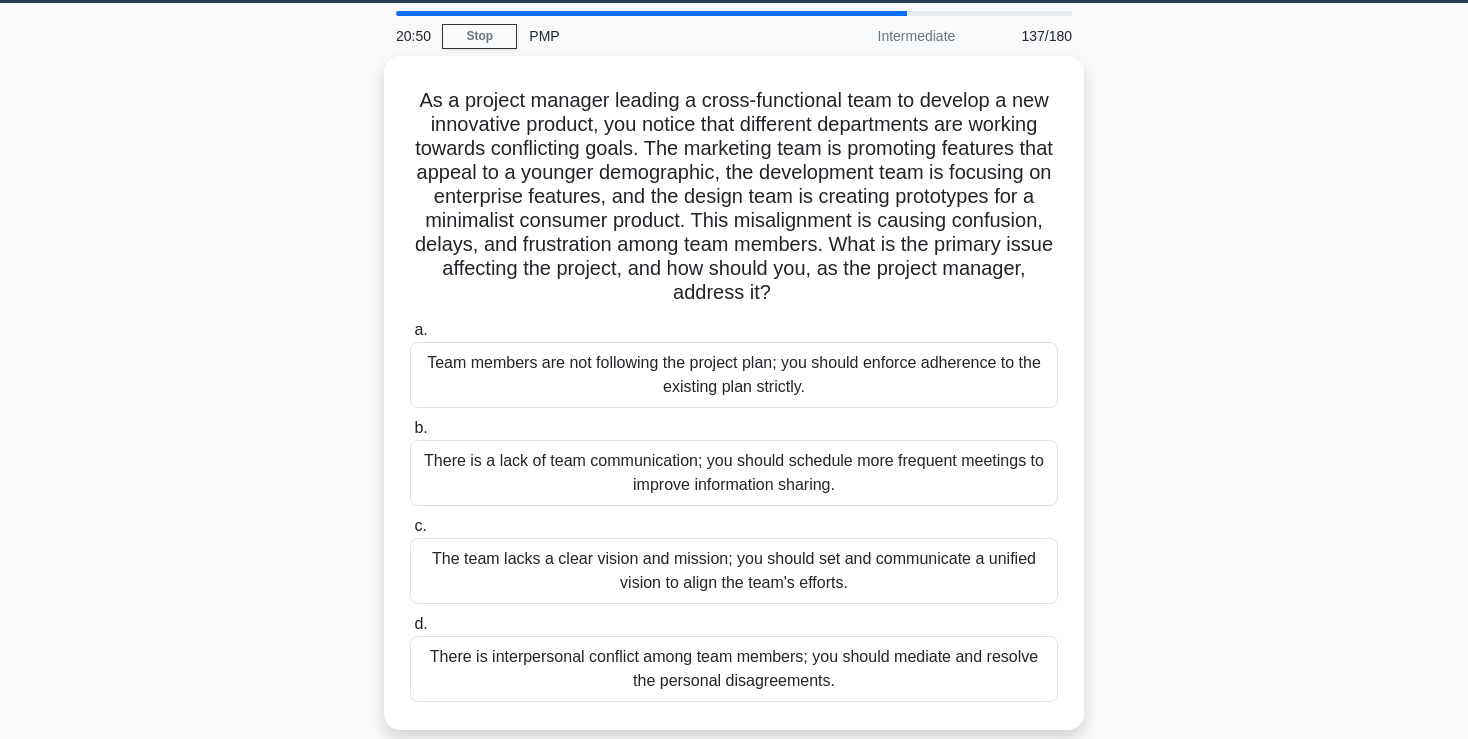 scroll, scrollTop: 59, scrollLeft: 0, axis: vertical 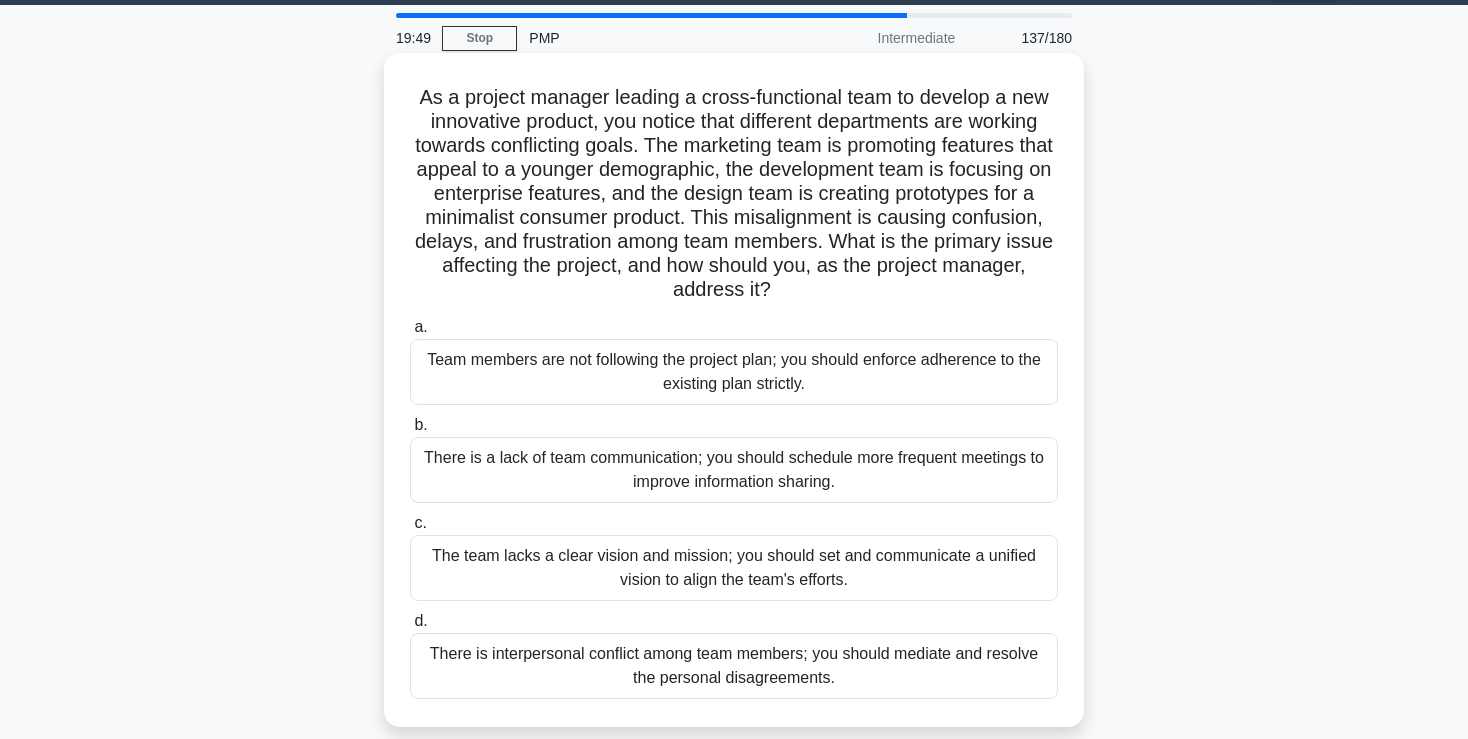 click on "The team lacks a clear vision and mission; you should set and communicate a unified vision to align the team's efforts." at bounding box center (734, 568) 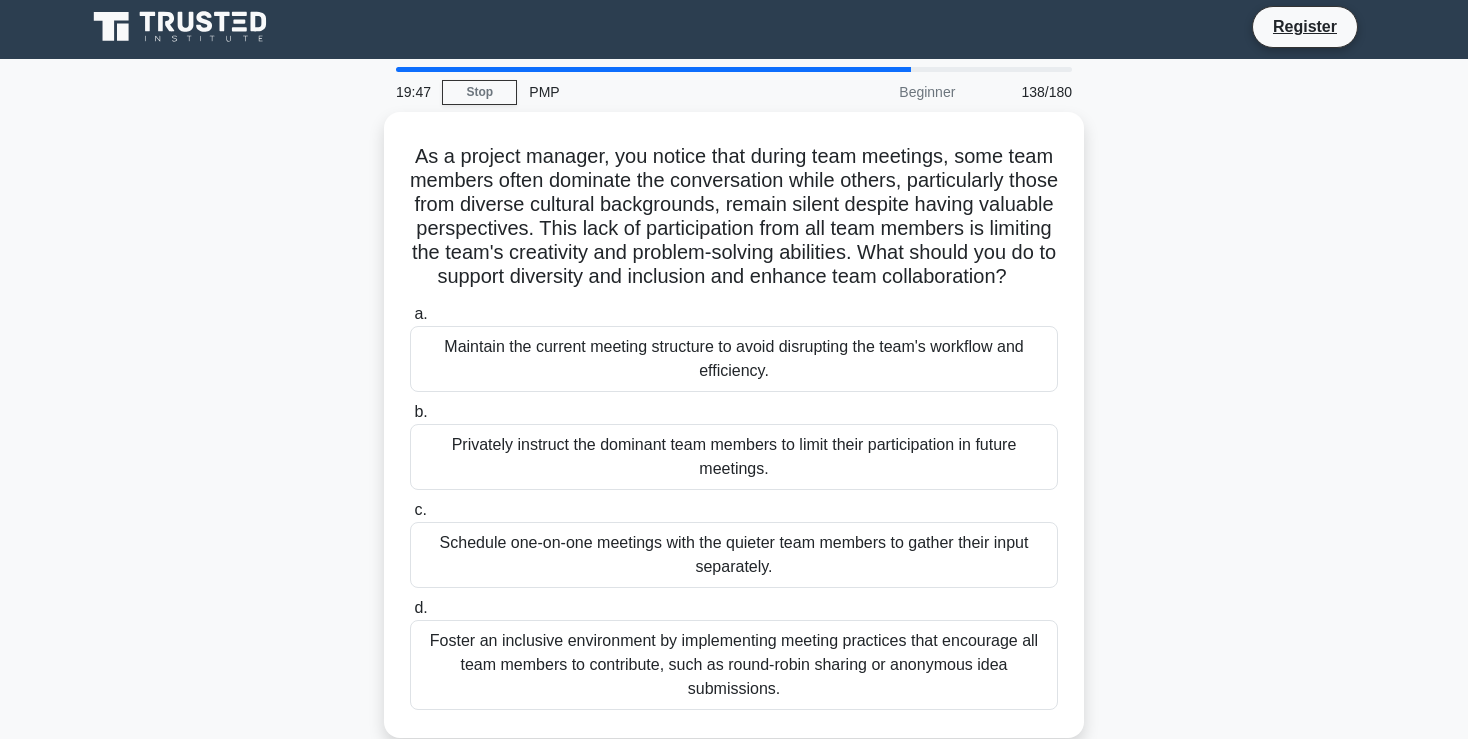 scroll, scrollTop: 0, scrollLeft: 0, axis: both 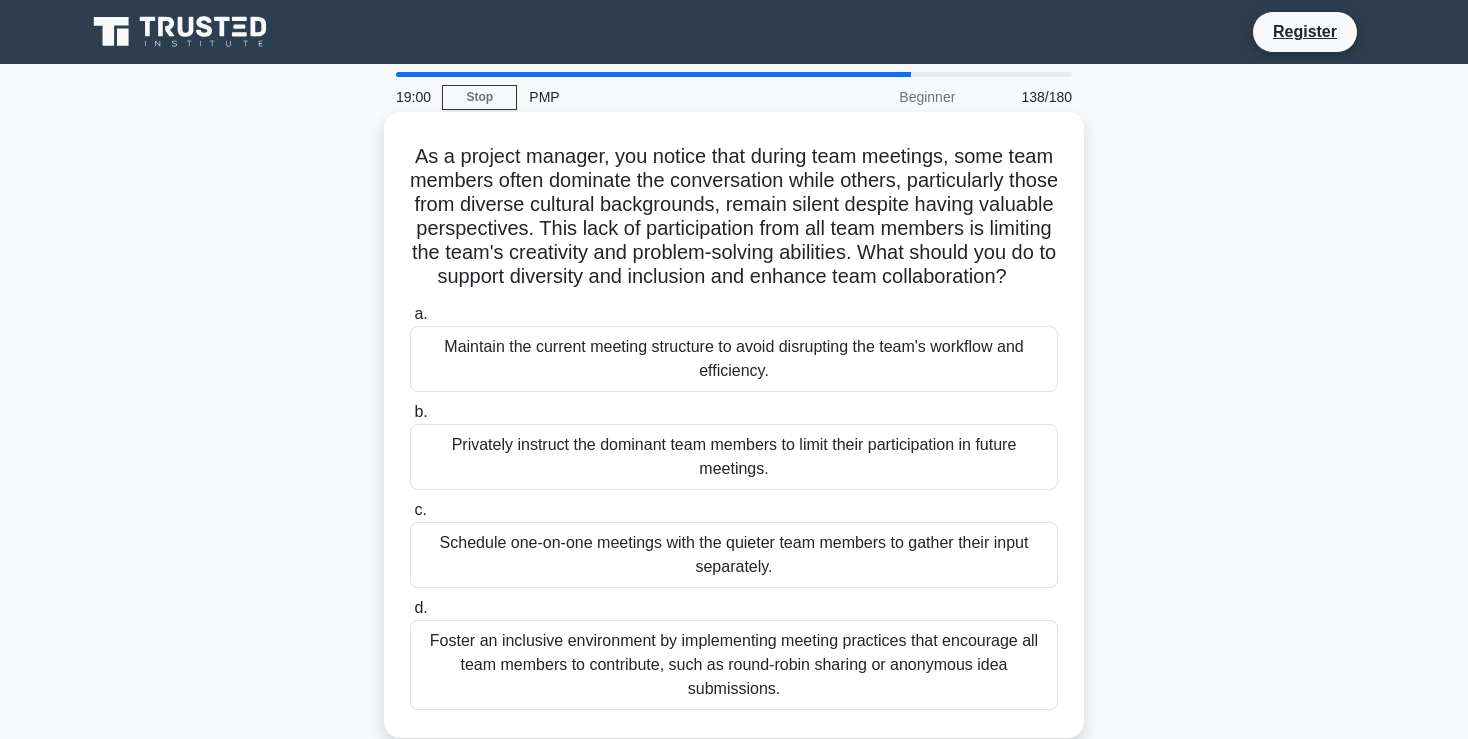 click on "Foster an inclusive environment by implementing meeting practices that encourage all team members to contribute, such as round-robin sharing or anonymous idea submissions." at bounding box center (734, 665) 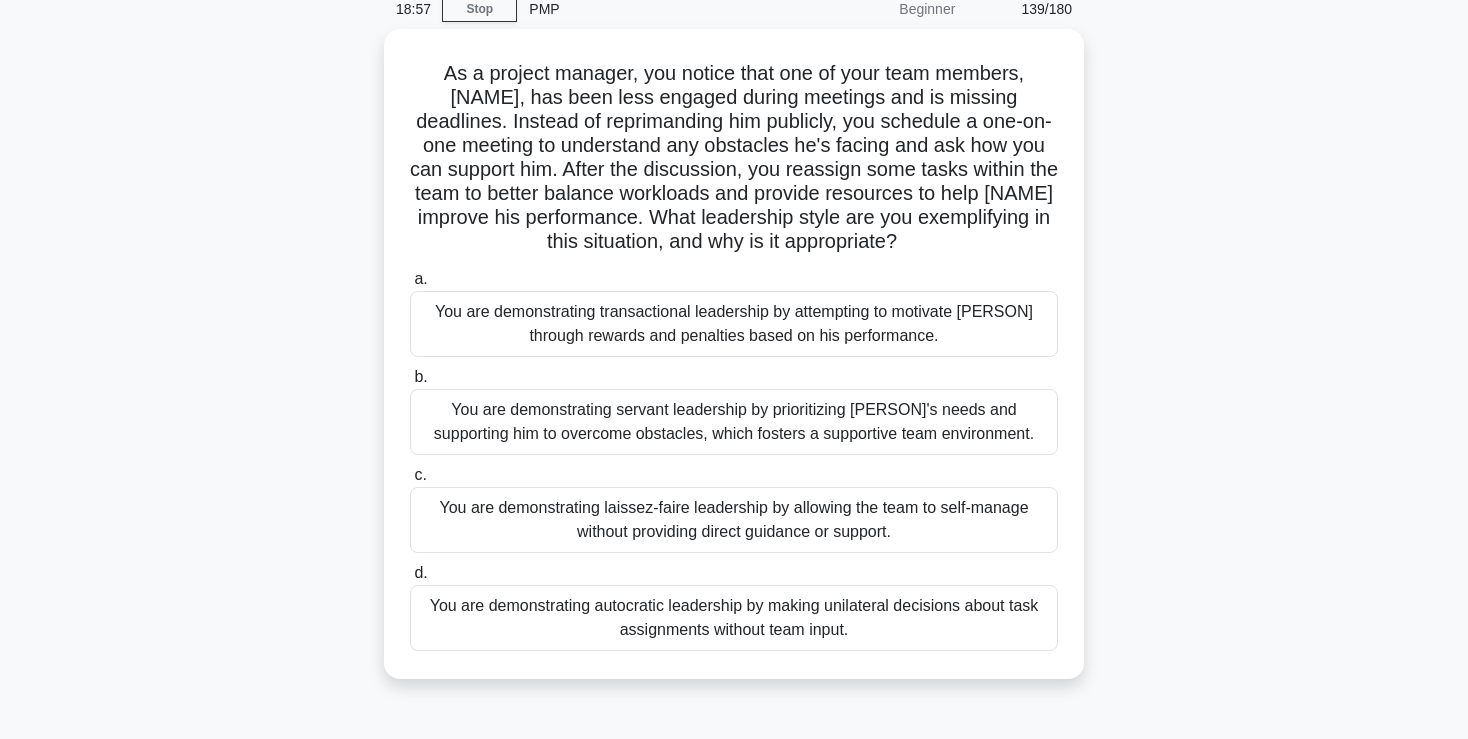 scroll, scrollTop: 101, scrollLeft: 0, axis: vertical 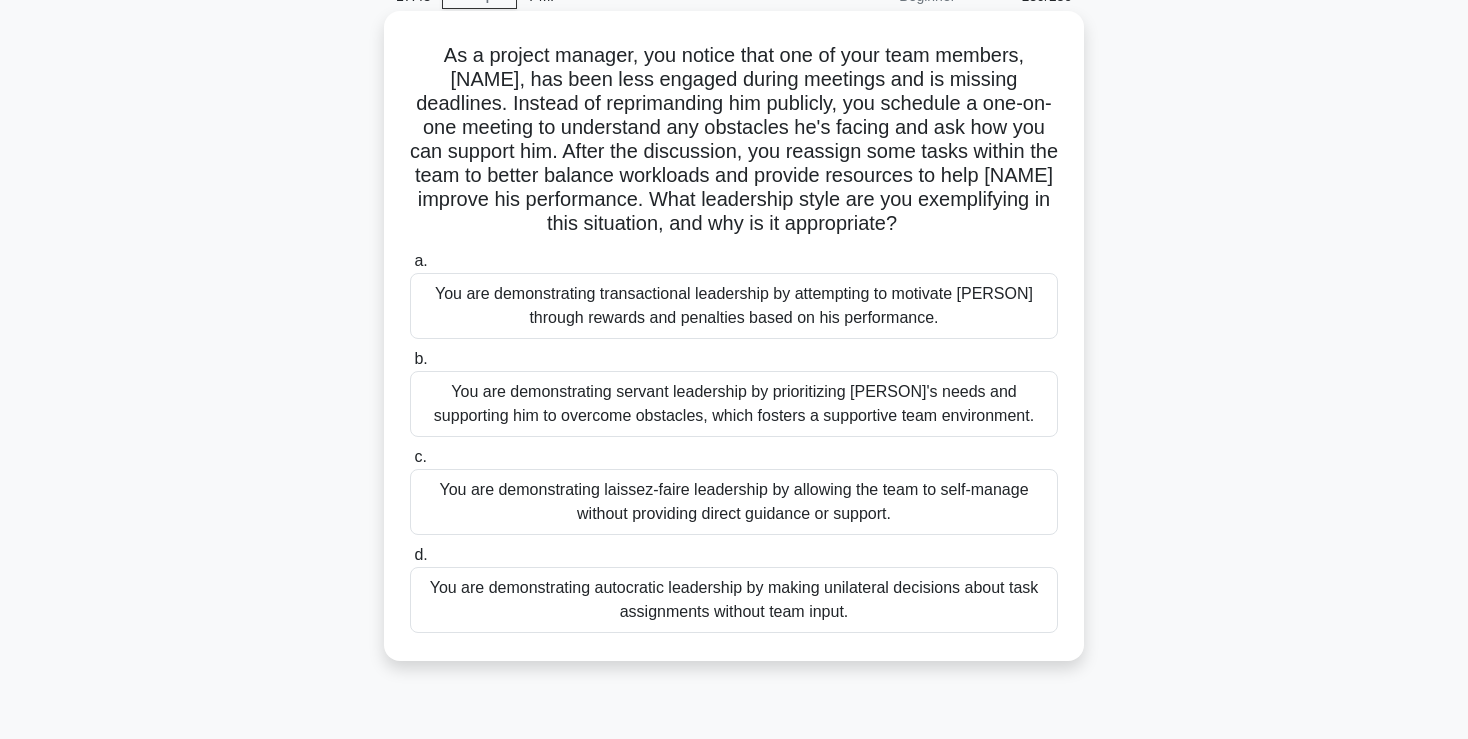 click on "You are demonstrating servant leadership by prioritizing James's needs and supporting him to overcome obstacles, which fosters a supportive team environment." at bounding box center [734, 404] 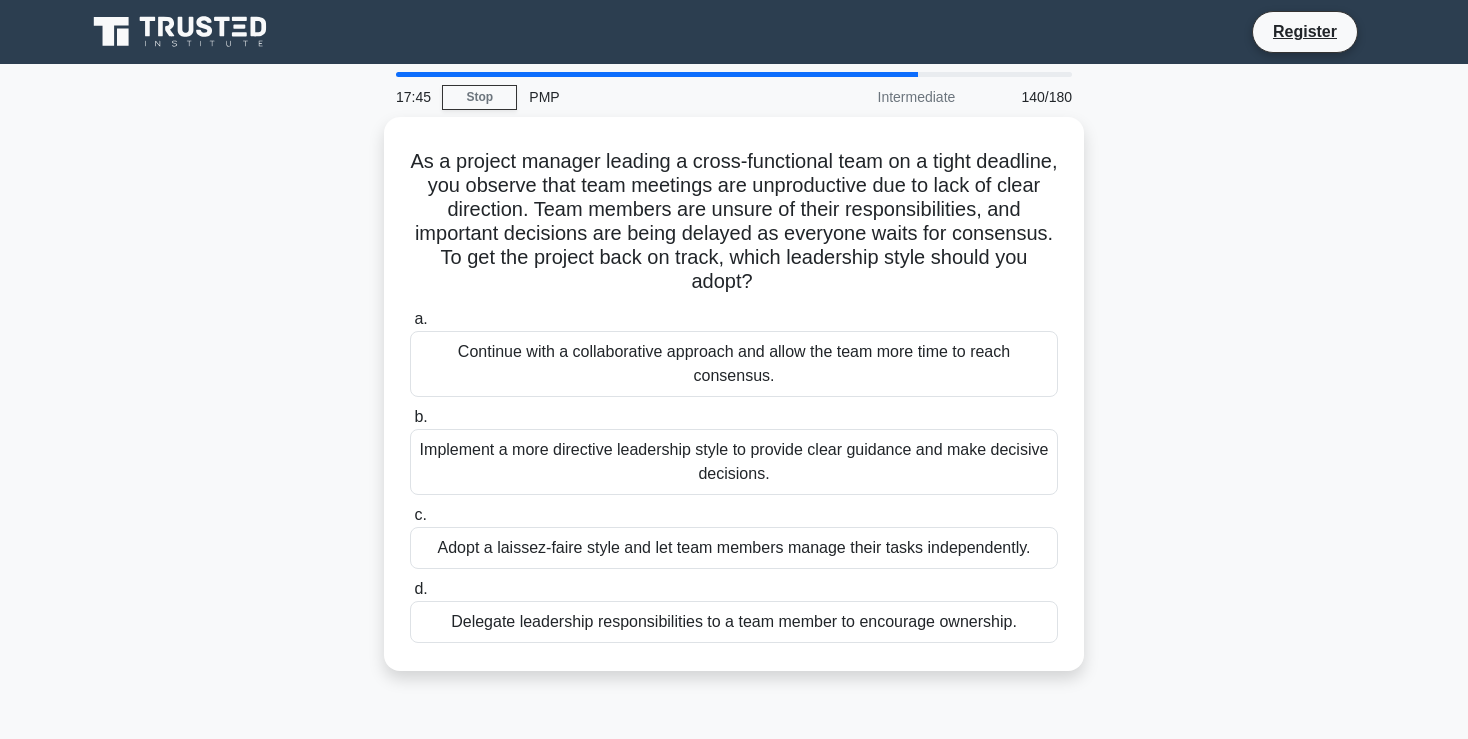 scroll, scrollTop: 0, scrollLeft: 0, axis: both 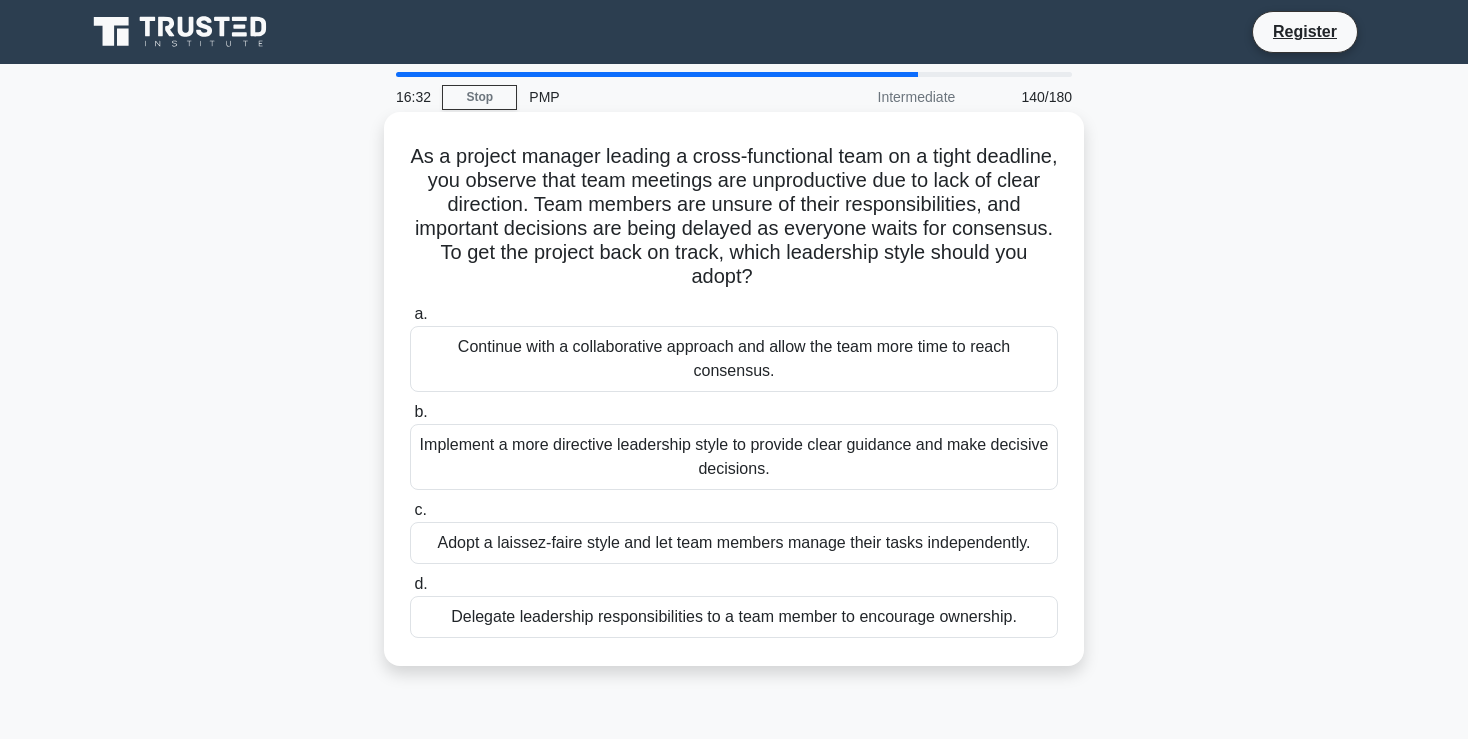 click on "Implement a more directive leadership style to provide clear guidance and make decisive decisions." at bounding box center [734, 457] 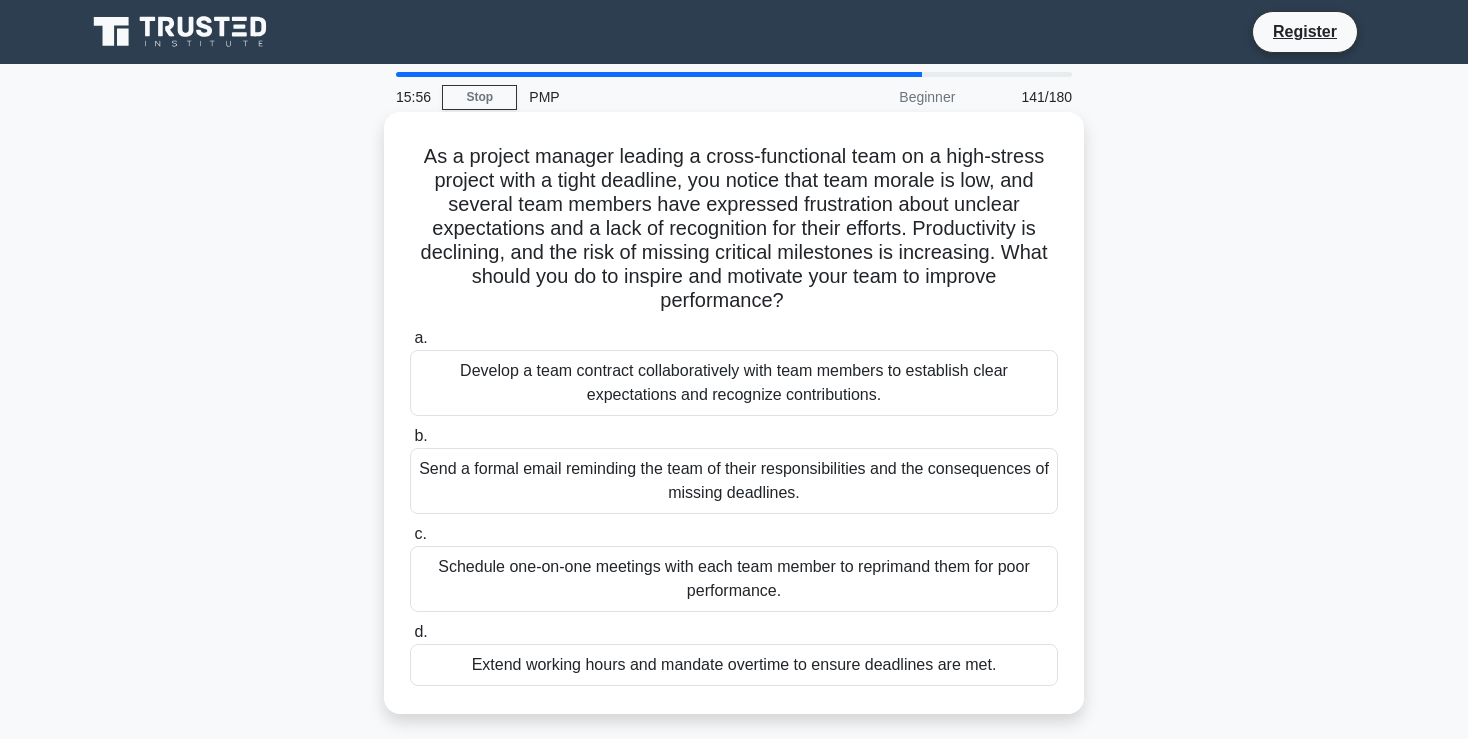 click on "Develop a team contract collaboratively with team members to establish clear expectations and recognize contributions." at bounding box center [734, 383] 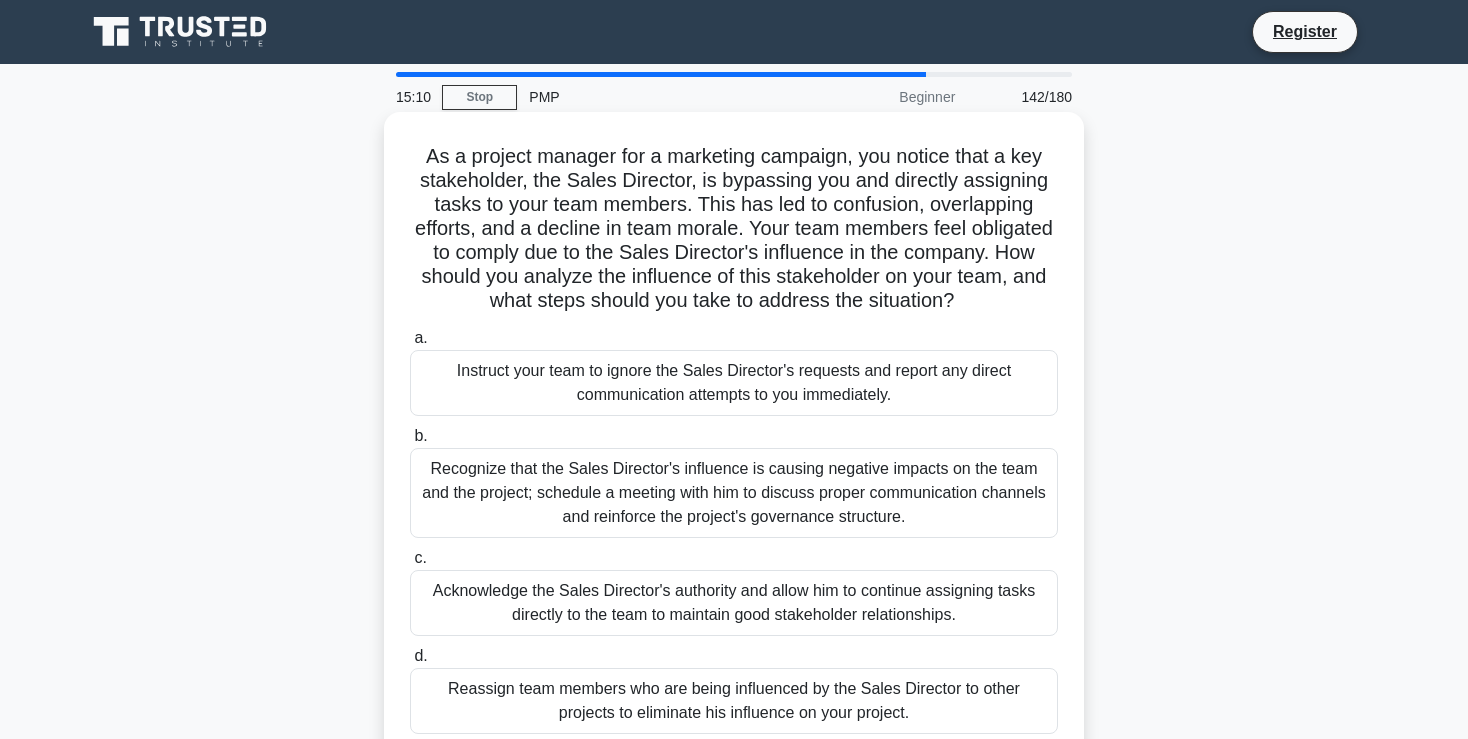 click on "Recognize that the Sales Director's influence is causing negative impacts on the team and the project; schedule a meeting with him to discuss proper communication channels and reinforce the project's governance structure." at bounding box center [734, 493] 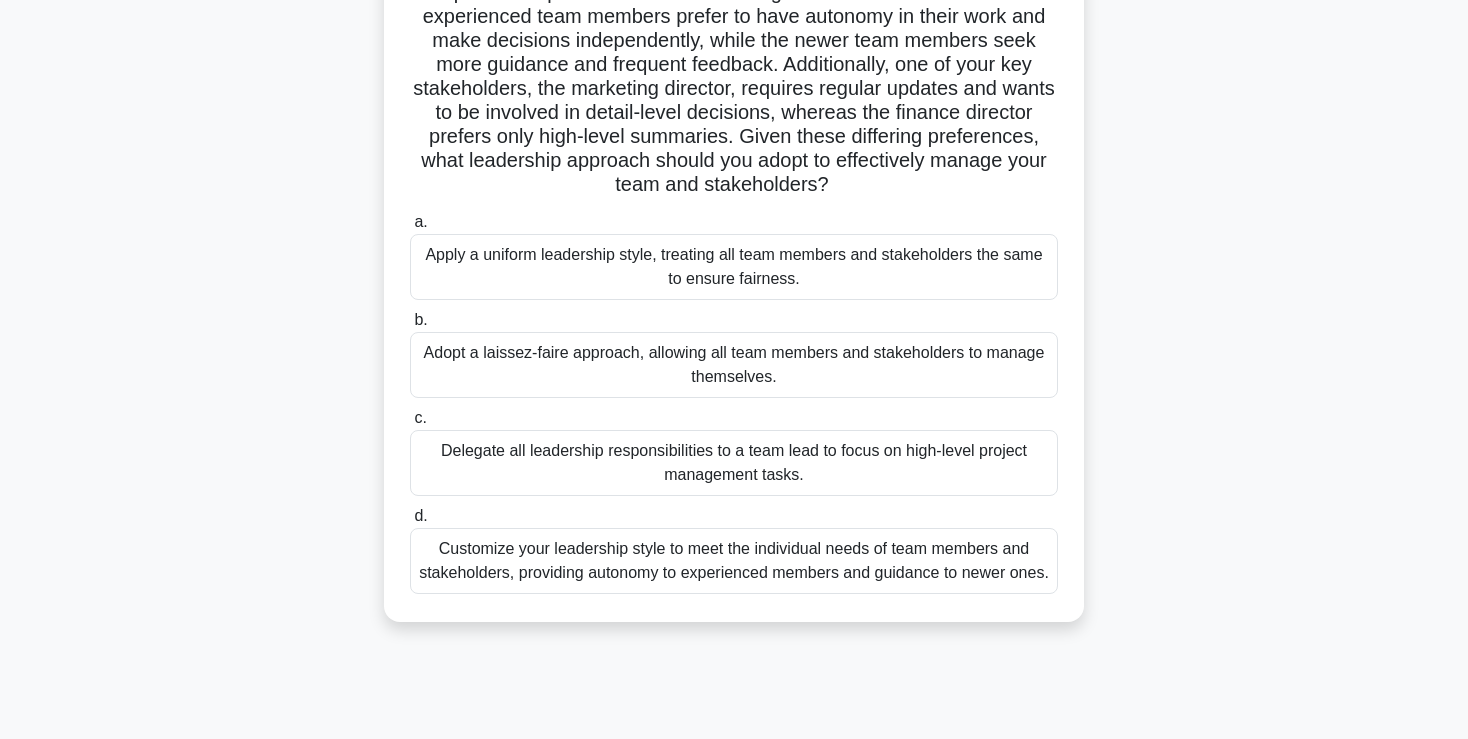 scroll, scrollTop: 194, scrollLeft: 0, axis: vertical 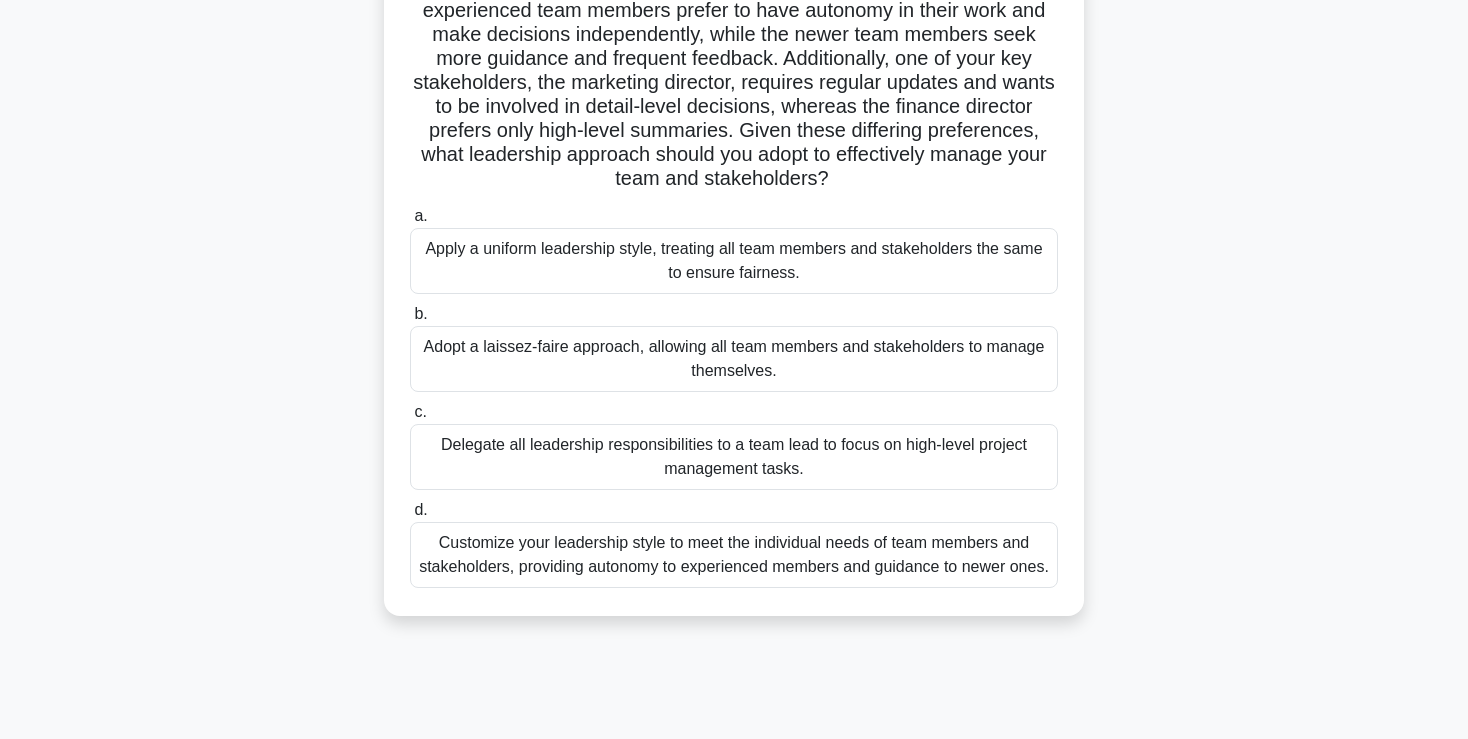click on "Customize your leadership style to meet the individual needs of team members and stakeholders, providing autonomy to experienced members and guidance to newer ones." at bounding box center [734, 555] 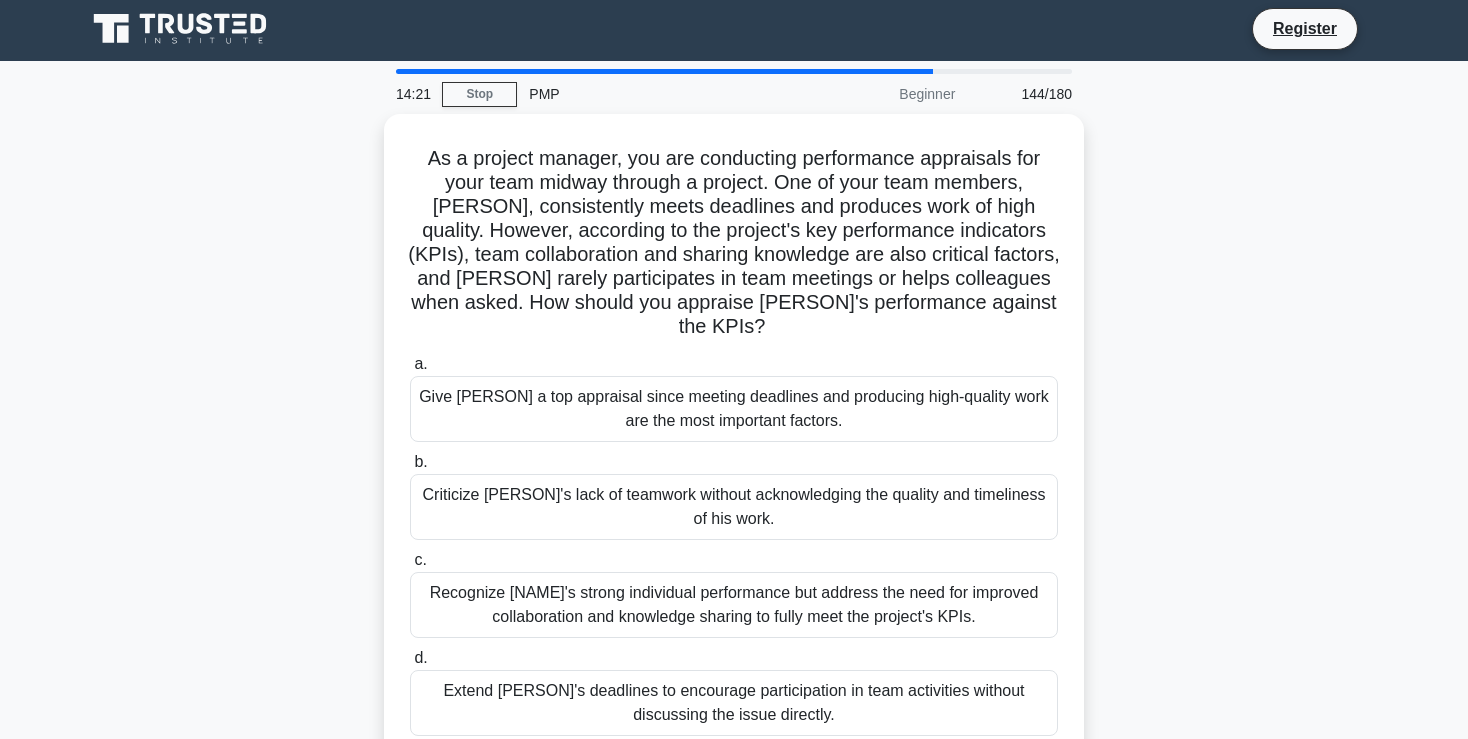 scroll, scrollTop: 0, scrollLeft: 0, axis: both 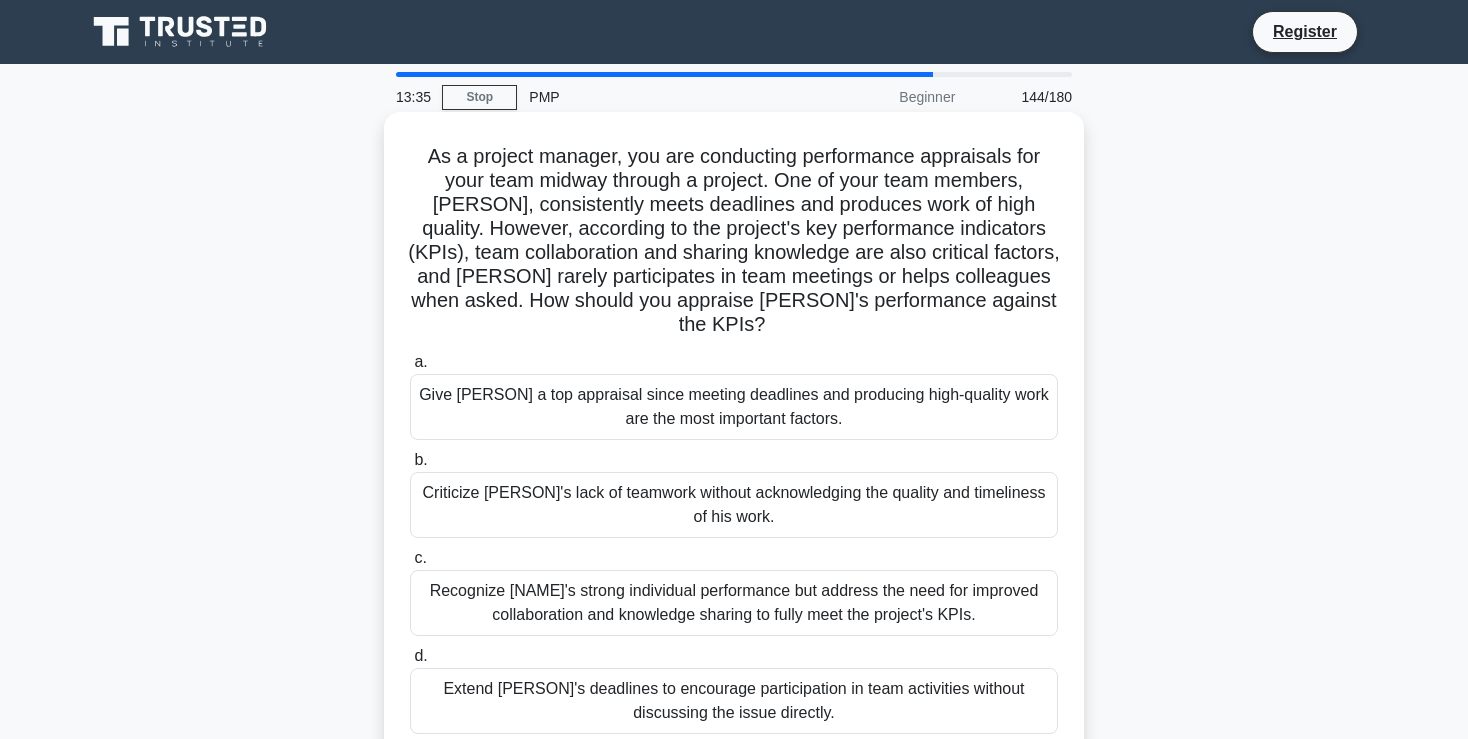 click on "Recognize Alex's strong individual performance but address the need for improved collaboration and knowledge sharing to fully meet the project's KPIs." at bounding box center [734, 603] 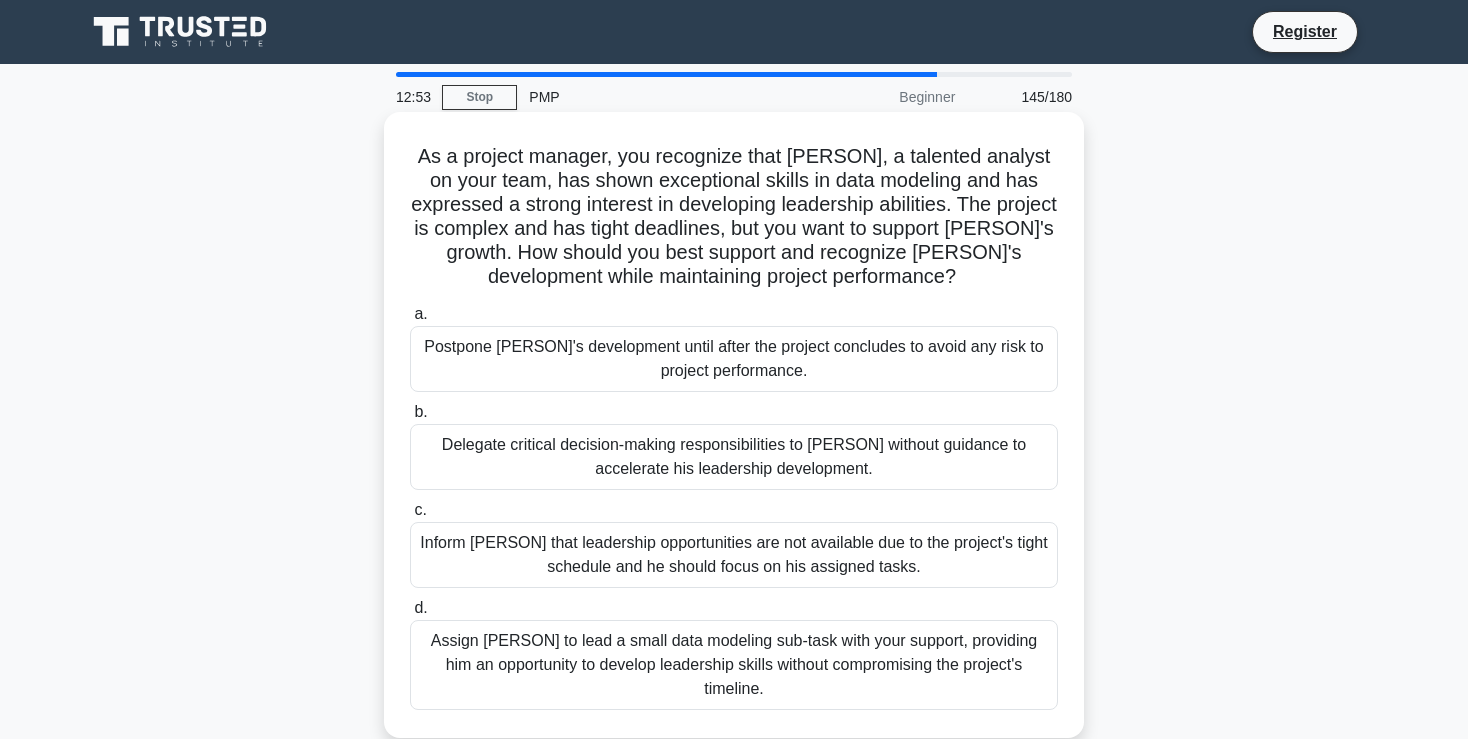 click on "Assign Daniel to lead a small data modeling sub-task with your support, providing him an opportunity to develop leadership skills without compromising the project's timeline." at bounding box center (734, 665) 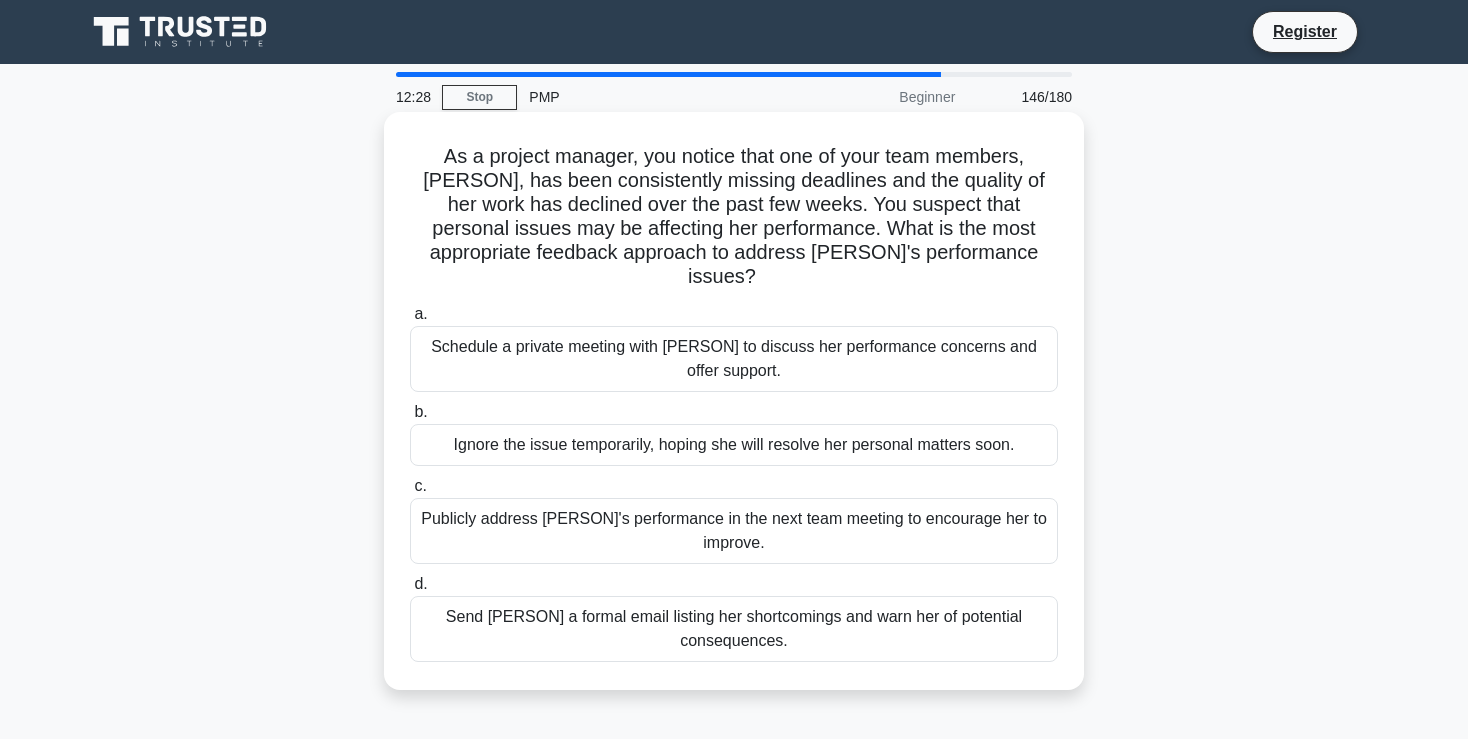 click on "Schedule a private meeting with Emily to discuss her performance concerns and offer support." at bounding box center [734, 359] 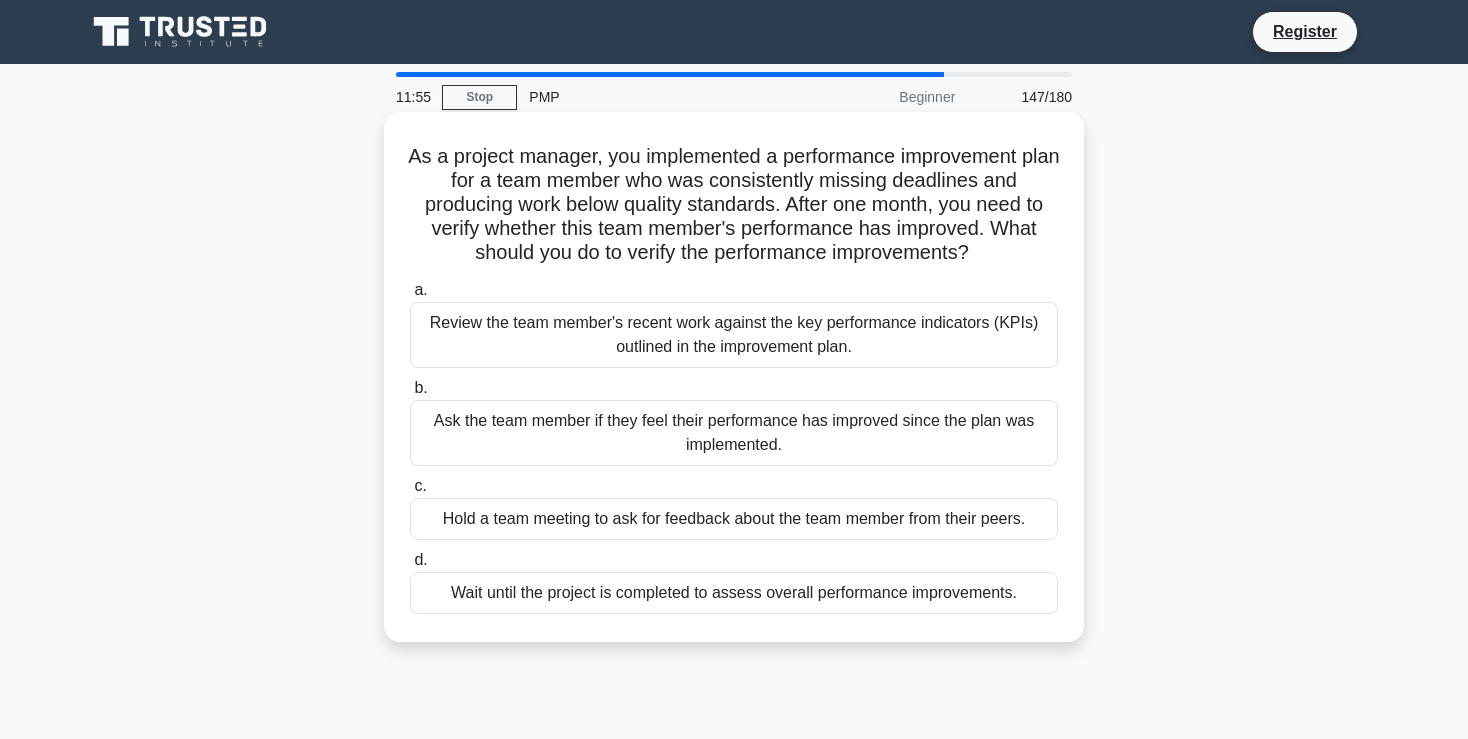 click on "Review the team member's recent work against the key performance indicators (KPIs) outlined in the improvement plan." at bounding box center (734, 335) 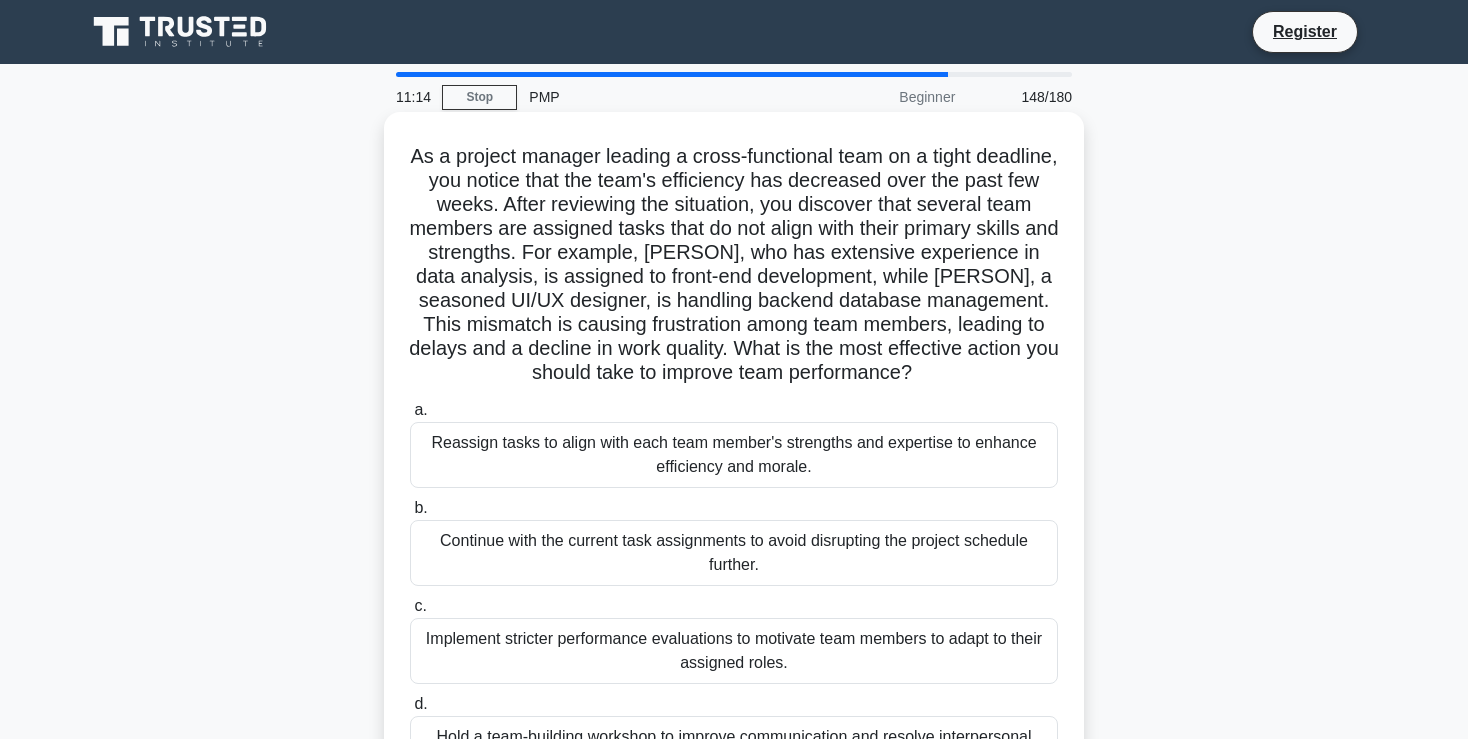 click on "Reassign tasks to align with each team member's strengths and expertise to enhance efficiency and morale." at bounding box center (734, 455) 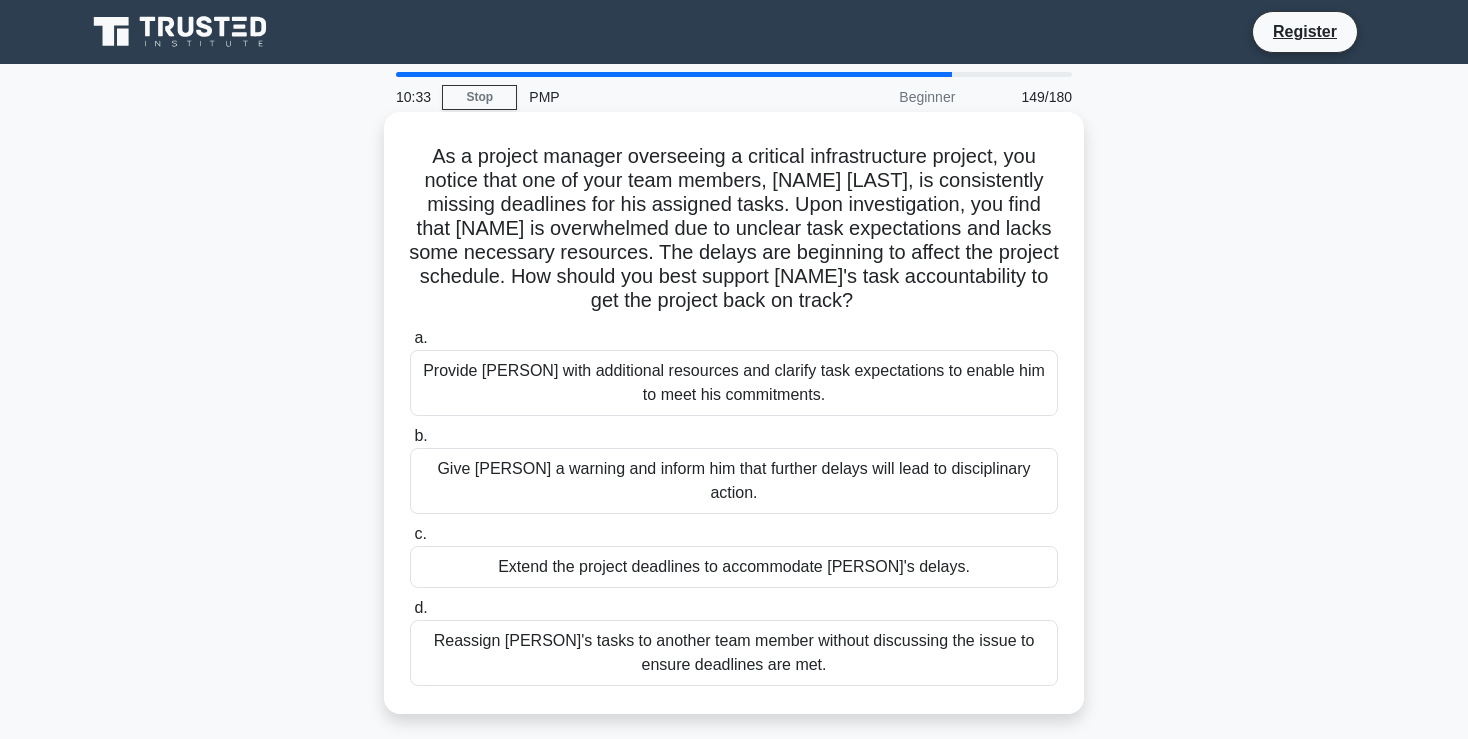 click on "Provide David with additional resources and clarify task expectations to enable him to meet his commitments." at bounding box center [734, 383] 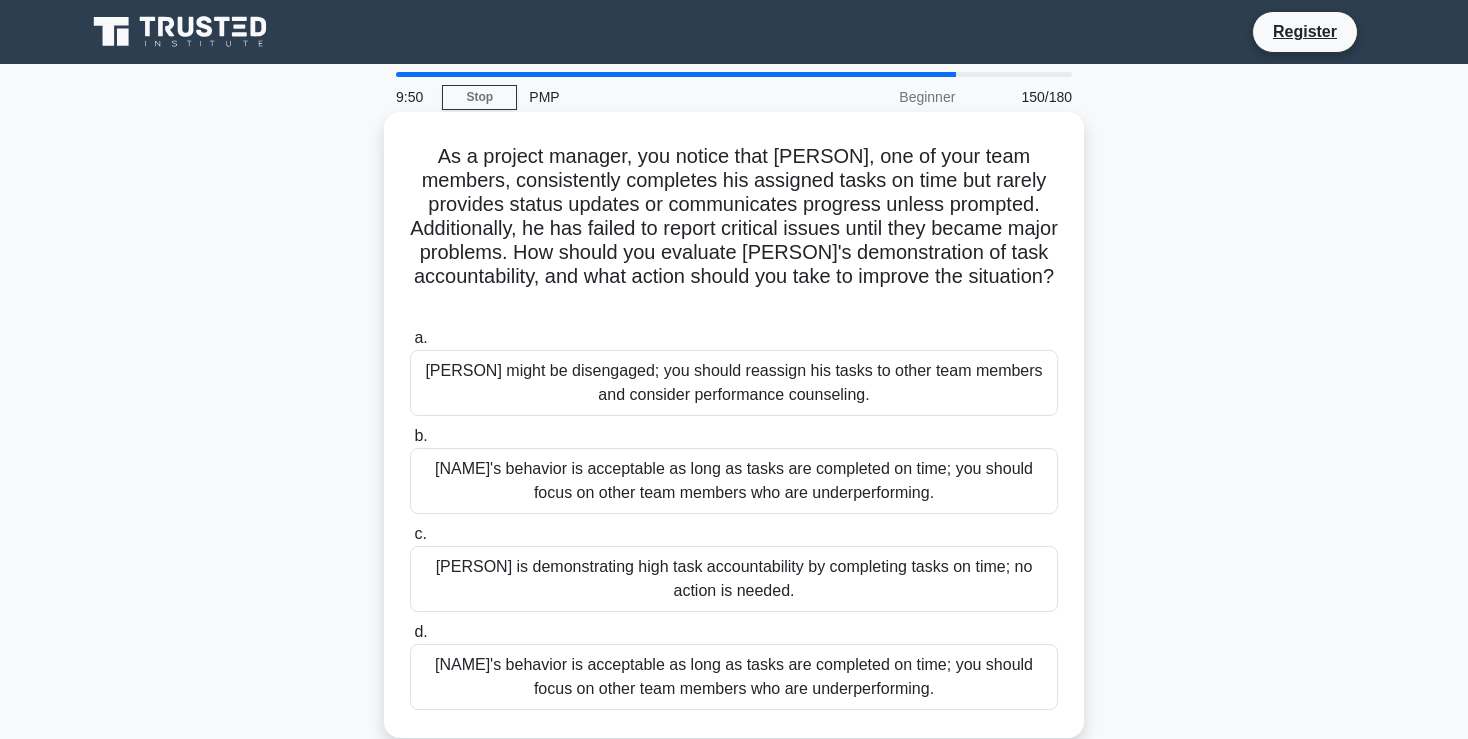 click on "Thomas is showing a lack of communication and proactive reporting, which indicates poor task accountability; you should provide feedback and set expectations for regular updates and issue escalation." at bounding box center (734, 677) 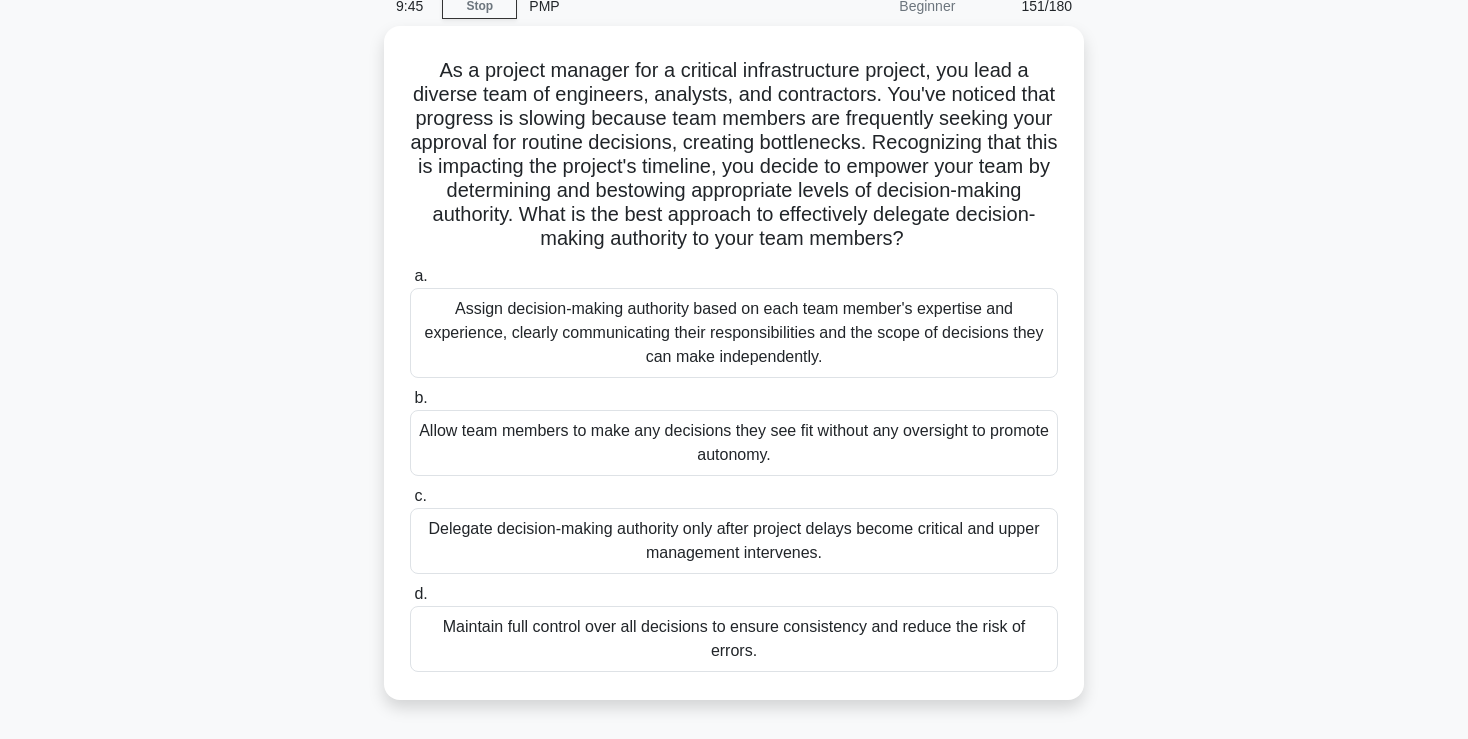 scroll, scrollTop: 96, scrollLeft: 0, axis: vertical 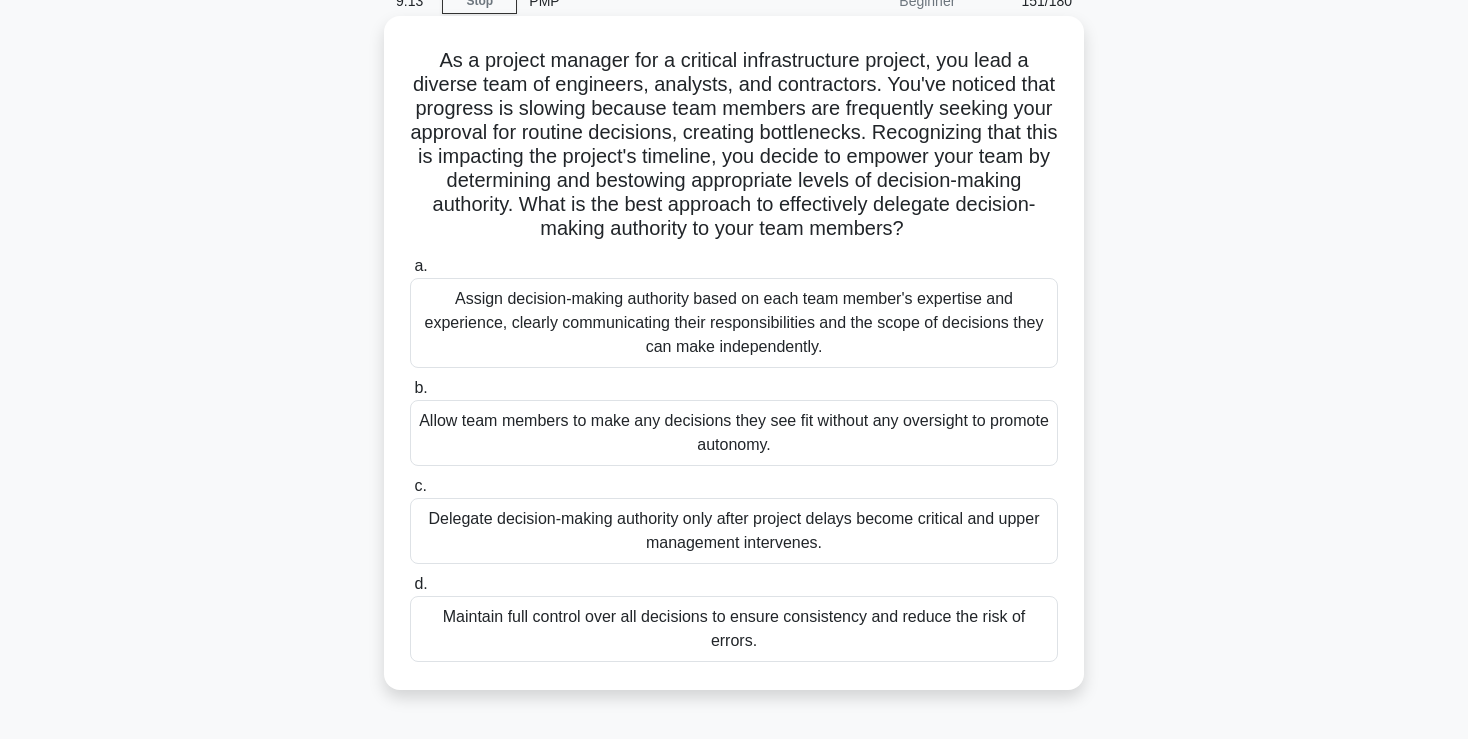 click on "Assign decision-making authority based on each team member's expertise and experience, clearly communicating their responsibilities and the scope of decisions they can make independently." at bounding box center (734, 323) 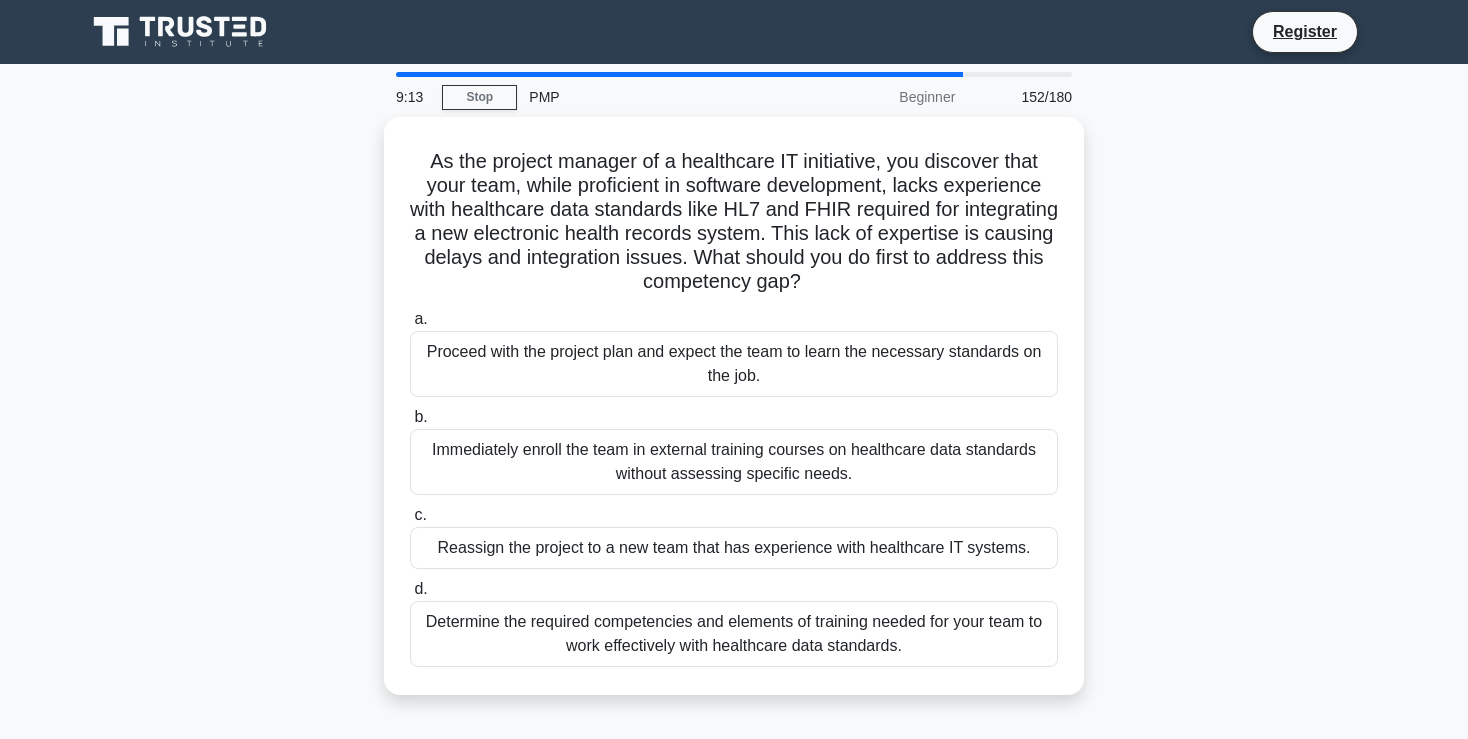 scroll, scrollTop: 0, scrollLeft: 0, axis: both 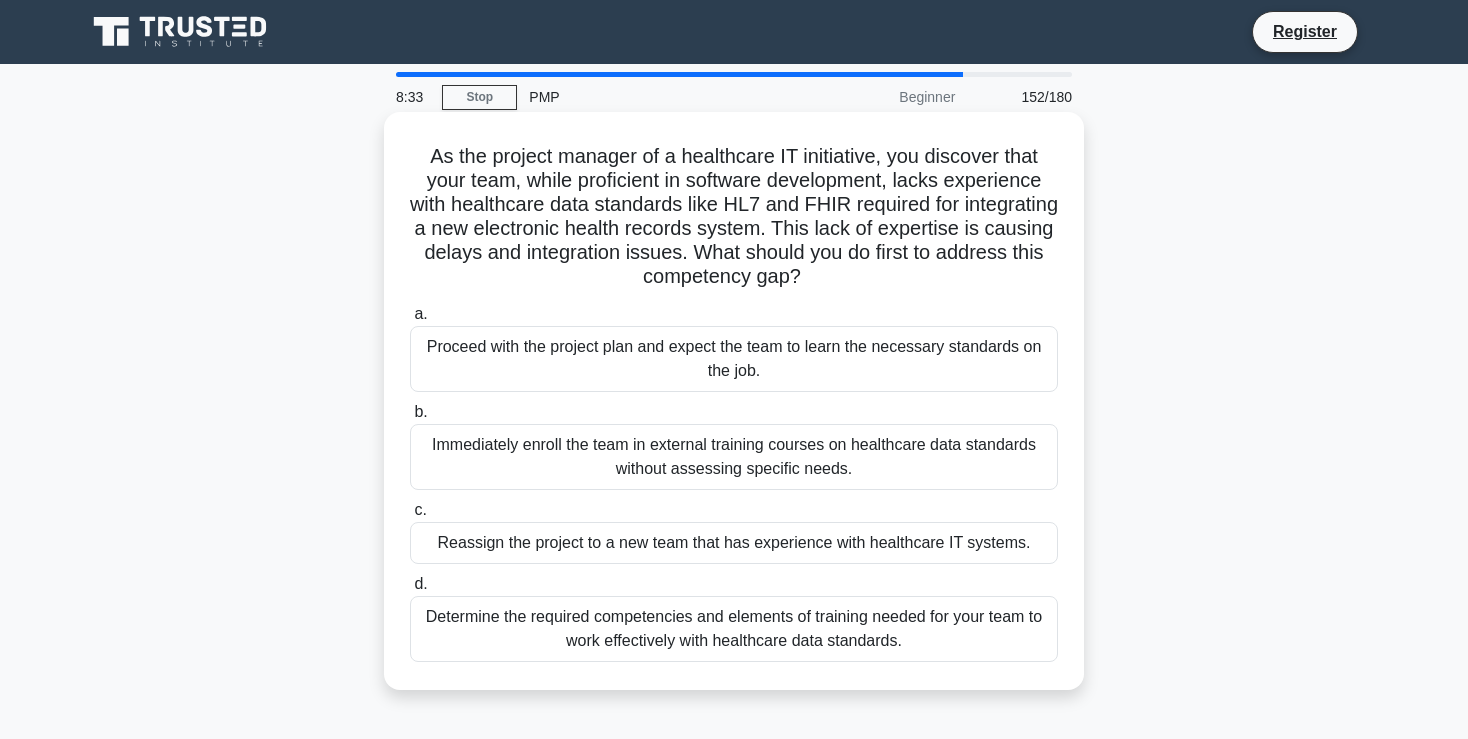 click on "Determine the required competencies and elements of training needed for your team to work effectively with healthcare data standards." at bounding box center [734, 629] 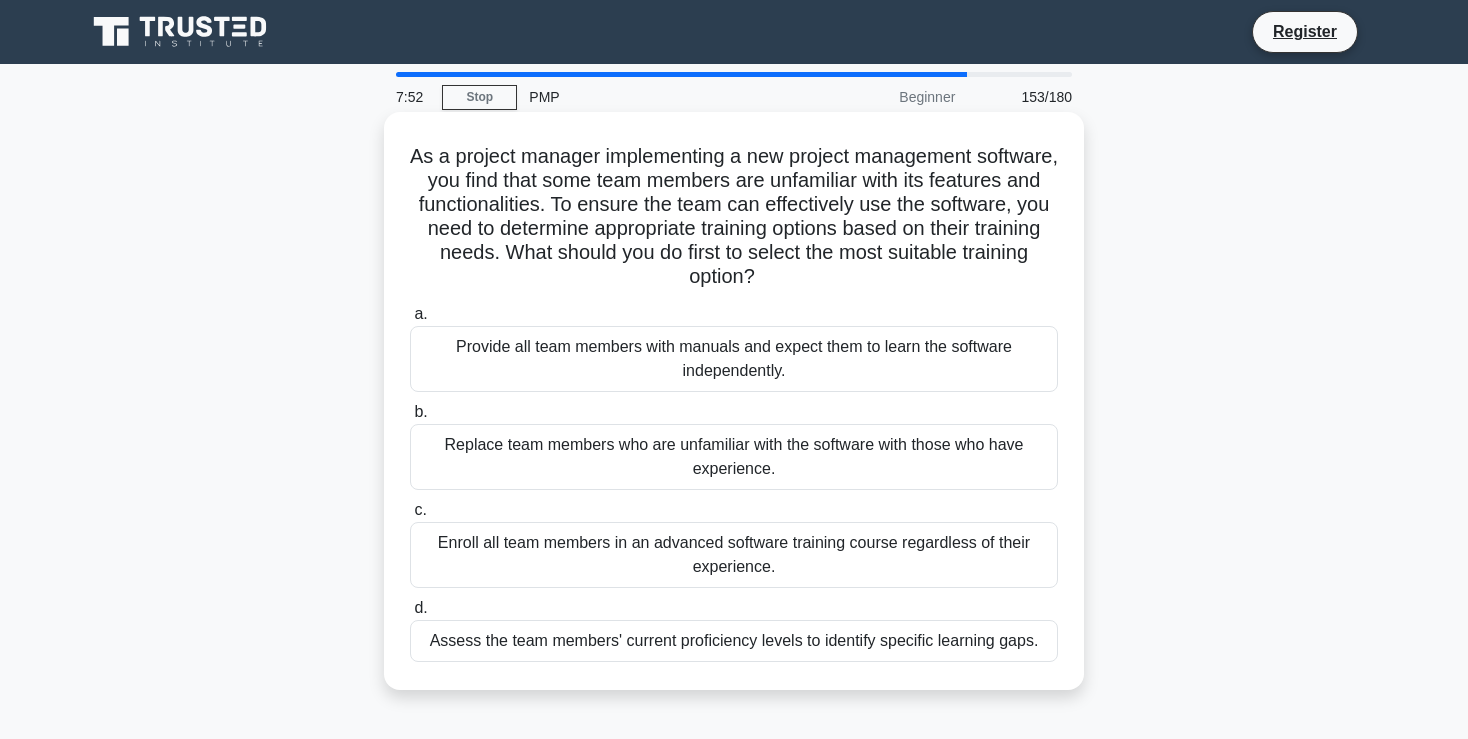 click on "Assess the team members' current proficiency levels to identify specific learning gaps." at bounding box center (734, 641) 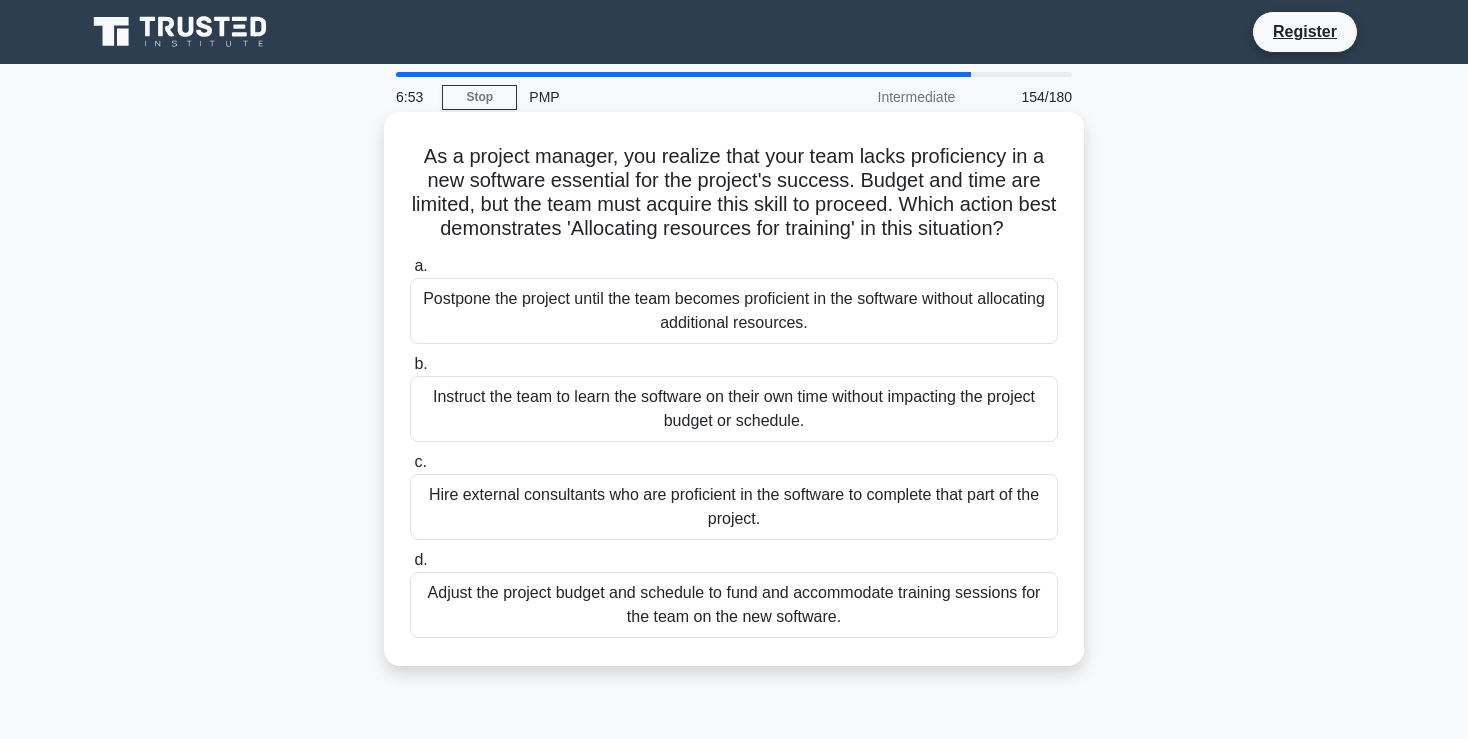 click on "Adjust the project budget and schedule to fund and accommodate training sessions for the team on the new software." at bounding box center [734, 605] 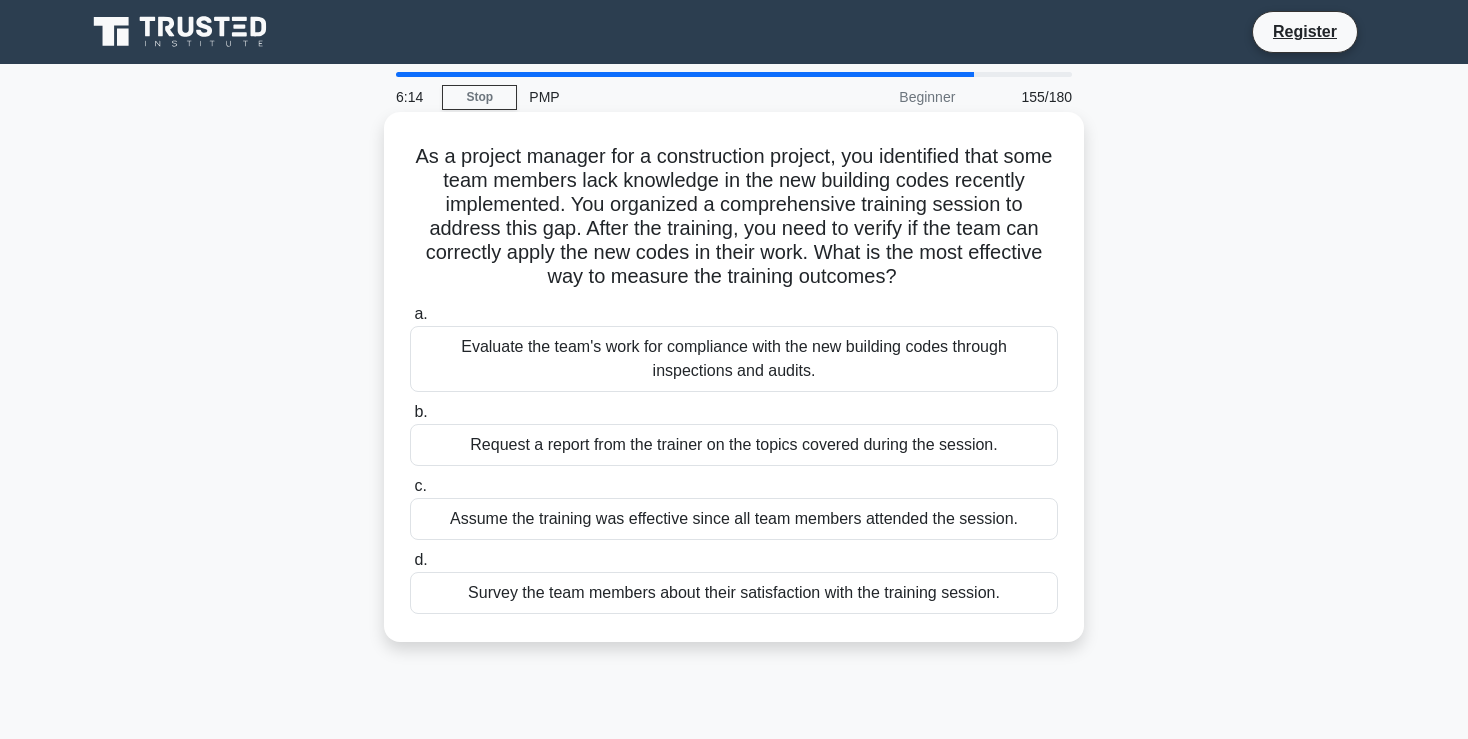 click on "Evaluate the team's work for compliance with the new building codes through inspections and audits." at bounding box center (734, 359) 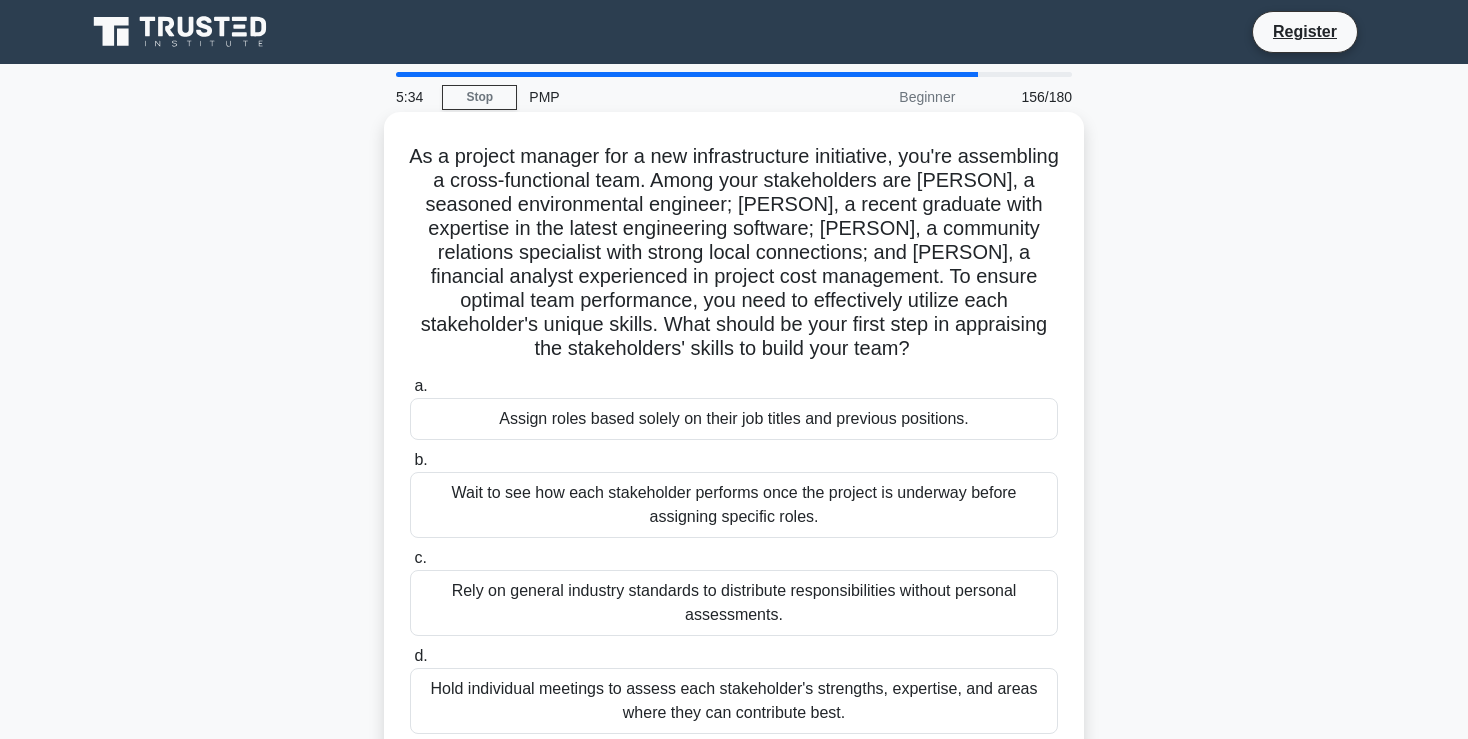 click on "Hold individual meetings to assess each stakeholder's strengths, expertise, and areas where they can contribute best." at bounding box center (734, 701) 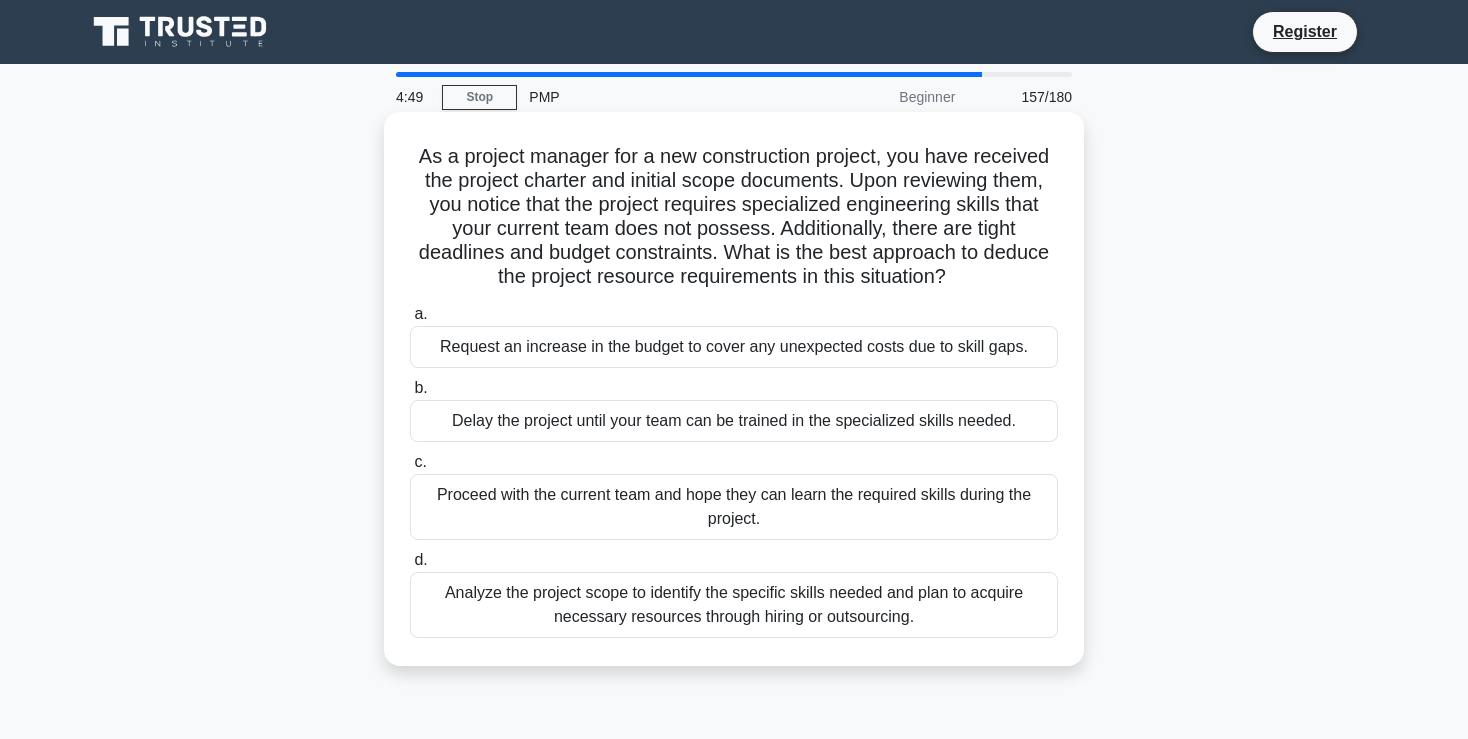 click on "Analyze the project scope to identify the specific skills needed and plan to acquire necessary resources through hiring or outsourcing." at bounding box center [734, 605] 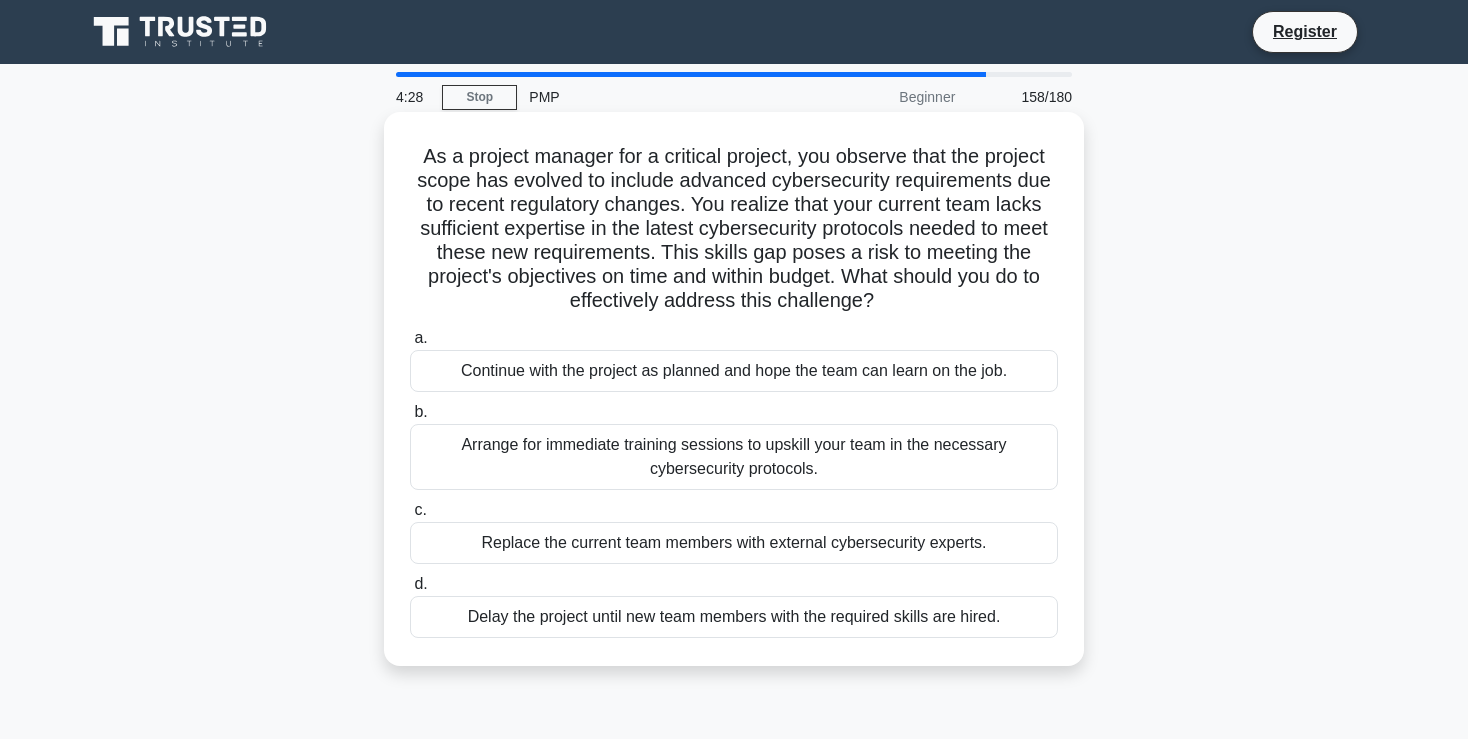 click on "Arrange for immediate training sessions to upskill your team in the necessary cybersecurity protocols." at bounding box center (734, 457) 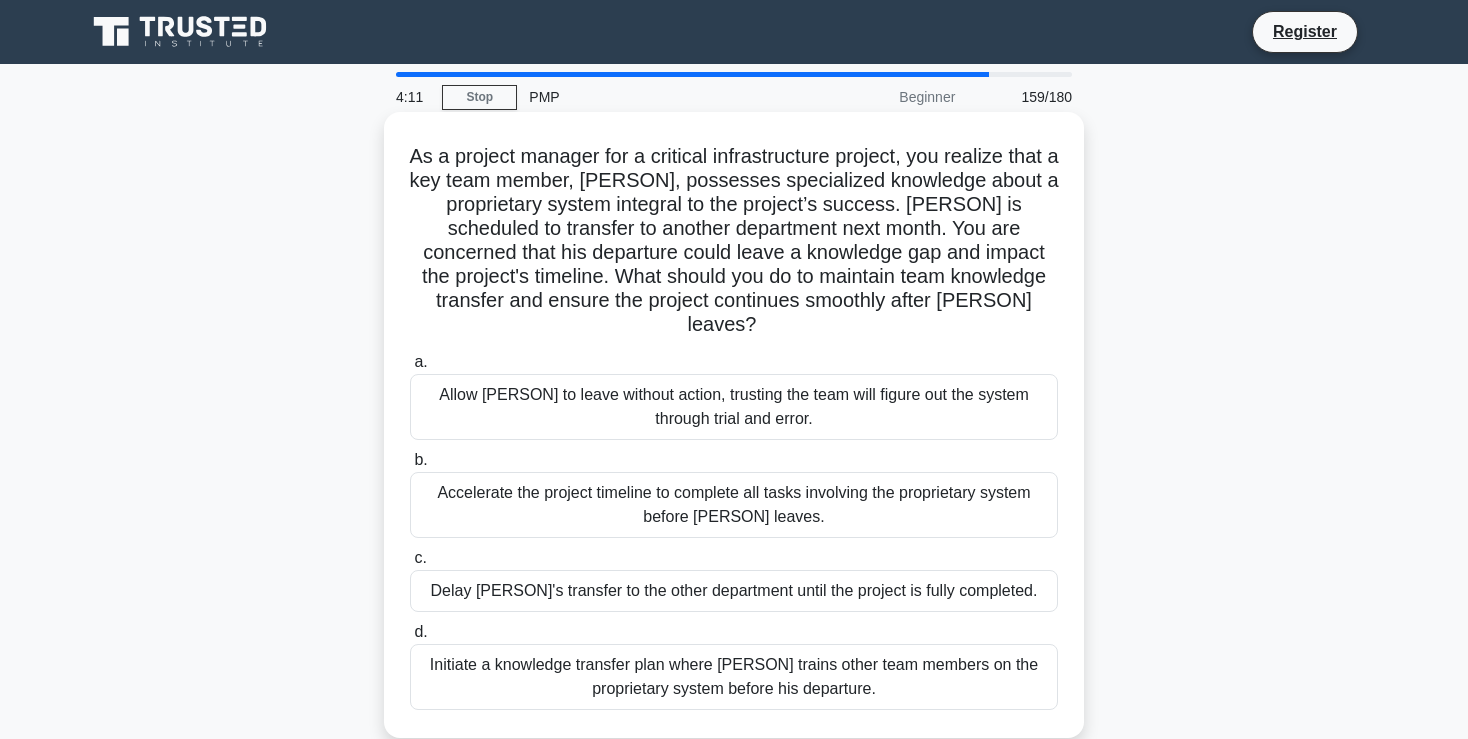 click on "Initiate a knowledge transfer plan where Carlos trains other team members on the proprietary system before his departure." at bounding box center (734, 677) 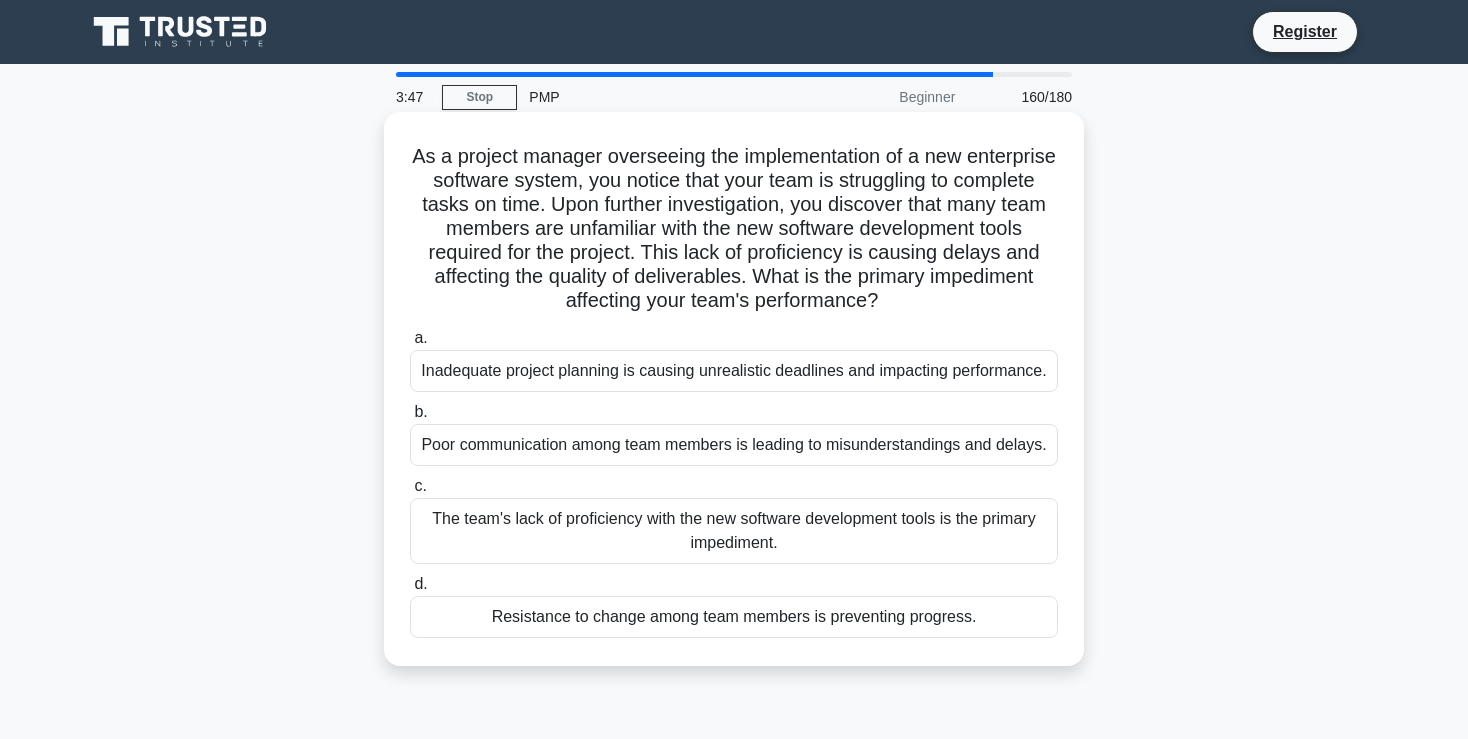 click on "The team's lack of proficiency with the new software development tools is the primary impediment." at bounding box center [734, 531] 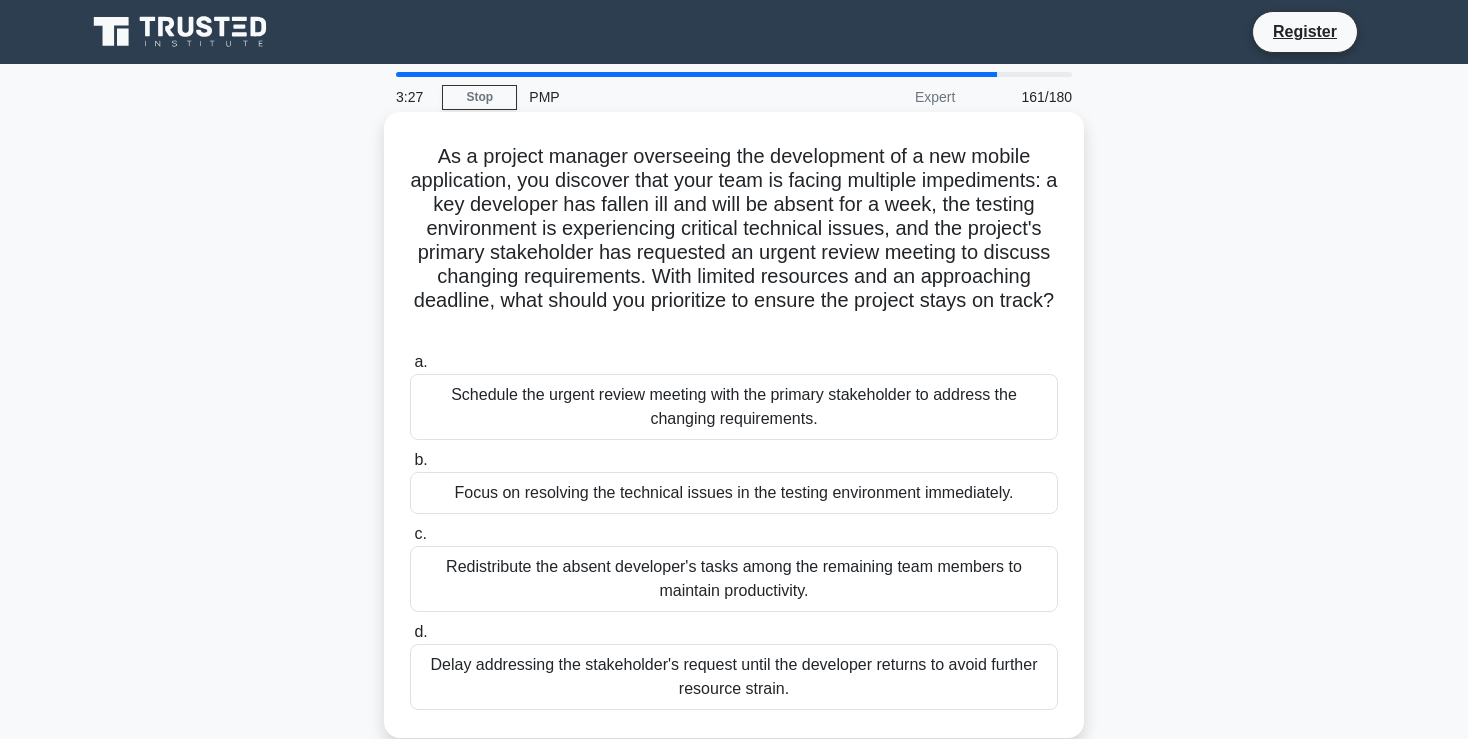 click on "Schedule the urgent review meeting with the primary stakeholder to address the changing requirements." at bounding box center [734, 407] 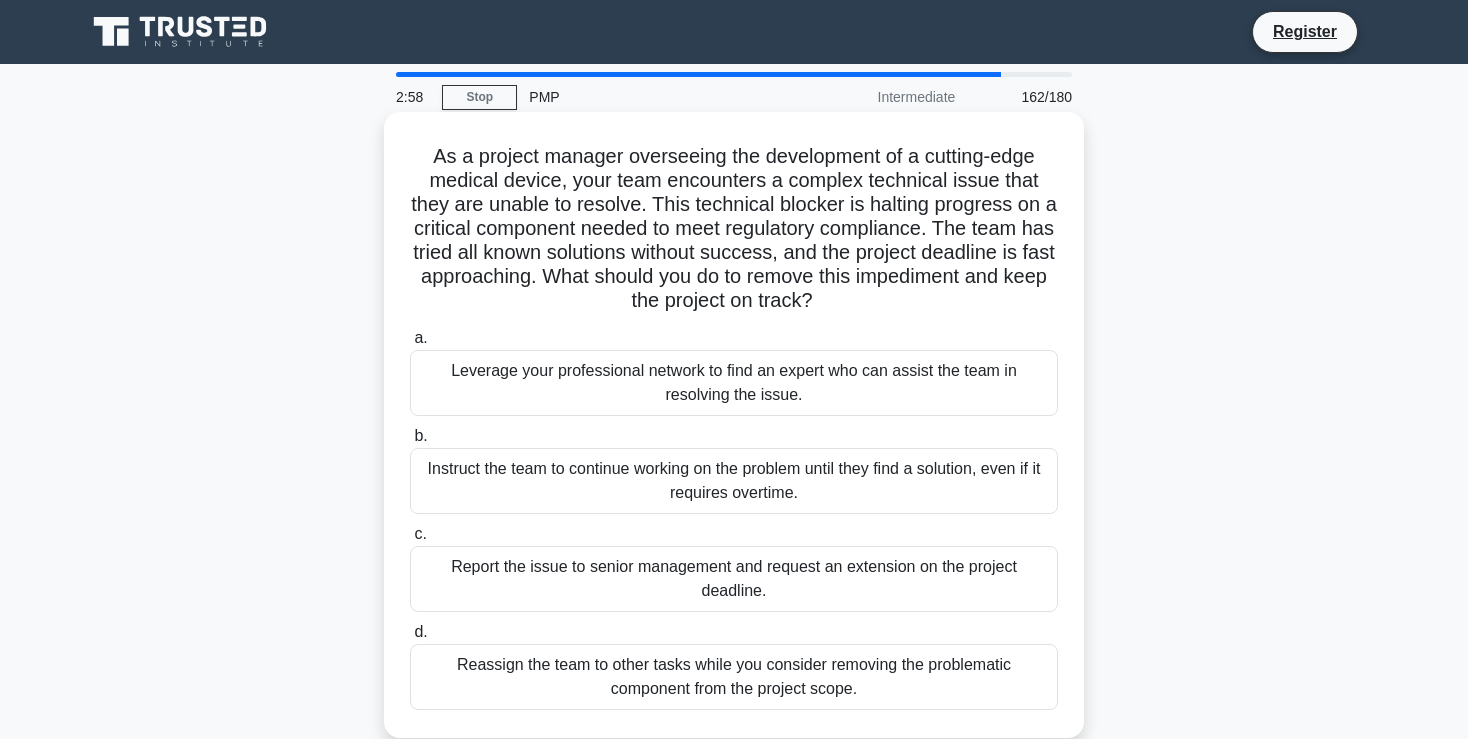 click on "Leverage your professional network to find an expert who can assist the team in resolving the issue." at bounding box center (734, 383) 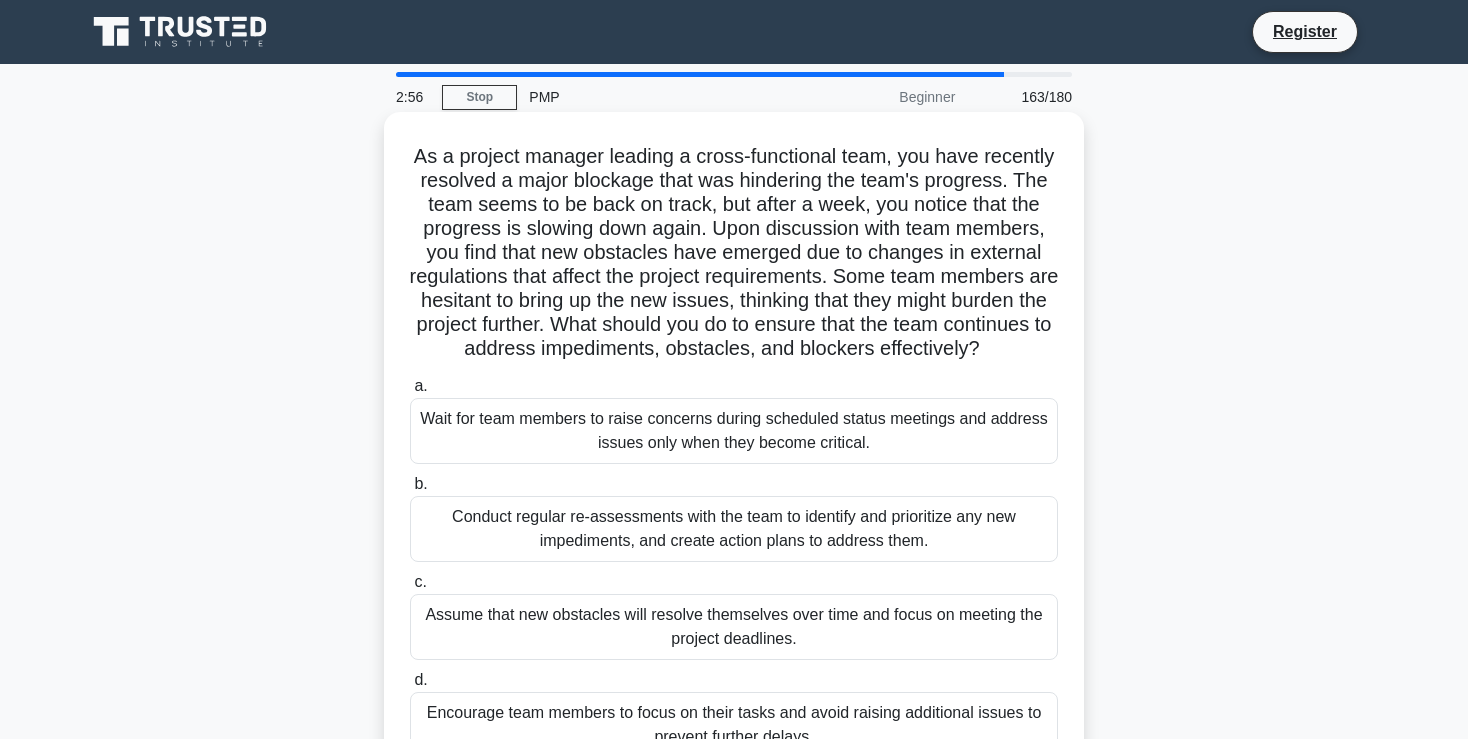 click on "As a project manager leading a cross-functional team, you have recently resolved a major blockage that was hindering the team's progress. The team seems to be back on track, but after a week, you notice that the progress is slowing down again. Upon discussion with team members, you find that new obstacles have emerged due to changes in external regulations that affect the project requirements. Some team members are hesitant to bring up the new issues, thinking that they might burden the project further.
What should you do to ensure that the team continues to address impediments, obstacles, and blockers effectively?
.spinner_0XTQ{transform-origin:center;animation:spinner_y6GP .75s linear infinite}@keyframes spinner_y6GP{100%{transform:rotate(360deg)}}" at bounding box center (734, 449) 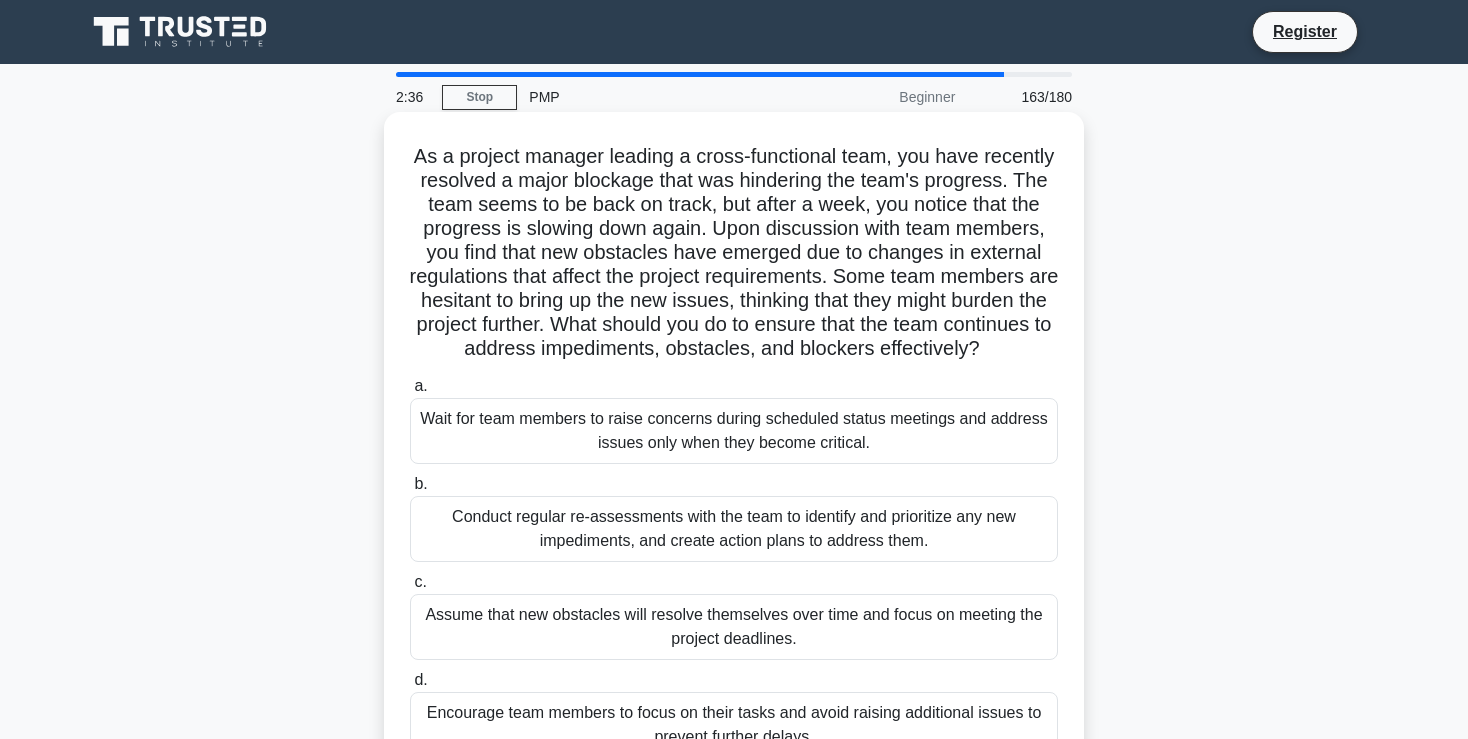 click on "Conduct regular re-assessments with the team to identify and prioritize any new impediments, and create action plans to address them." at bounding box center [734, 529] 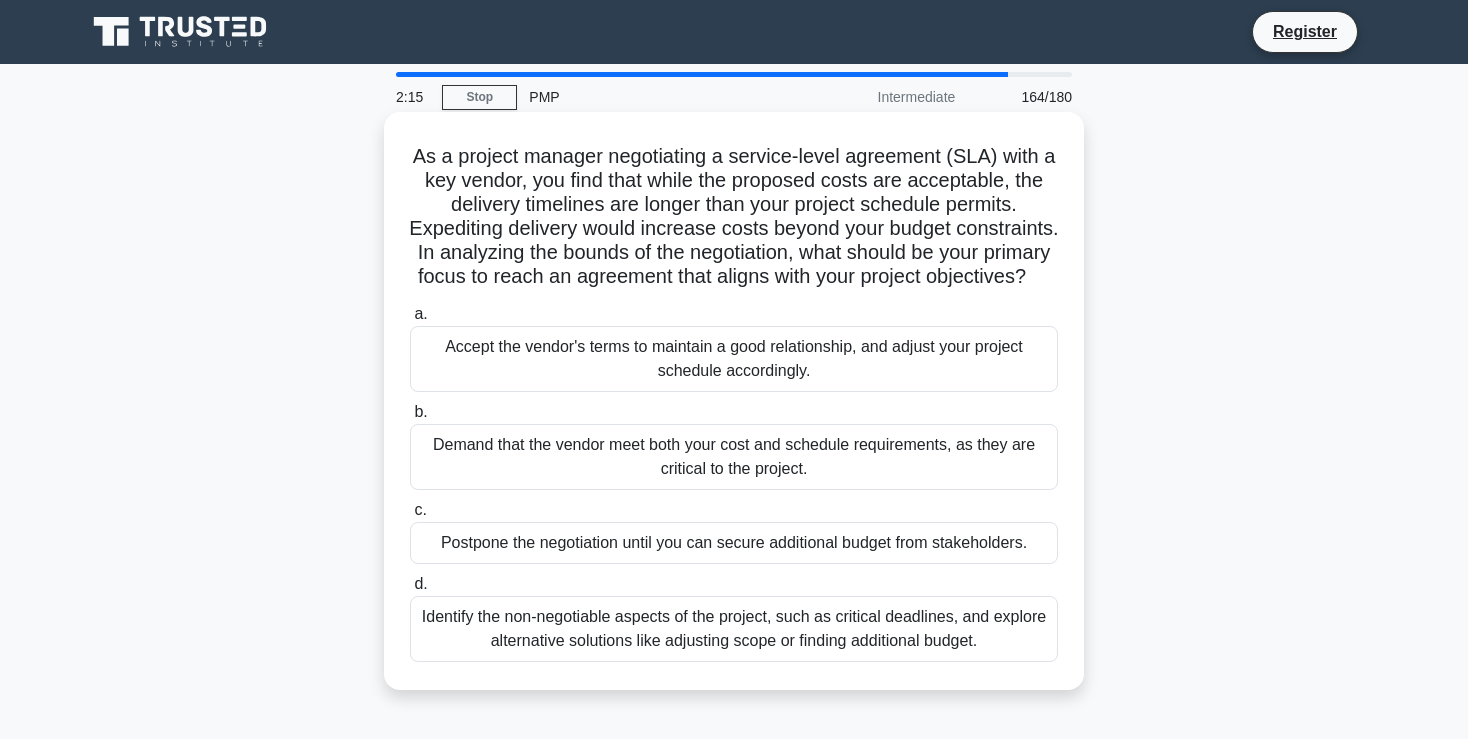 click on "Identify the non-negotiable aspects of the project, such as critical deadlines, and explore alternative solutions like adjusting scope or finding additional budget." at bounding box center [734, 629] 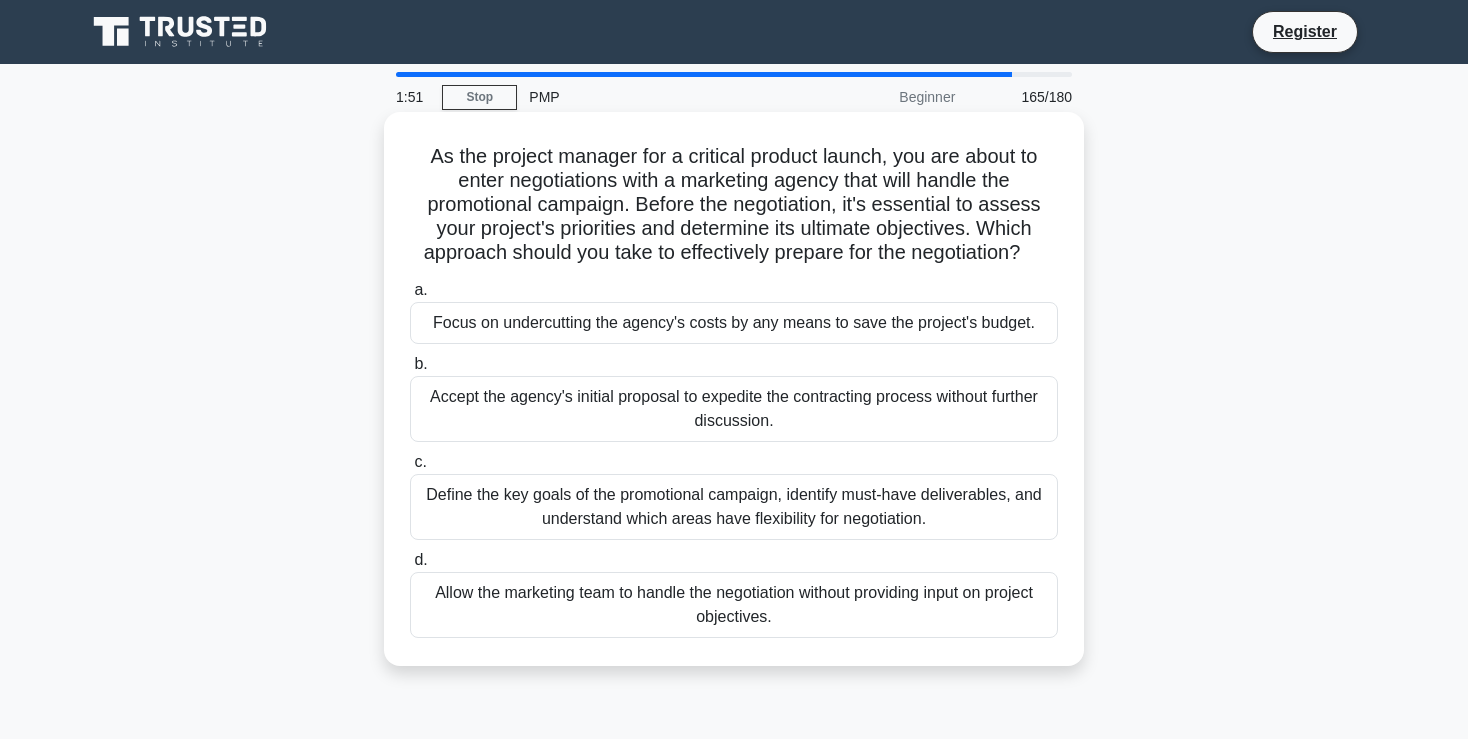 click on "Allow the marketing team to handle the negotiation without providing input on project objectives." at bounding box center [734, 605] 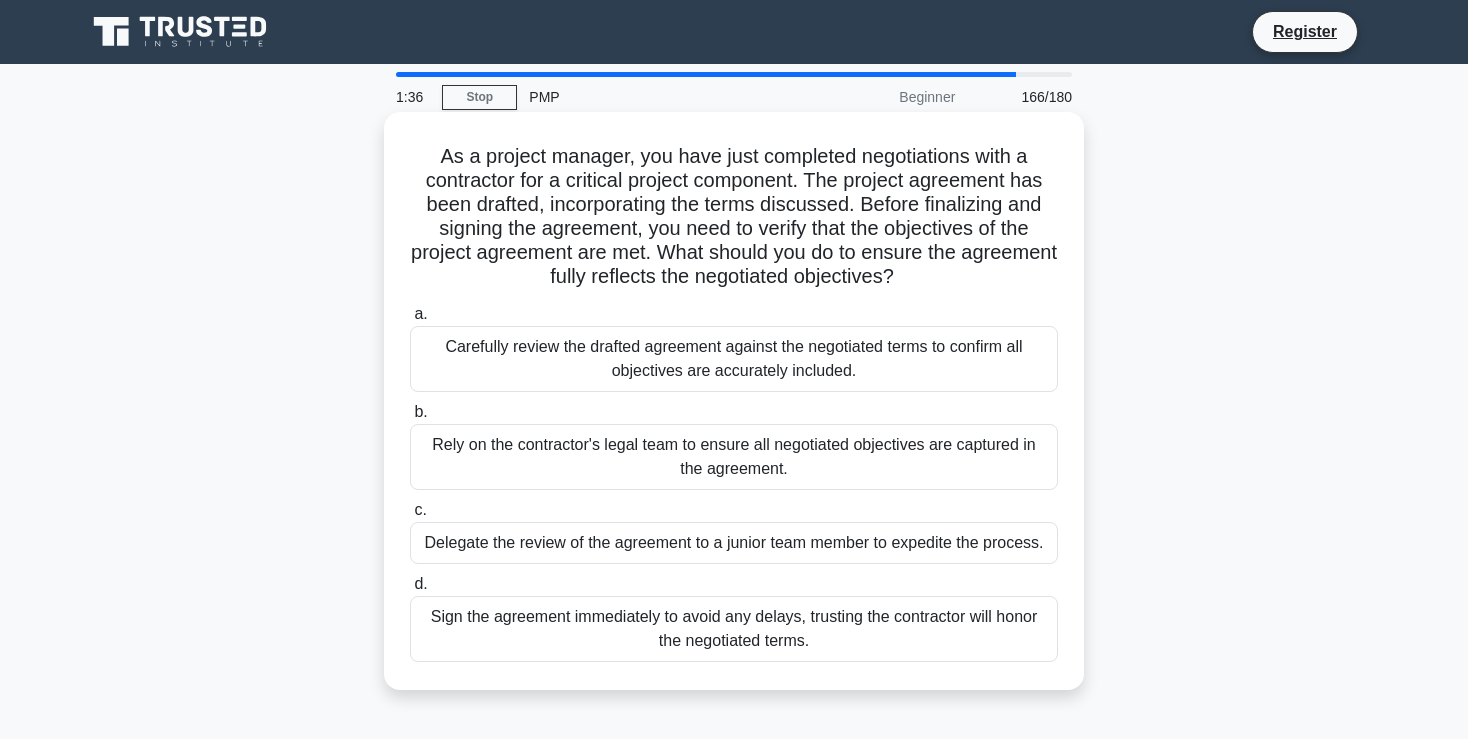 click on "Carefully review the drafted agreement against the negotiated terms to confirm all objectives are accurately included." at bounding box center [734, 359] 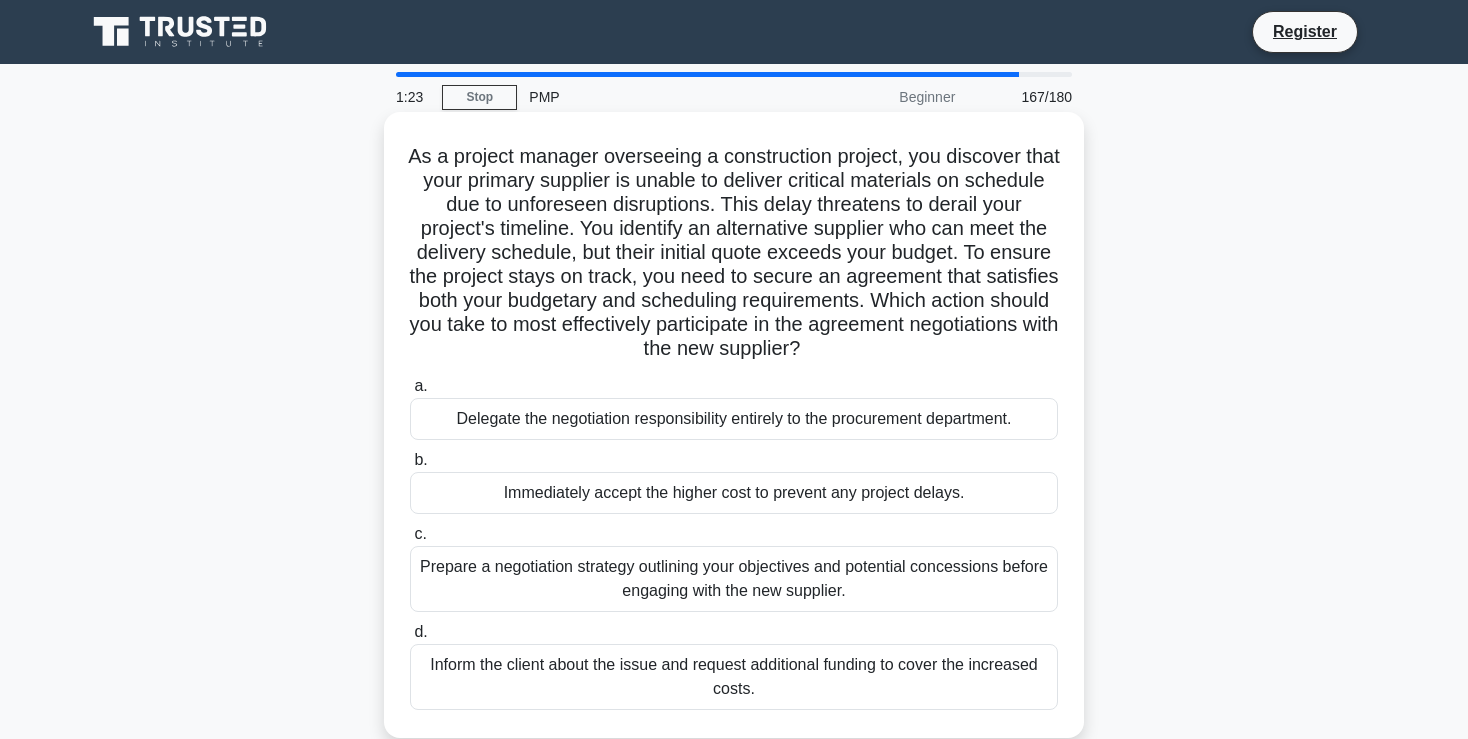 click on "Prepare a negotiation strategy outlining your objectives and potential concessions before engaging with the new supplier." at bounding box center (734, 579) 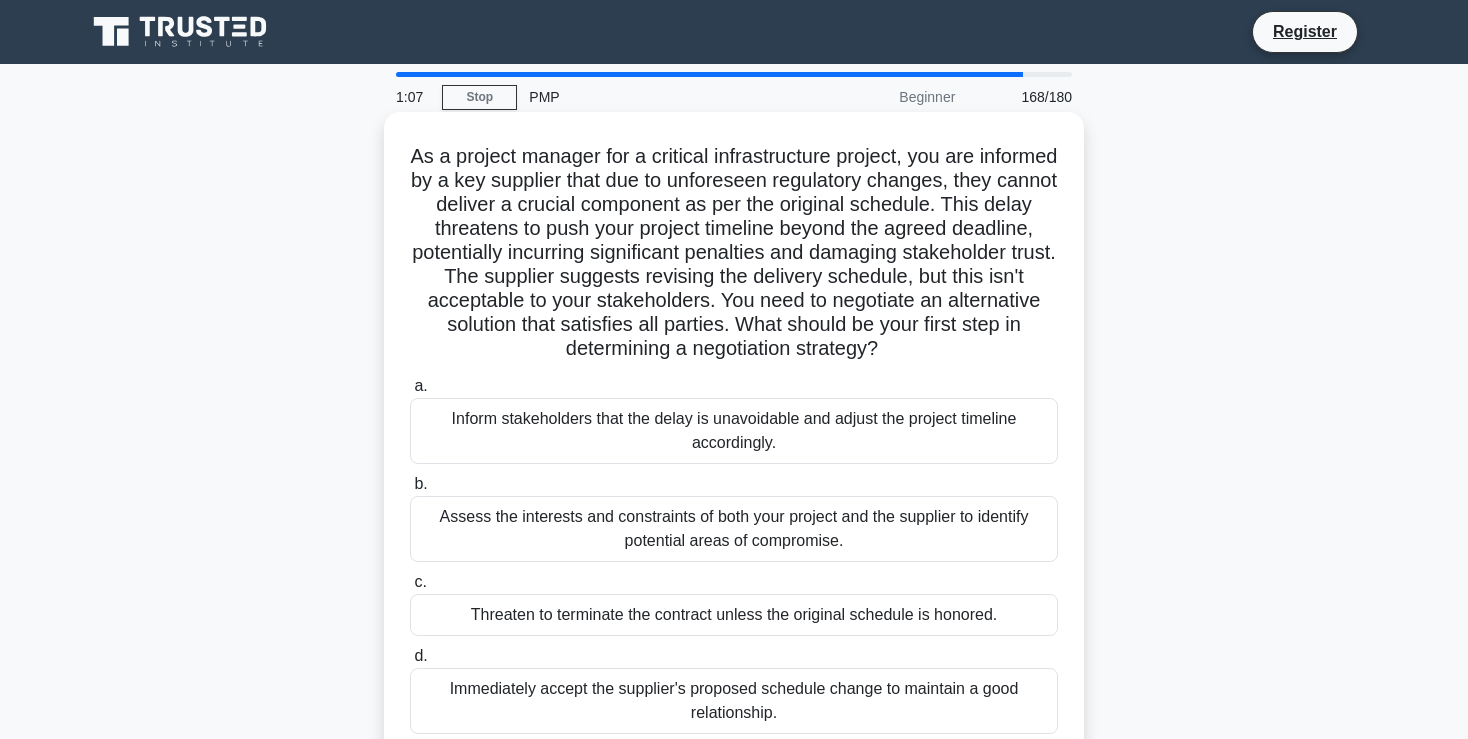 click on "Assess the interests and constraints of both your project and the supplier to identify potential areas of compromise." at bounding box center (734, 529) 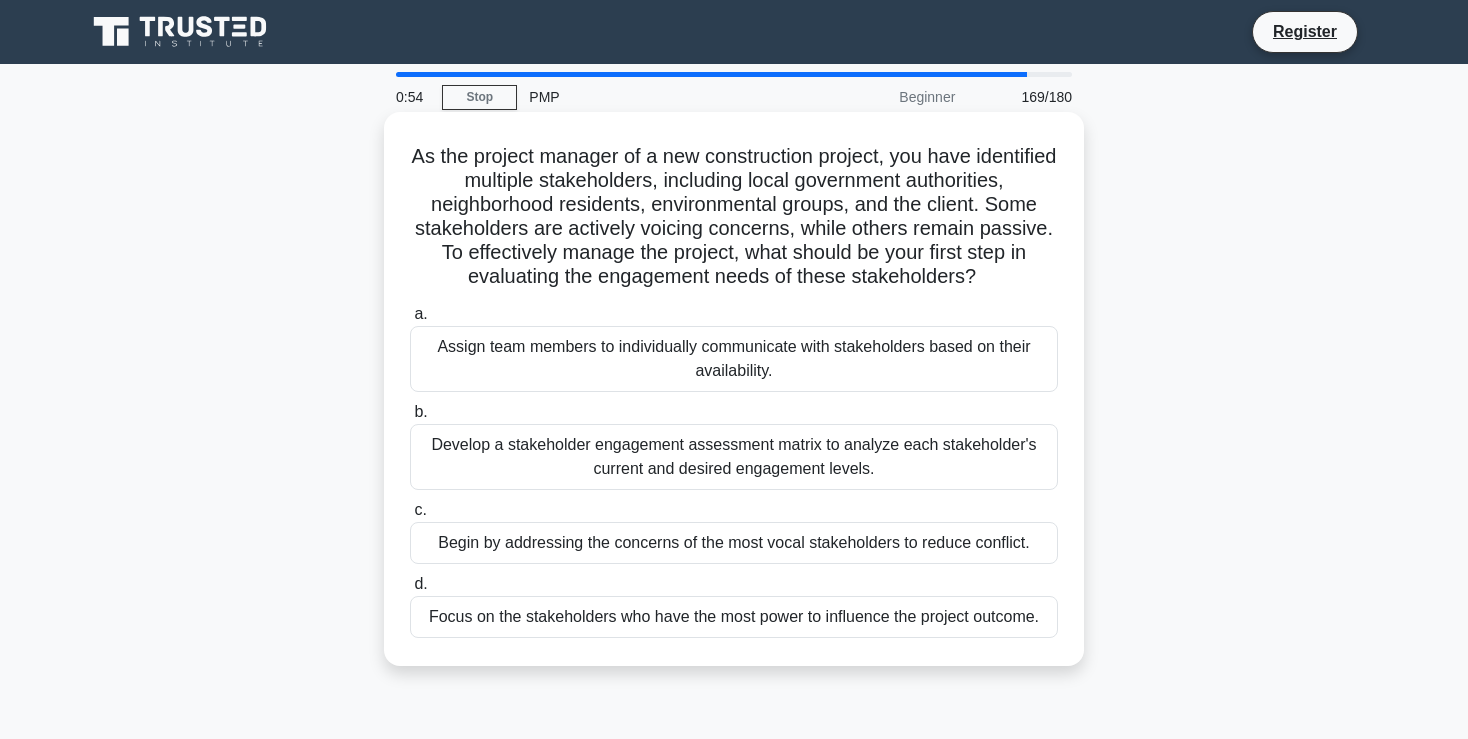 click on "Develop a stakeholder engagement assessment matrix to analyze each stakeholder's current and desired engagement levels." at bounding box center [734, 457] 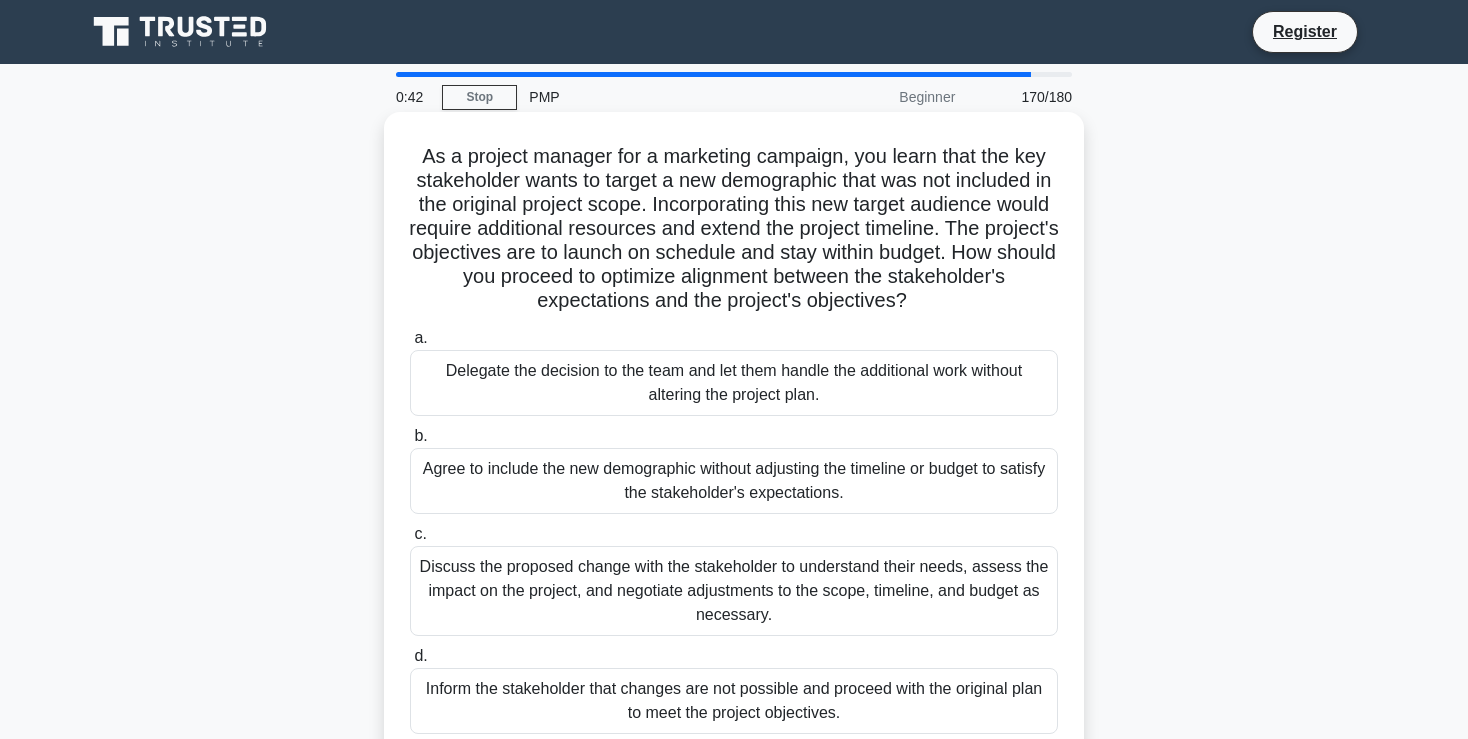 click on "Discuss the proposed change with the stakeholder to understand their needs, assess the impact on the project, and negotiate adjustments to the scope, timeline, and budget as necessary." at bounding box center (734, 591) 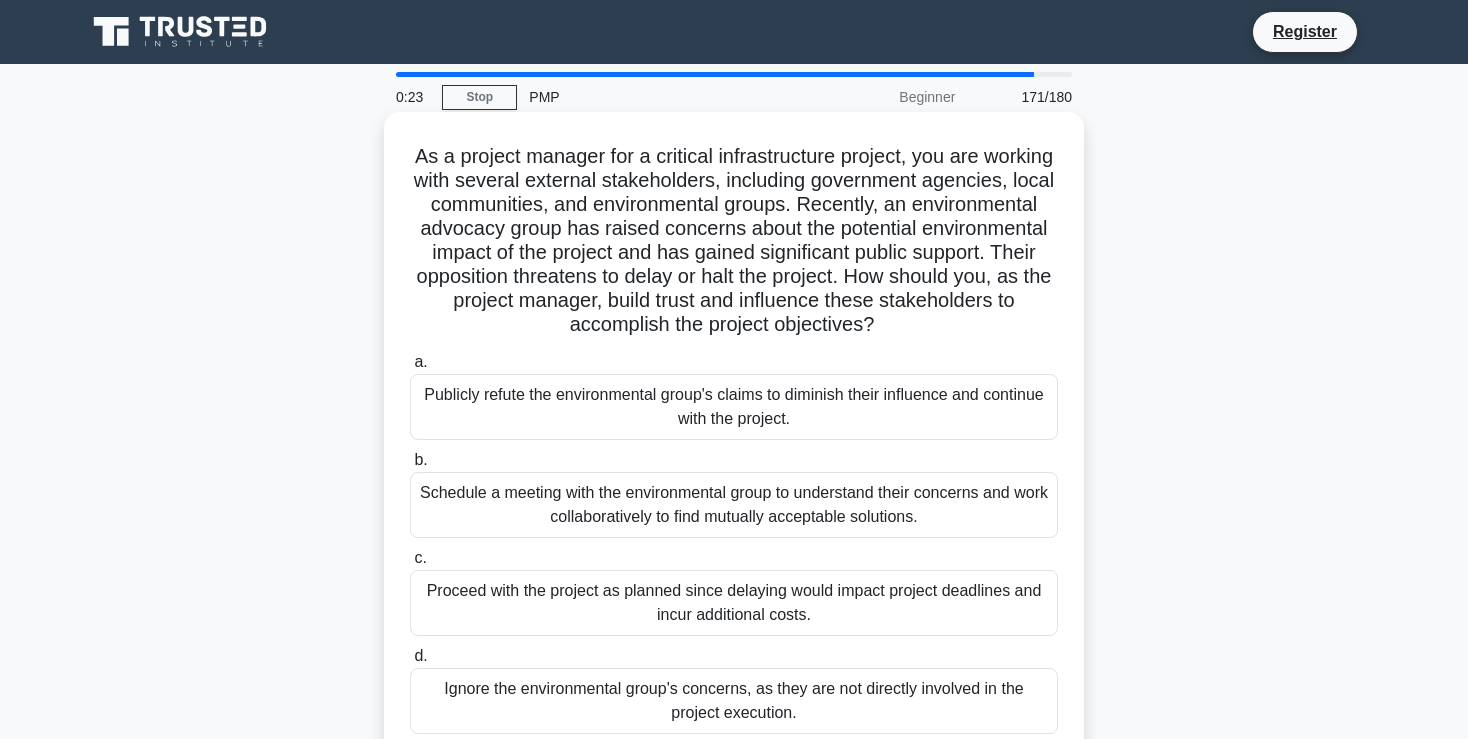 click on "Schedule a meeting with the environmental group to understand their concerns and work collaboratively to find mutually acceptable solutions." at bounding box center (734, 505) 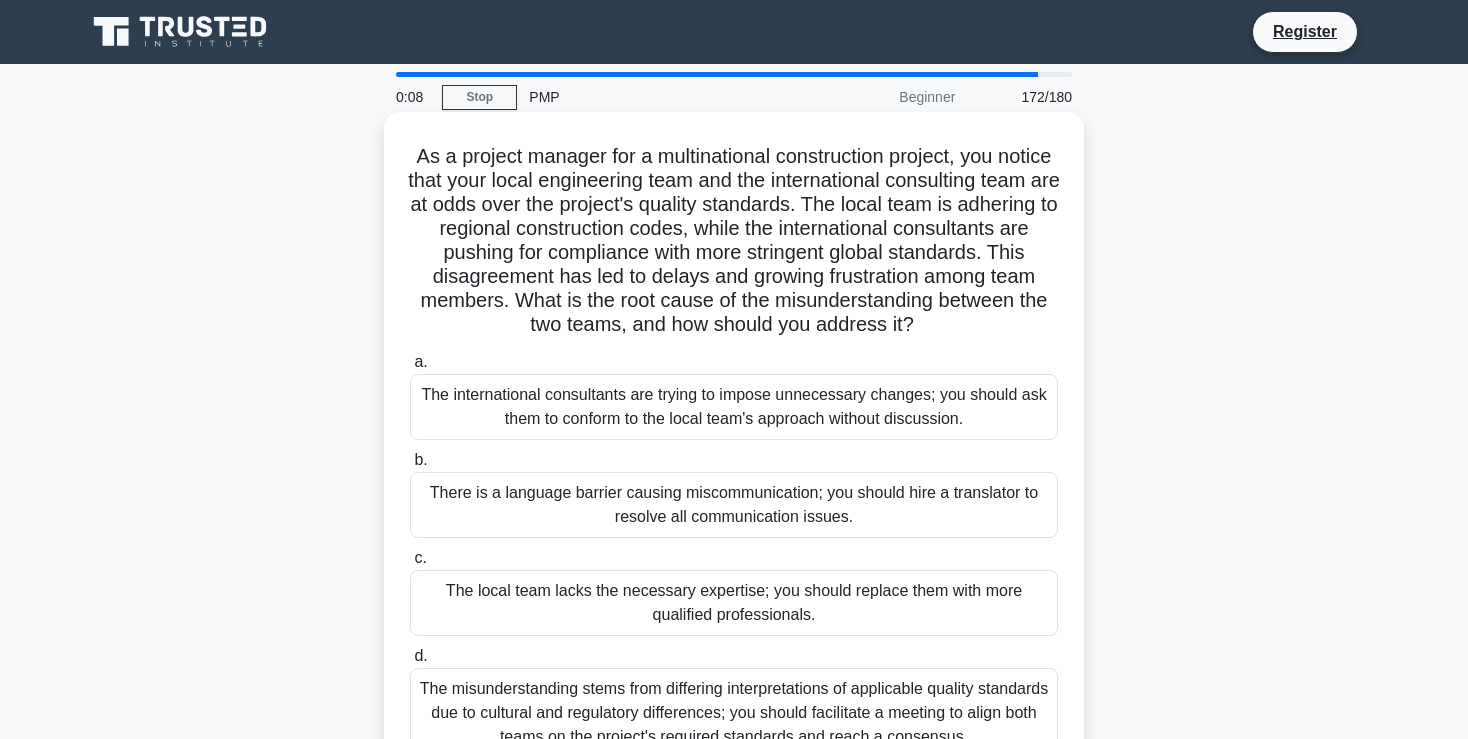 click on "The misunderstanding stems from differing interpretations of applicable quality standards due to cultural and regulatory differences; you should facilitate a meeting to align both teams on the project's required standards and reach a consensus." at bounding box center [734, 713] 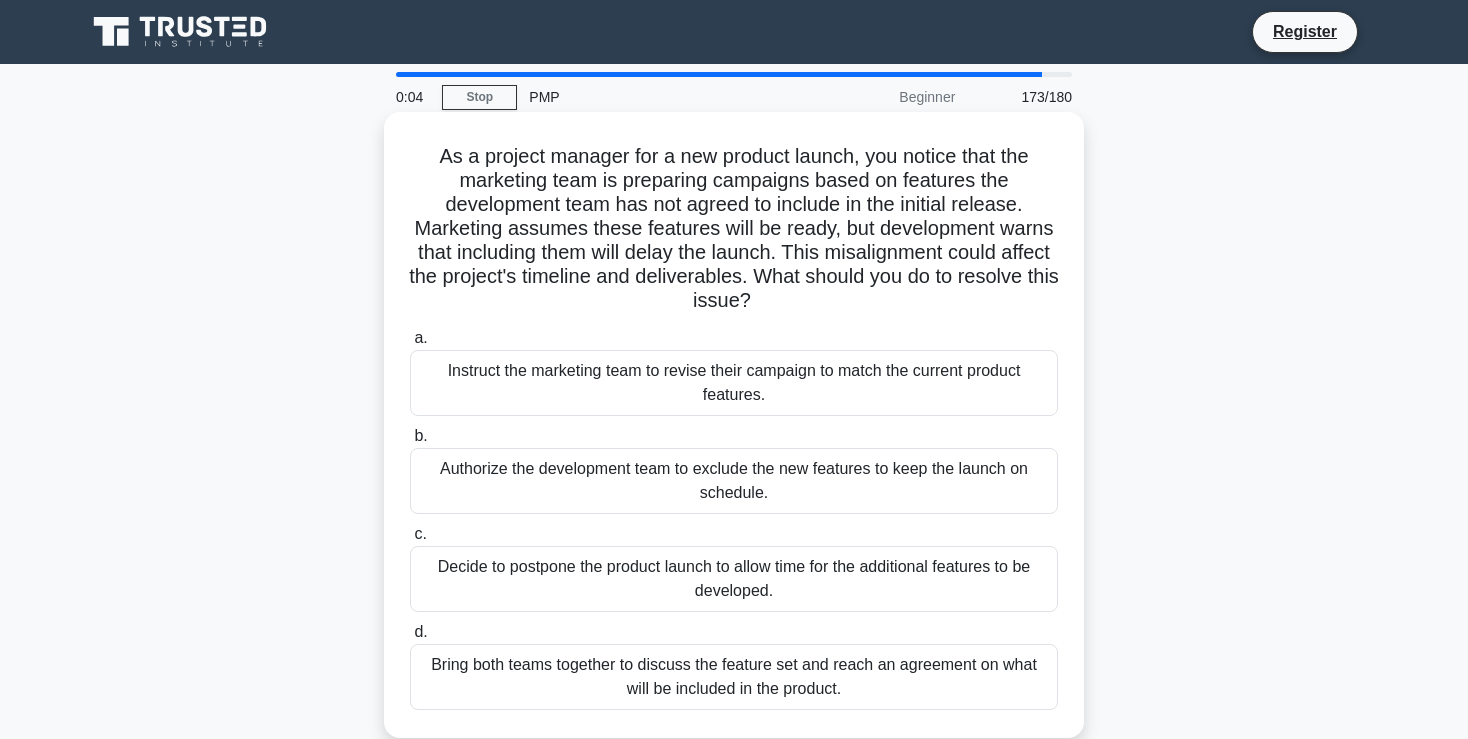 click on "Bring both teams together to discuss the feature set and reach an agreement on what will be included in the product." at bounding box center (734, 677) 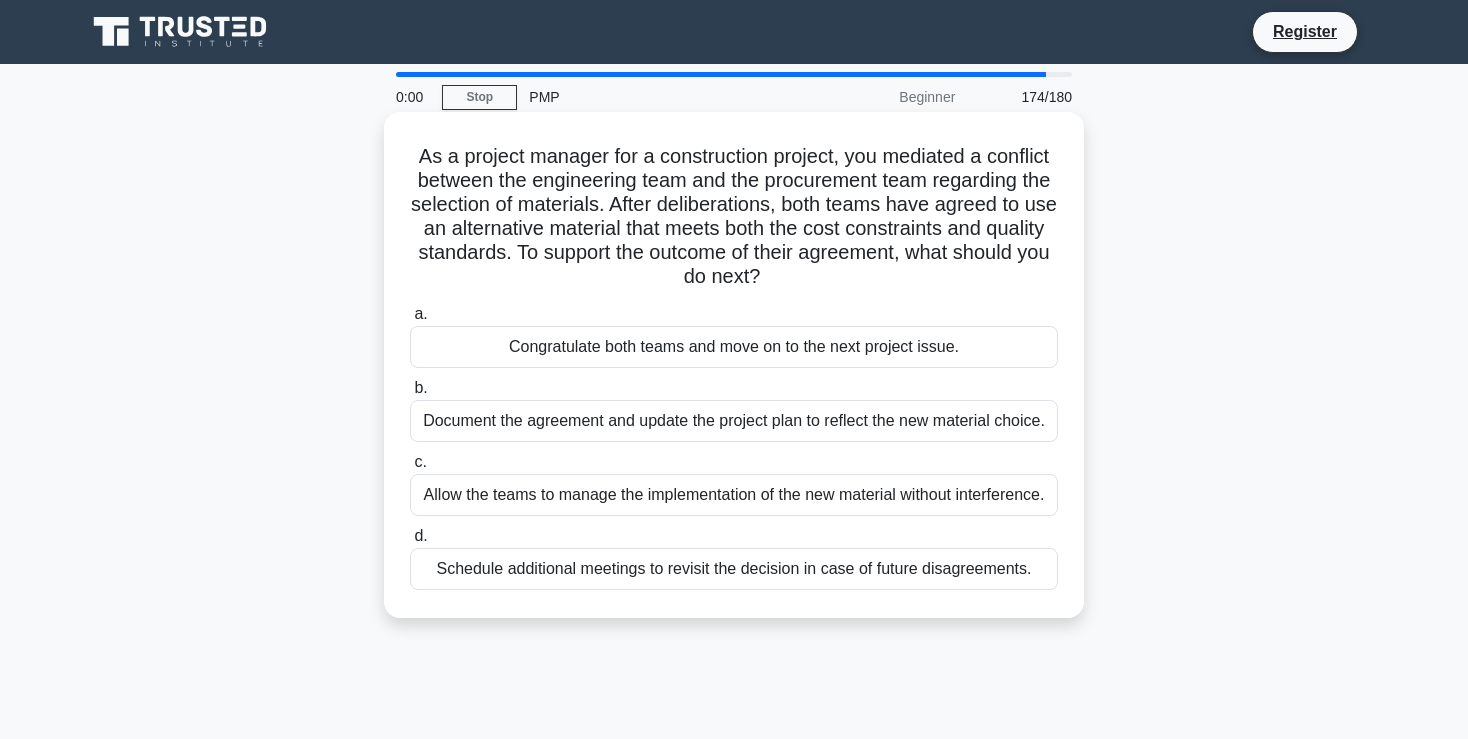 click on "Schedule additional meetings to revisit the decision in case of future disagreements." at bounding box center (734, 569) 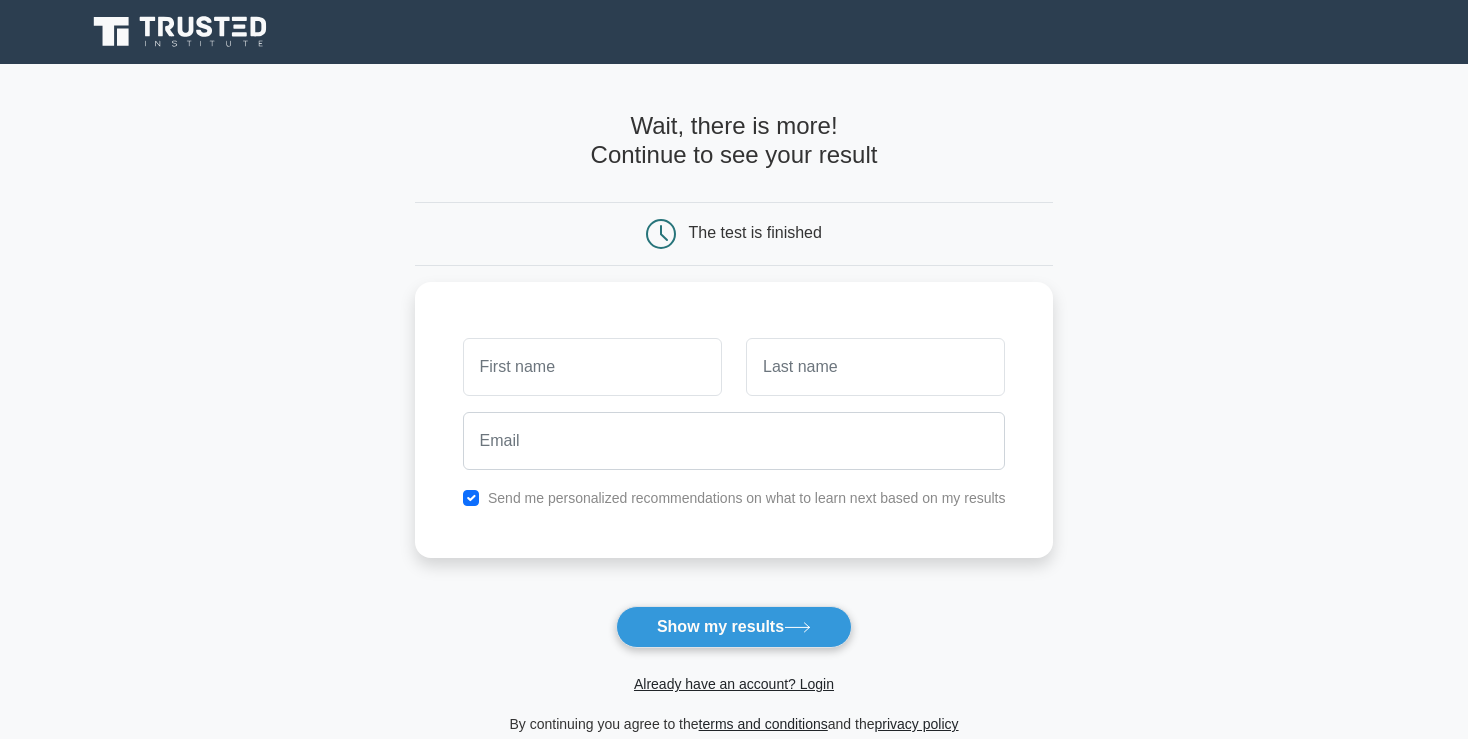 scroll, scrollTop: 0, scrollLeft: 0, axis: both 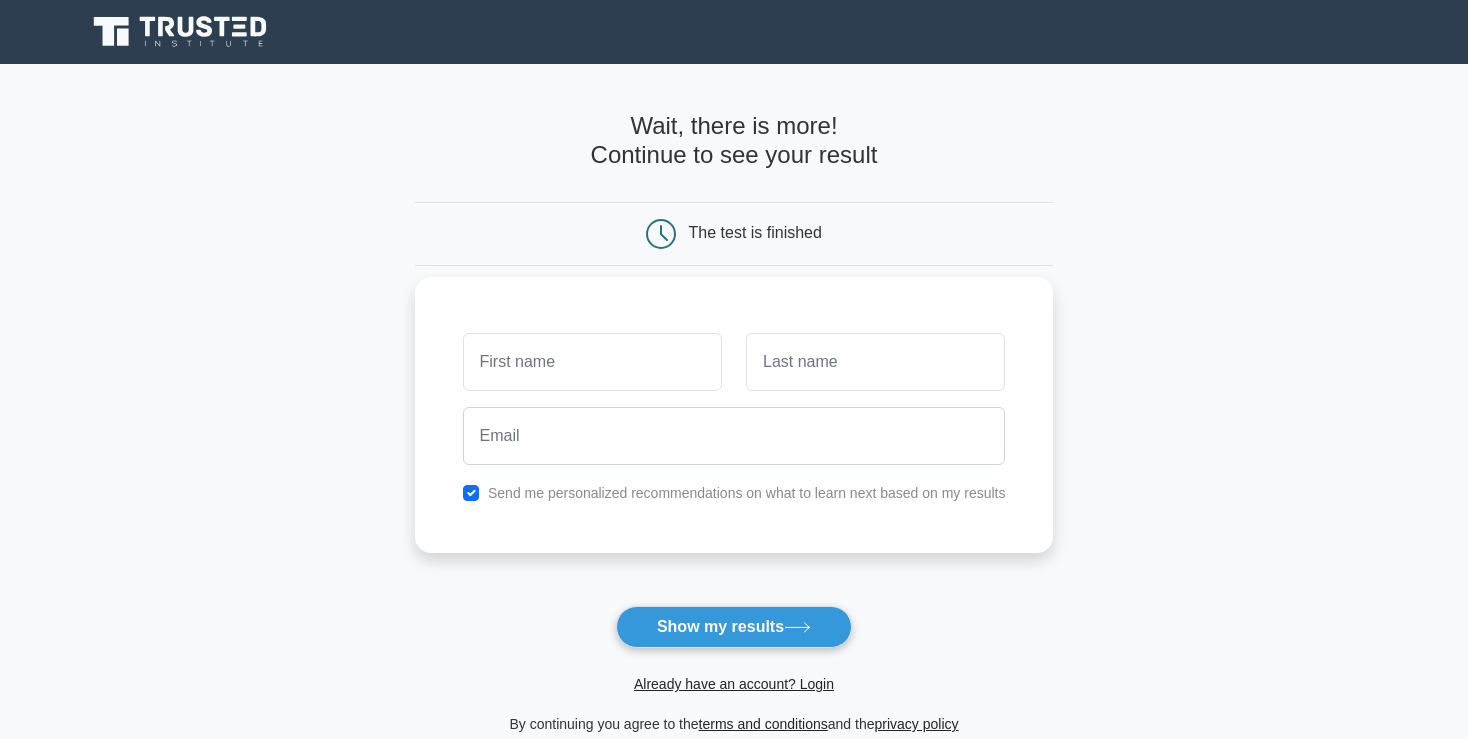 click at bounding box center (592, 362) 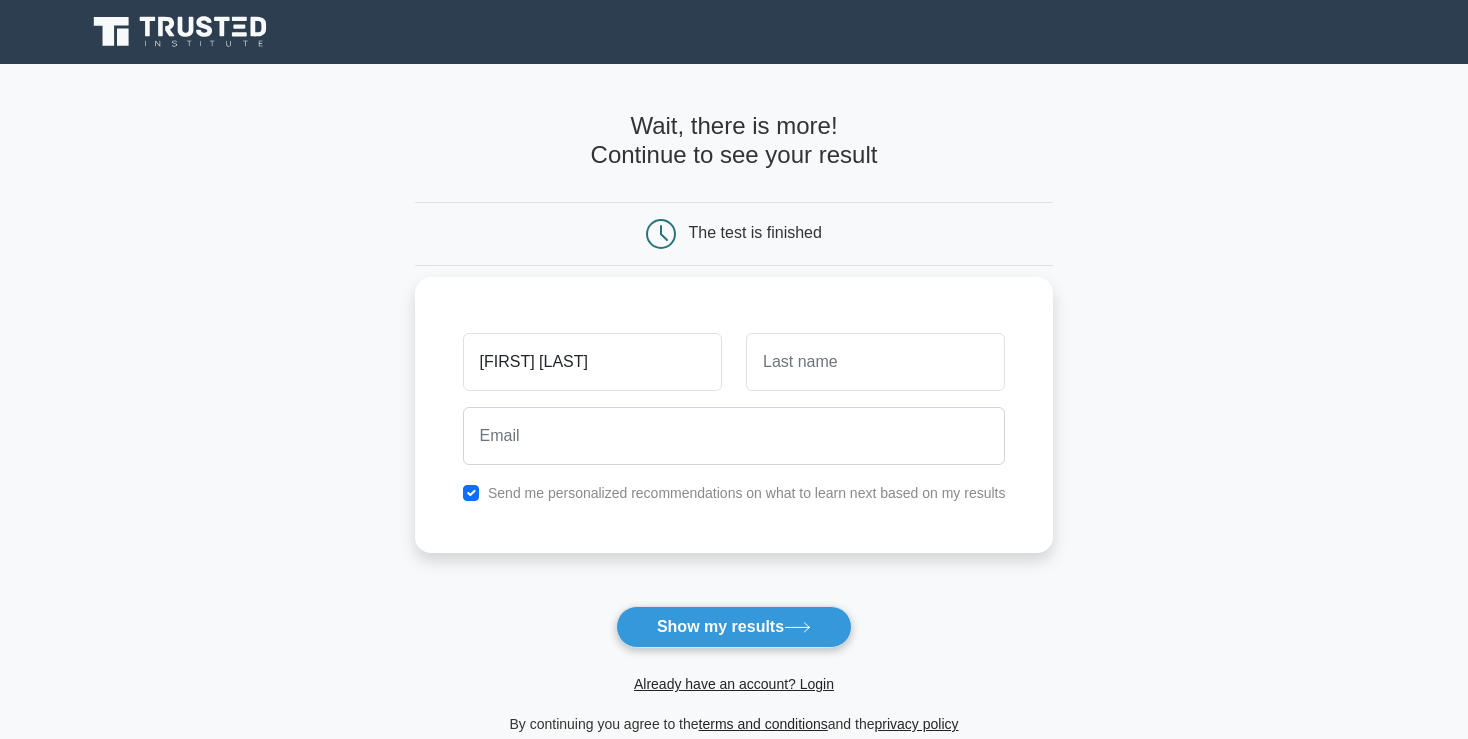 type on "[FIRST] [LAST]" 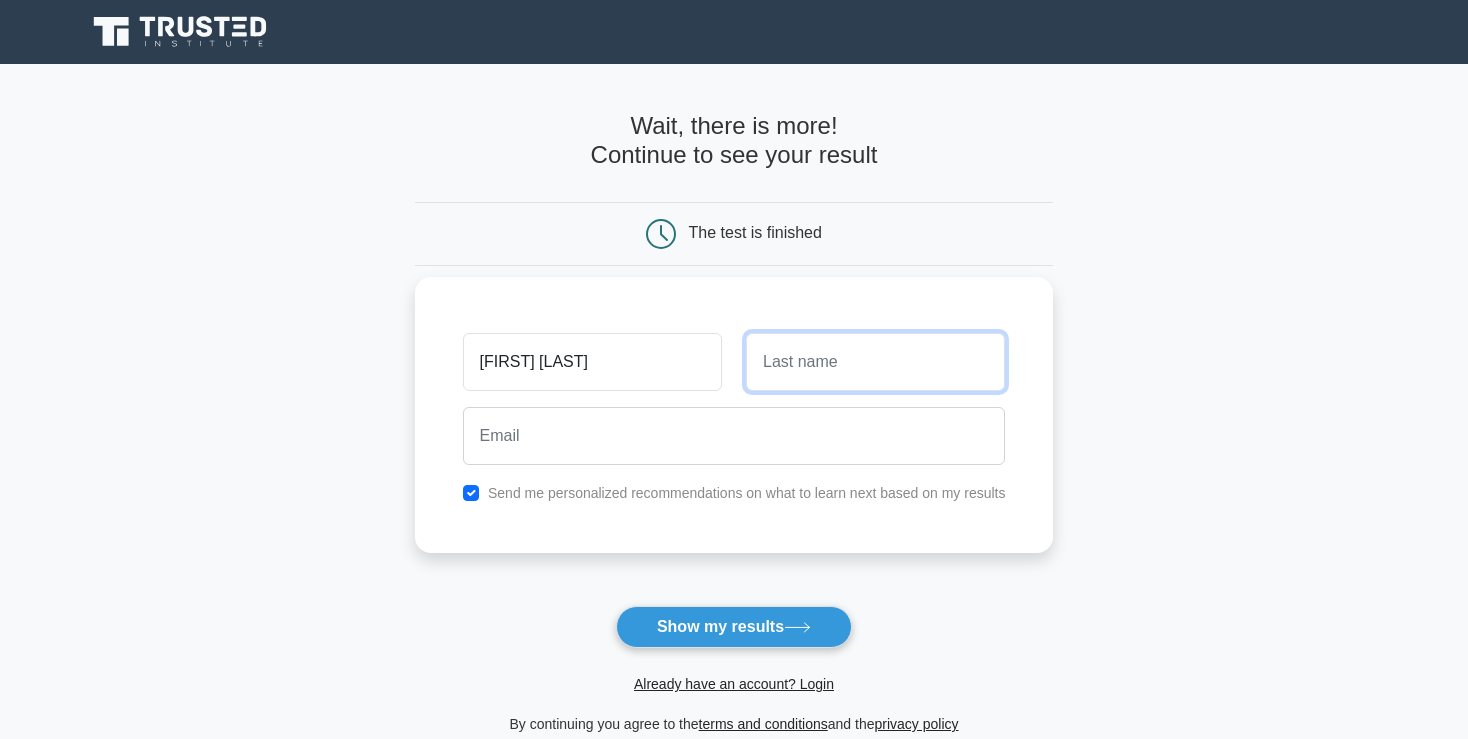 click at bounding box center (875, 362) 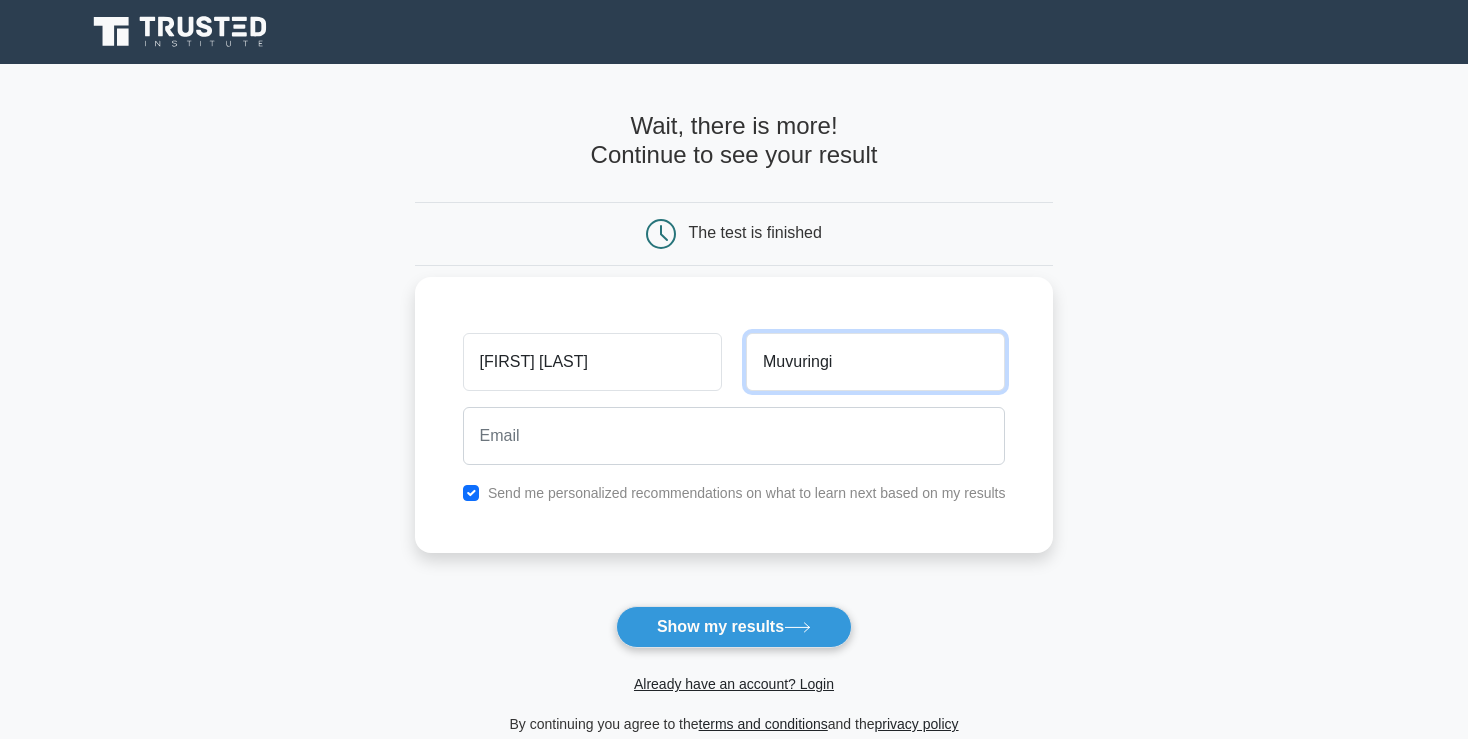 type on "Muvuringi" 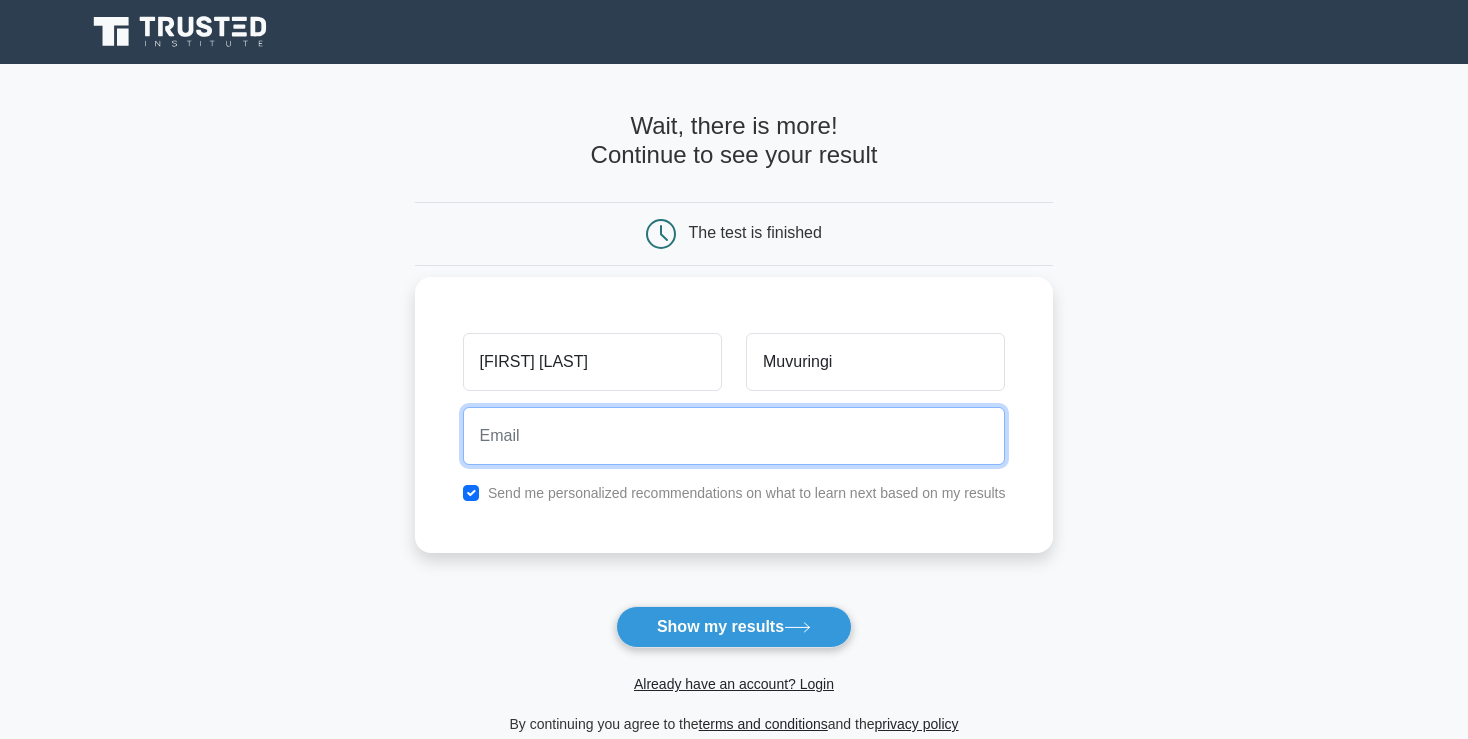 click at bounding box center [734, 436] 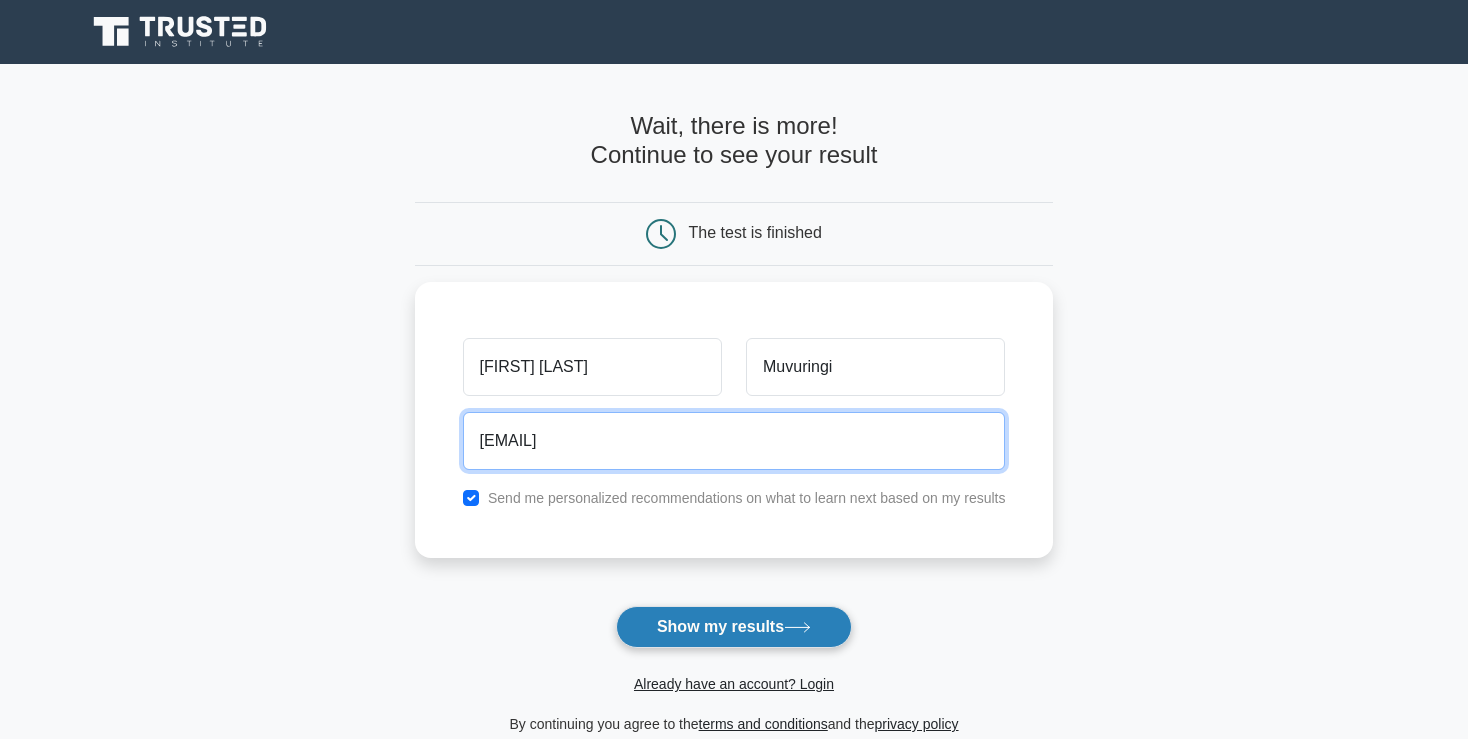 type on "[EMAIL]" 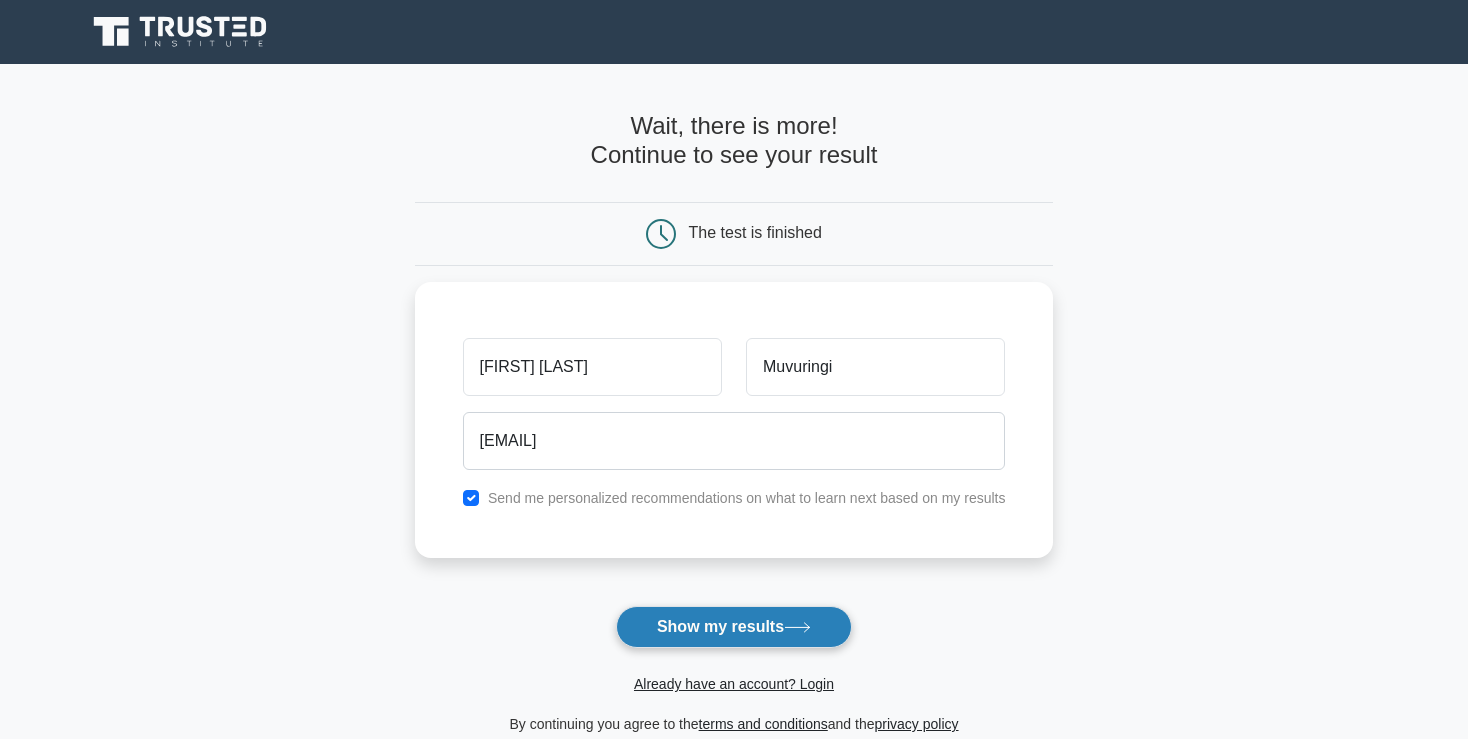 click on "Show my results" at bounding box center (734, 627) 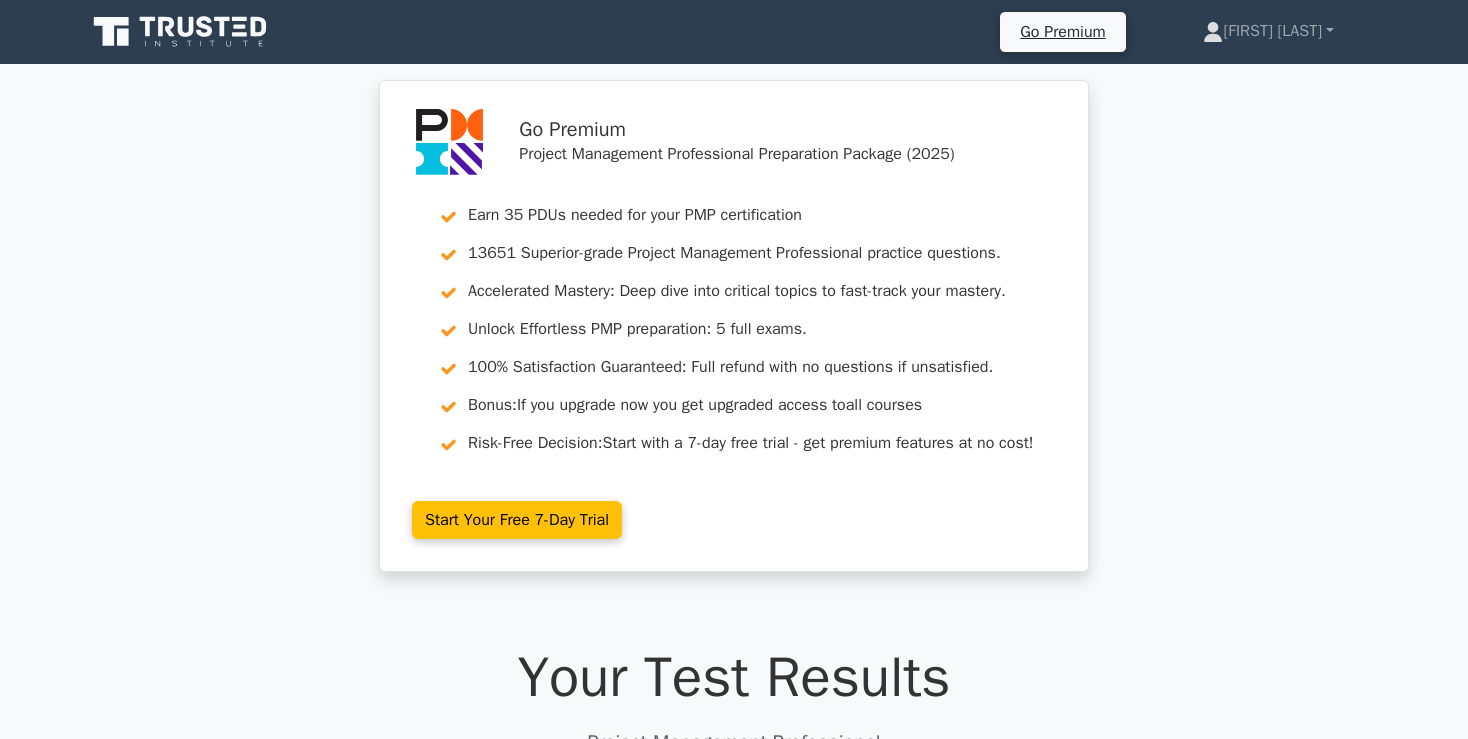 scroll, scrollTop: 0, scrollLeft: 0, axis: both 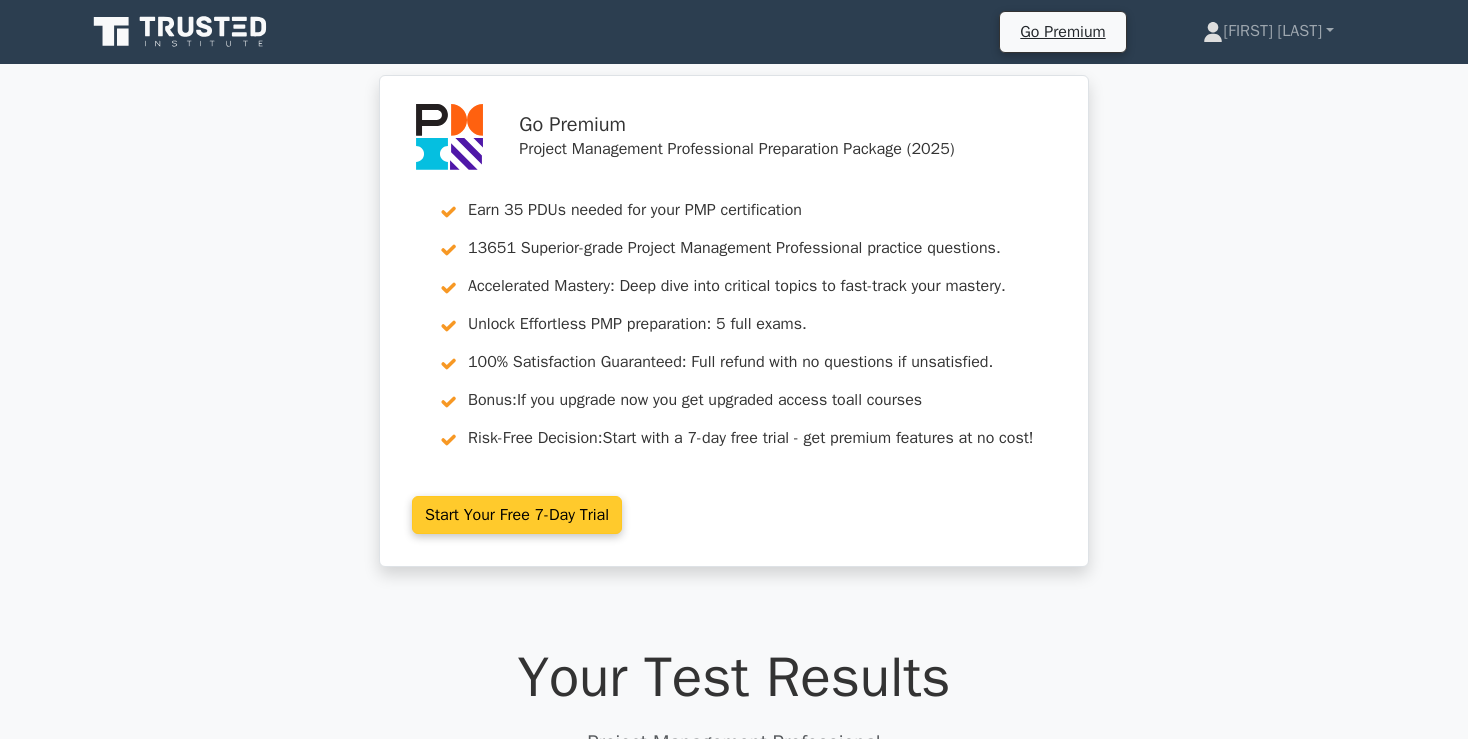 click on "Start Your Free 7-Day Trial" at bounding box center [517, 515] 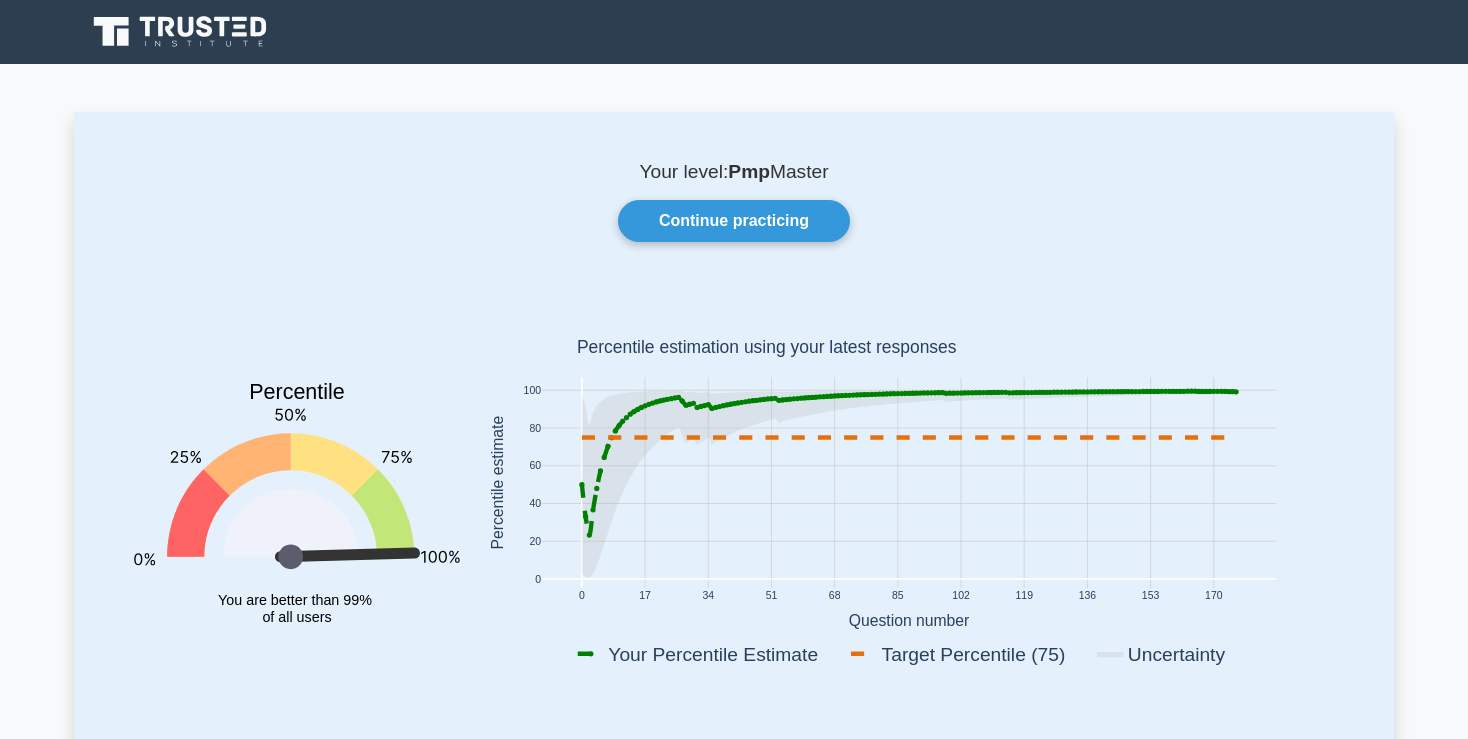 scroll, scrollTop: 0, scrollLeft: 0, axis: both 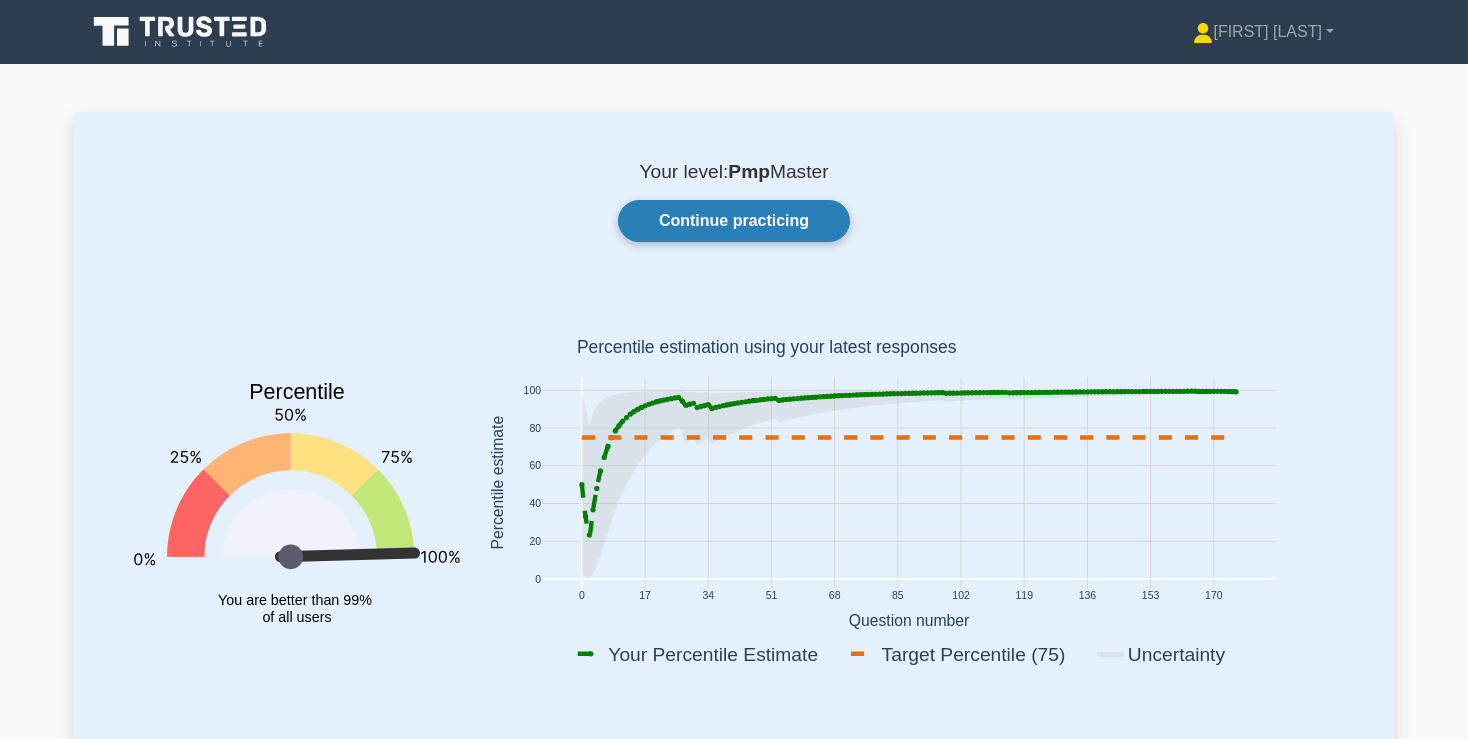 click on "Continue practicing" at bounding box center (734, 221) 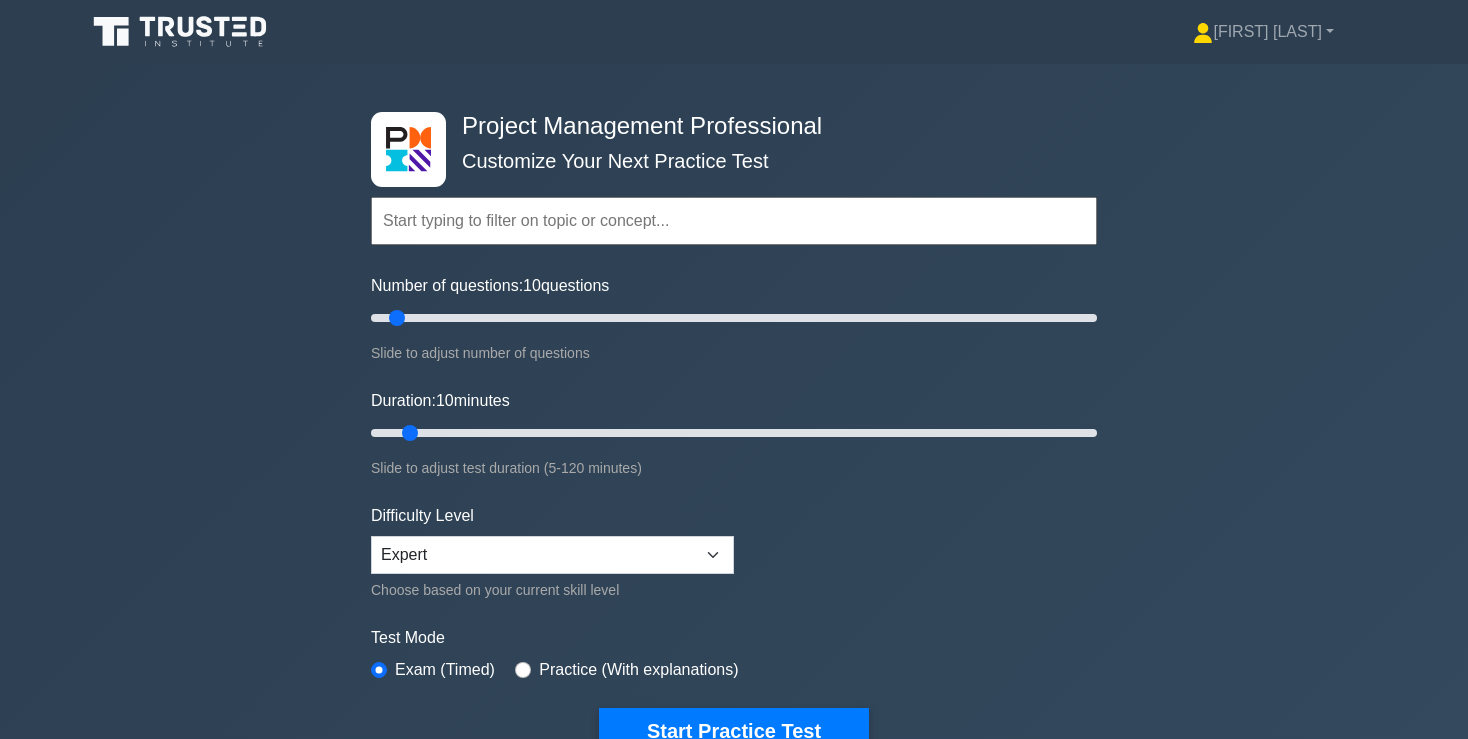 scroll, scrollTop: 0, scrollLeft: 0, axis: both 